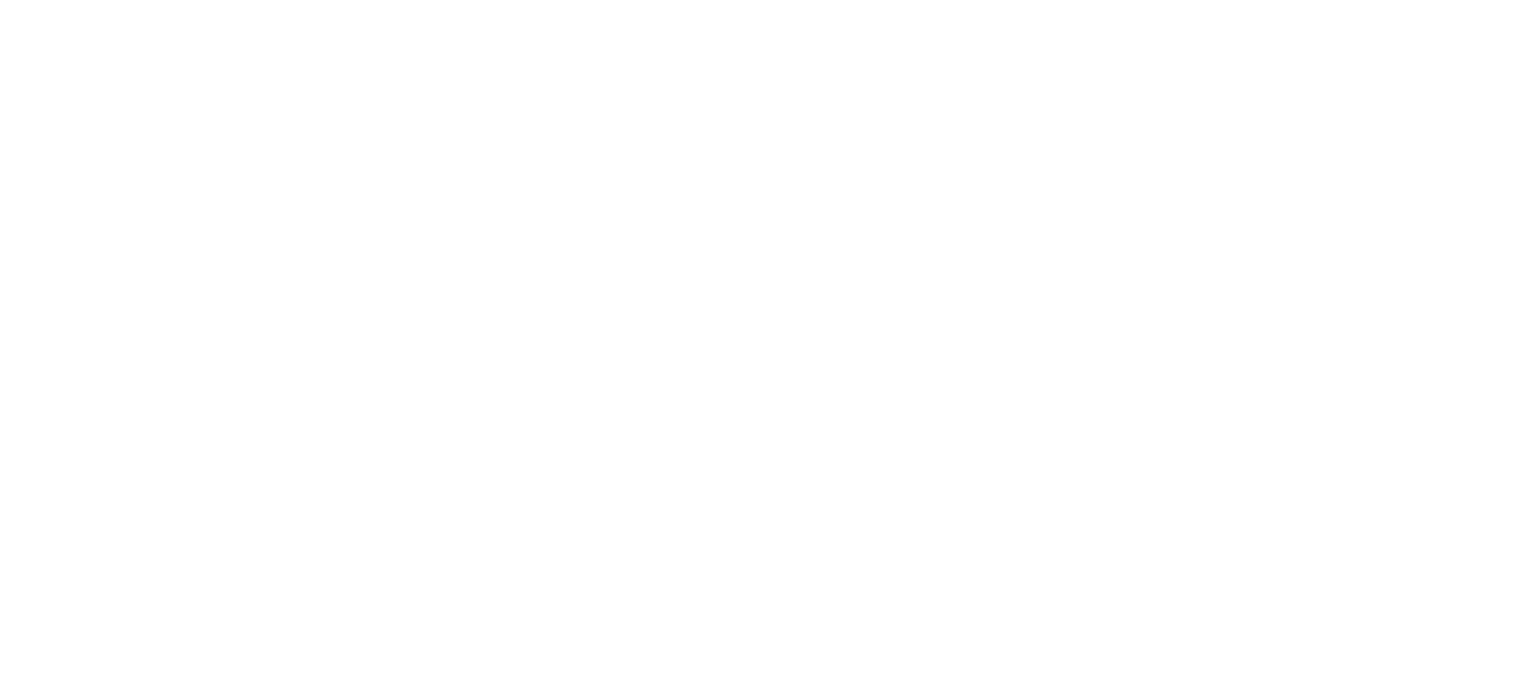 scroll, scrollTop: 0, scrollLeft: 0, axis: both 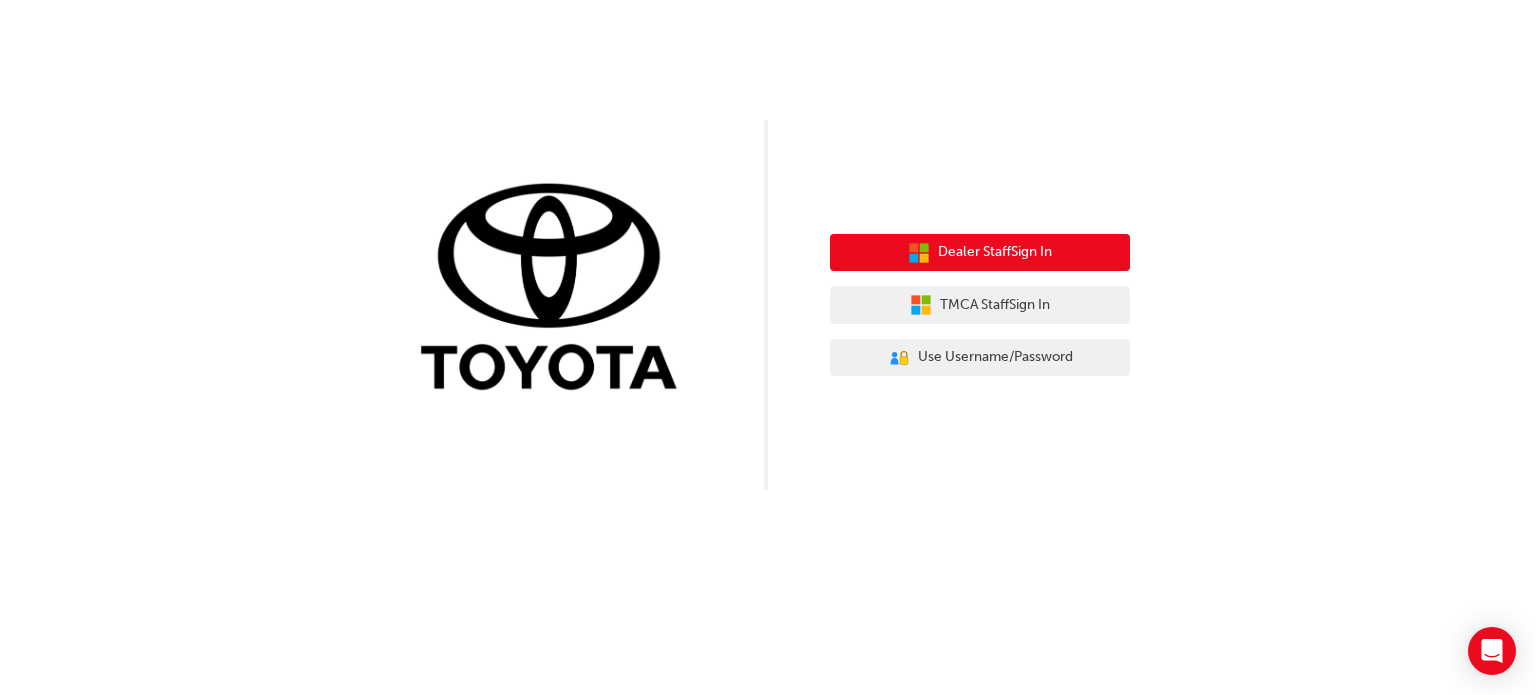 click on "Dealer Staff  Sign In" at bounding box center (980, 253) 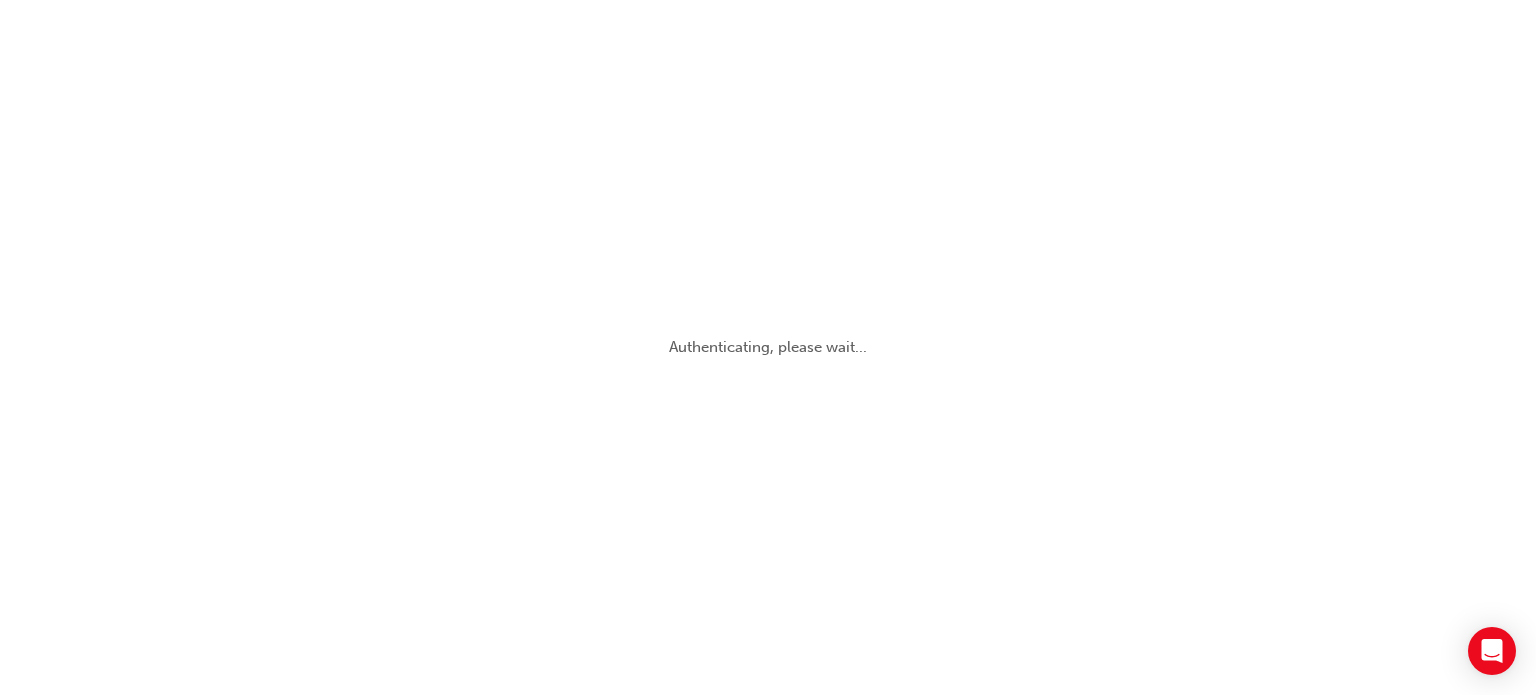 scroll, scrollTop: 0, scrollLeft: 0, axis: both 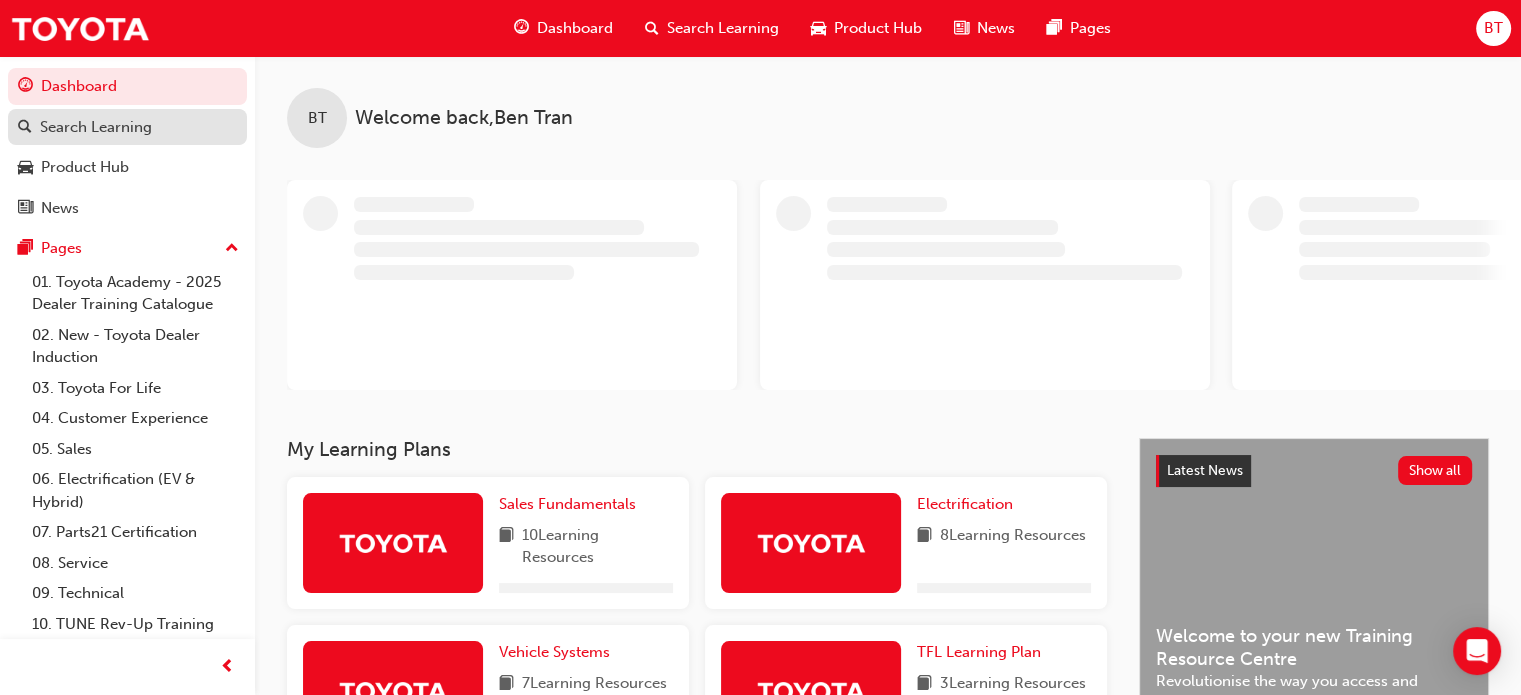 click on "Search Learning" at bounding box center [127, 127] 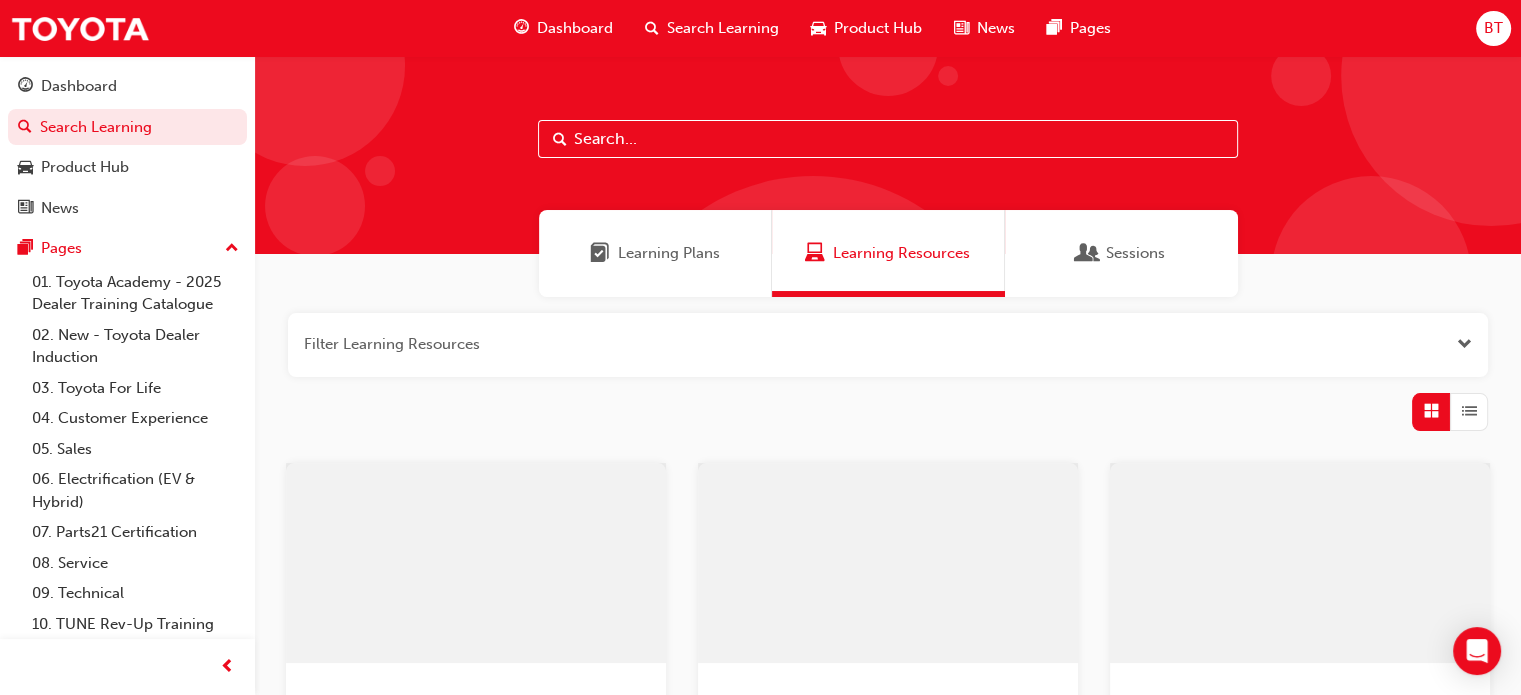 click at bounding box center (888, 139) 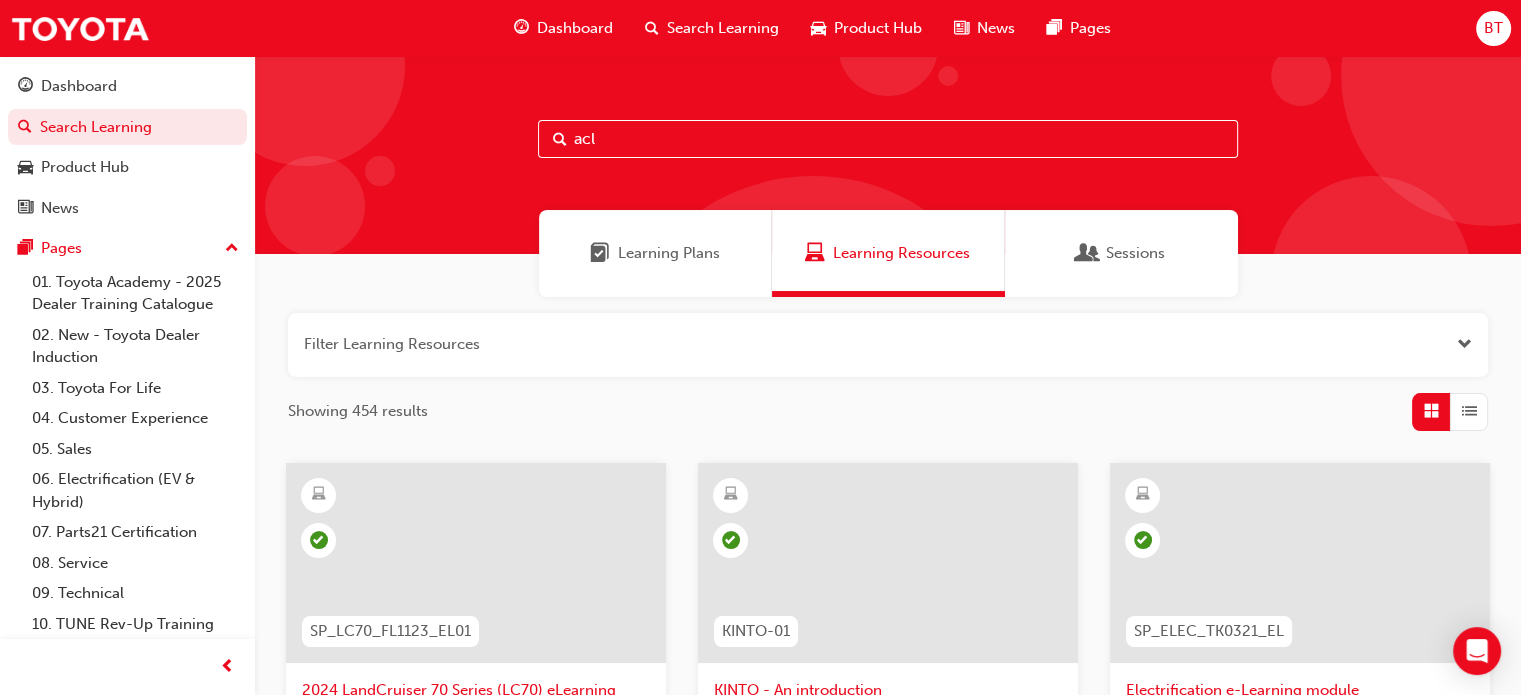 type on "acl" 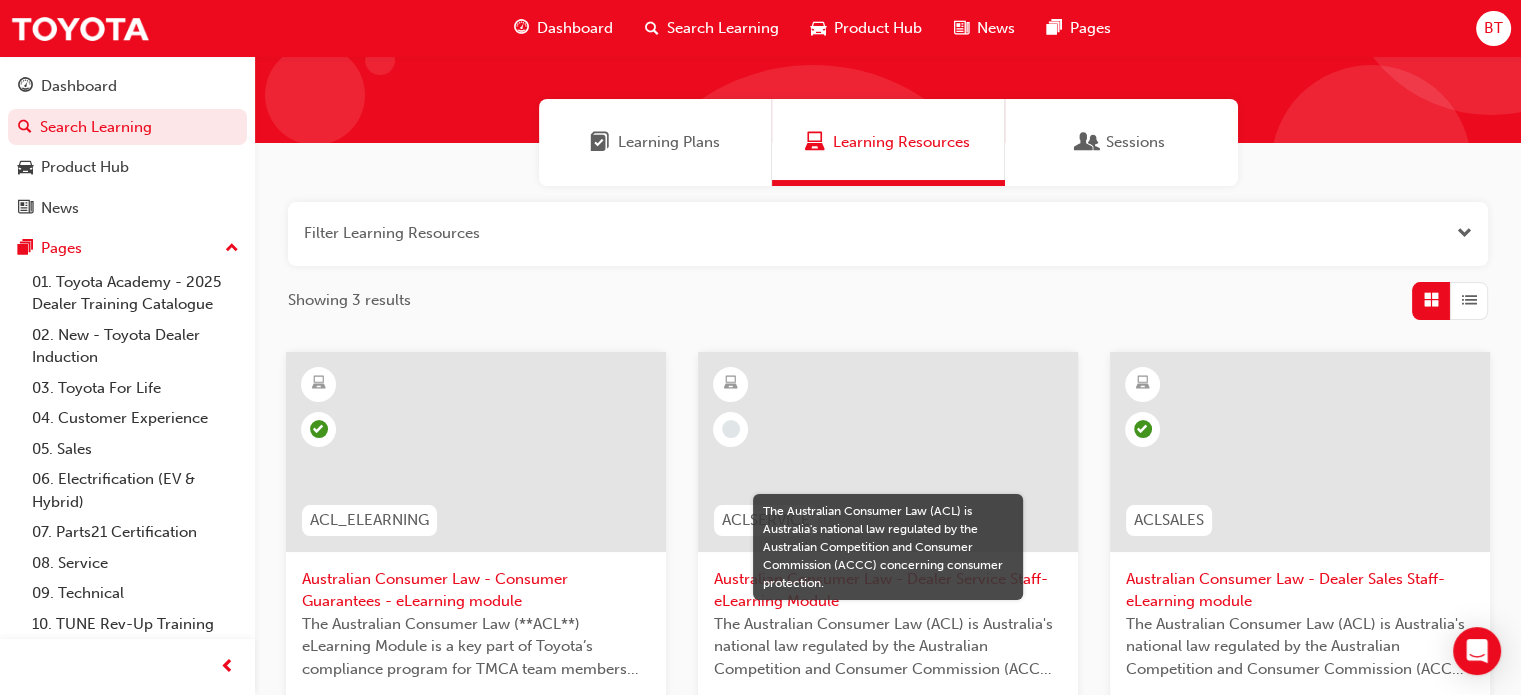 scroll, scrollTop: 229, scrollLeft: 0, axis: vertical 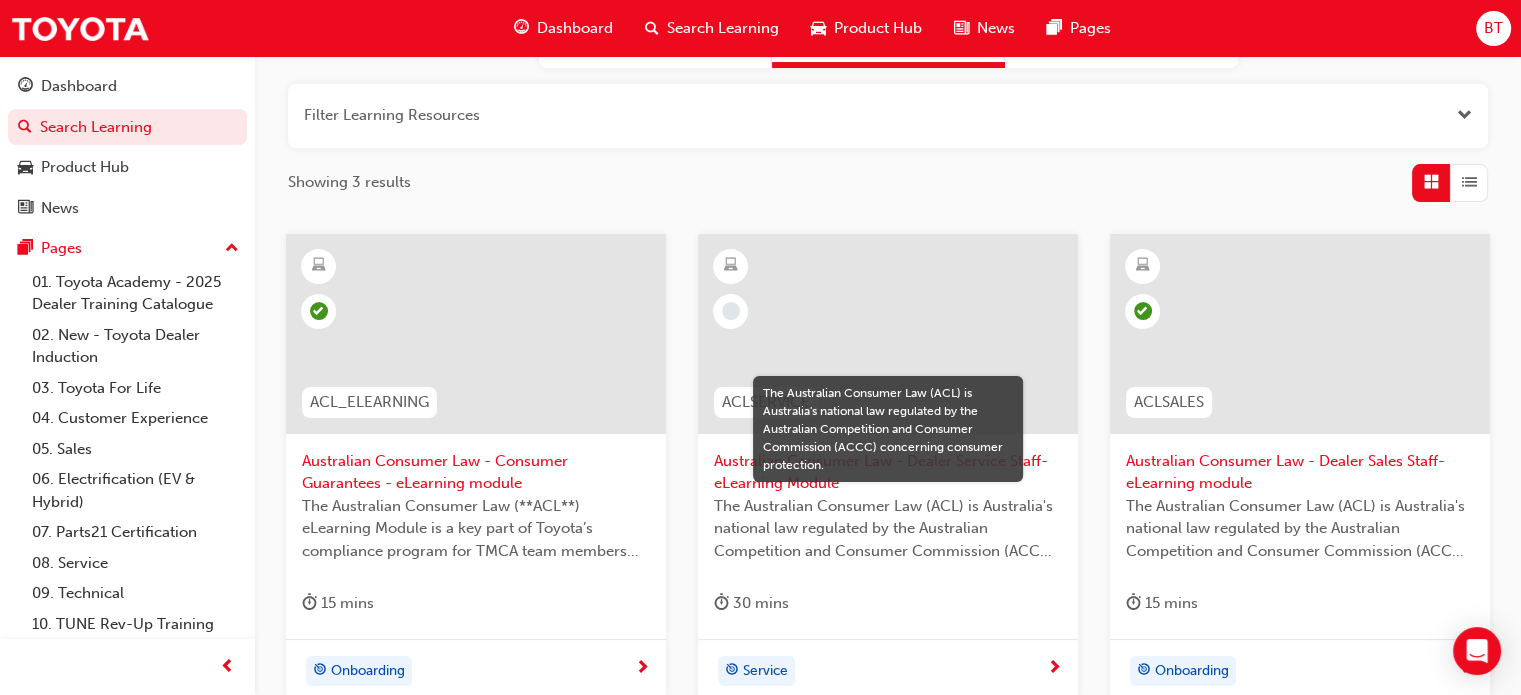 click at bounding box center (476, 334) 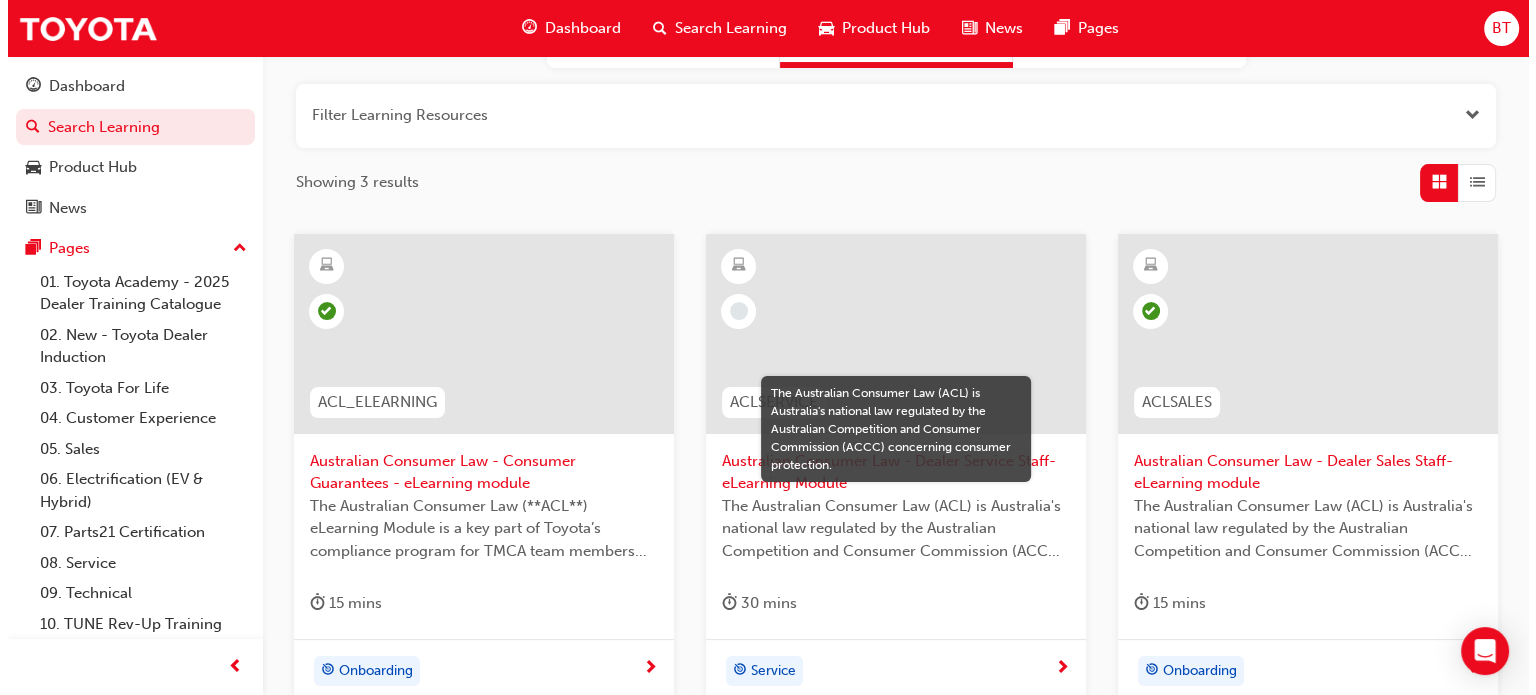 scroll, scrollTop: 0, scrollLeft: 0, axis: both 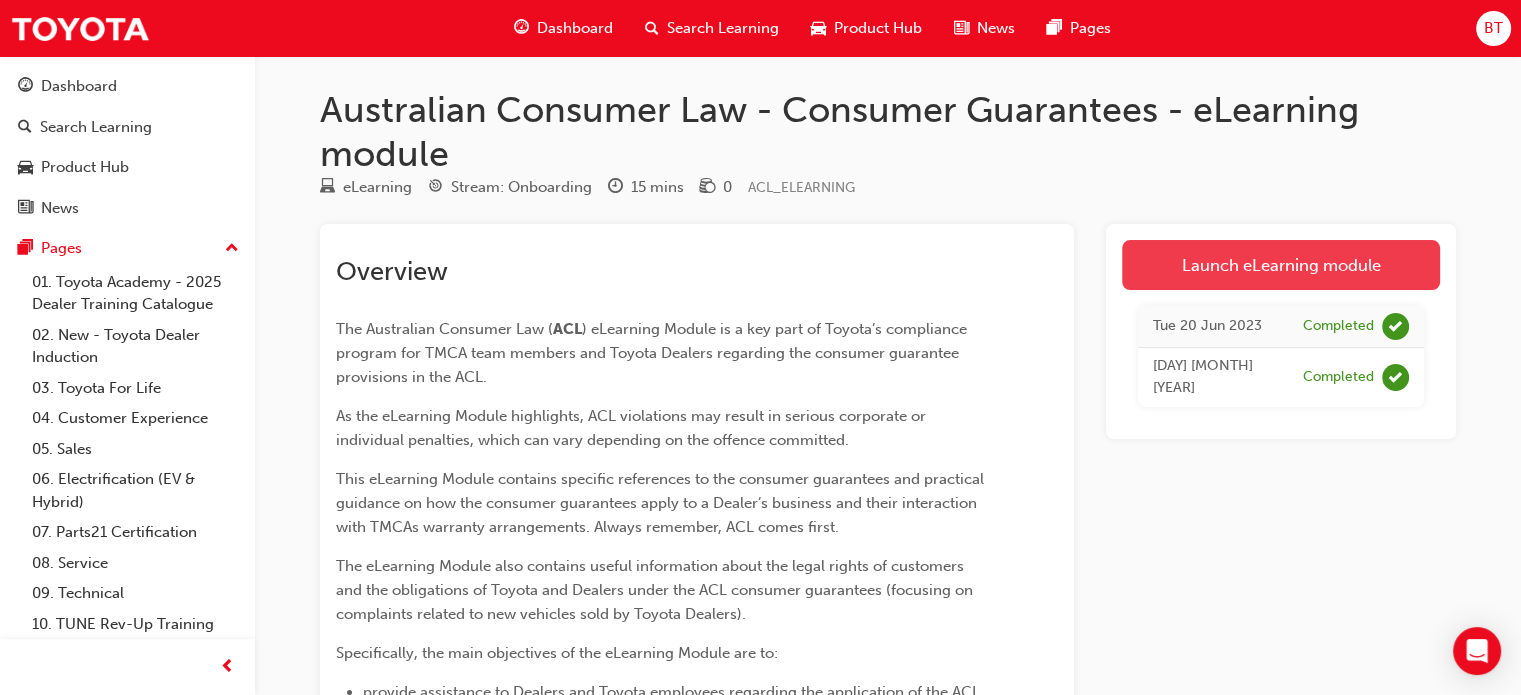 click on "Launch eLearning module" at bounding box center (1281, 265) 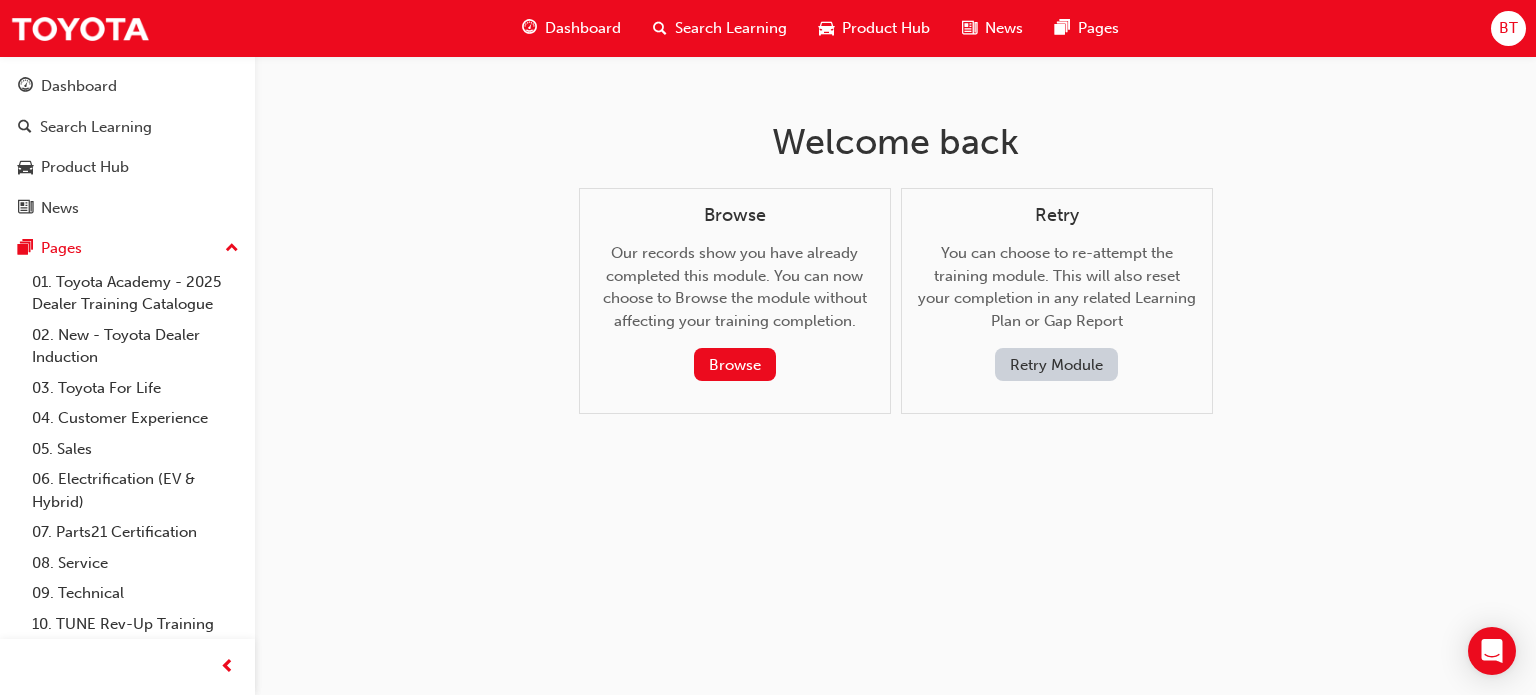 click on "Retry Module" at bounding box center [1056, 364] 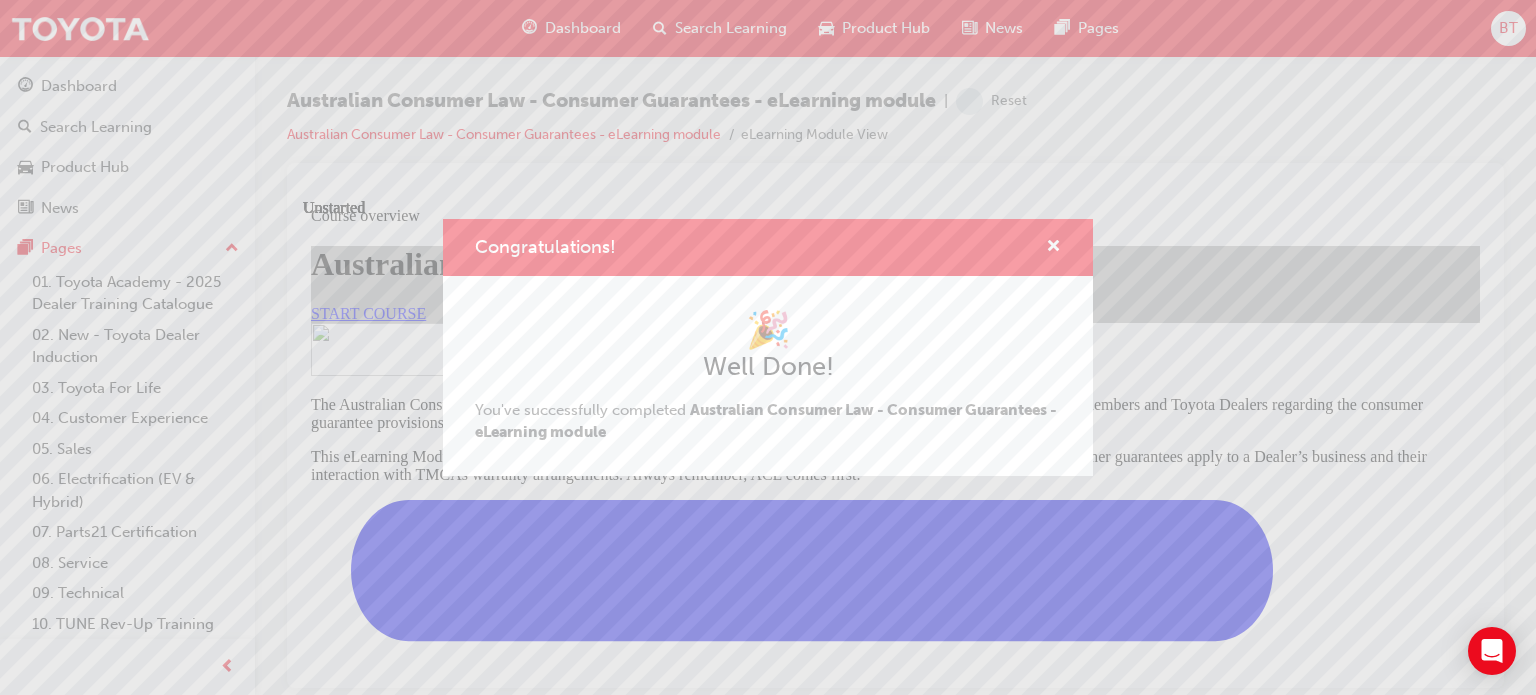 scroll, scrollTop: 0, scrollLeft: 0, axis: both 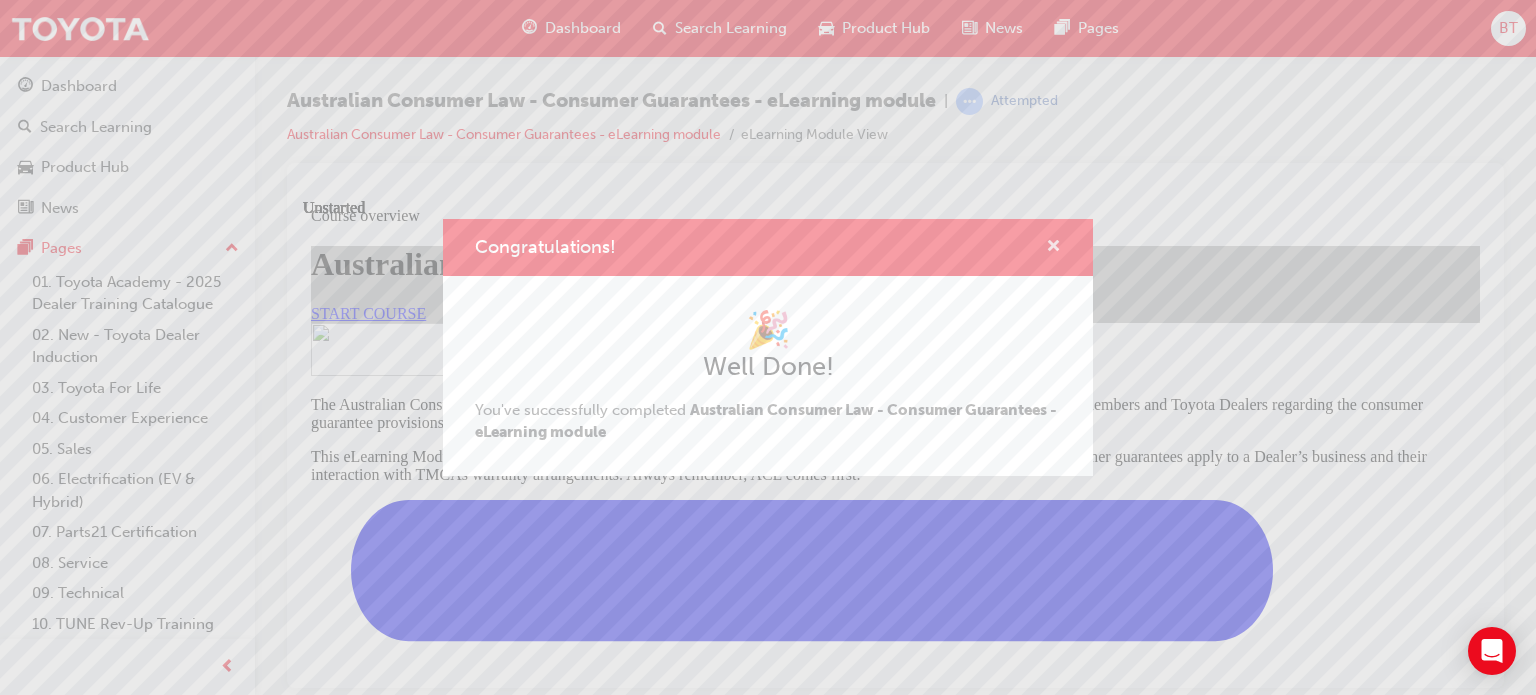 click at bounding box center [1053, 248] 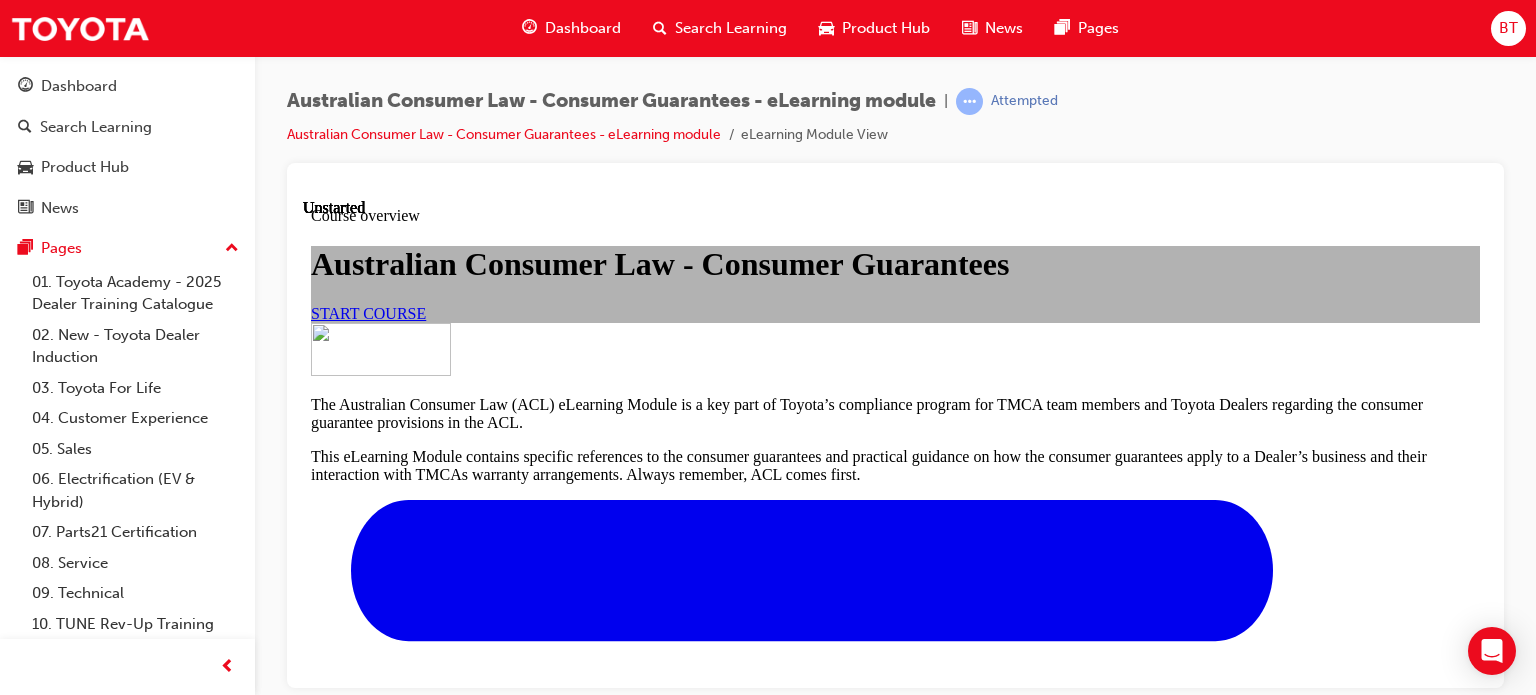 click on "START COURSE" at bounding box center [368, 312] 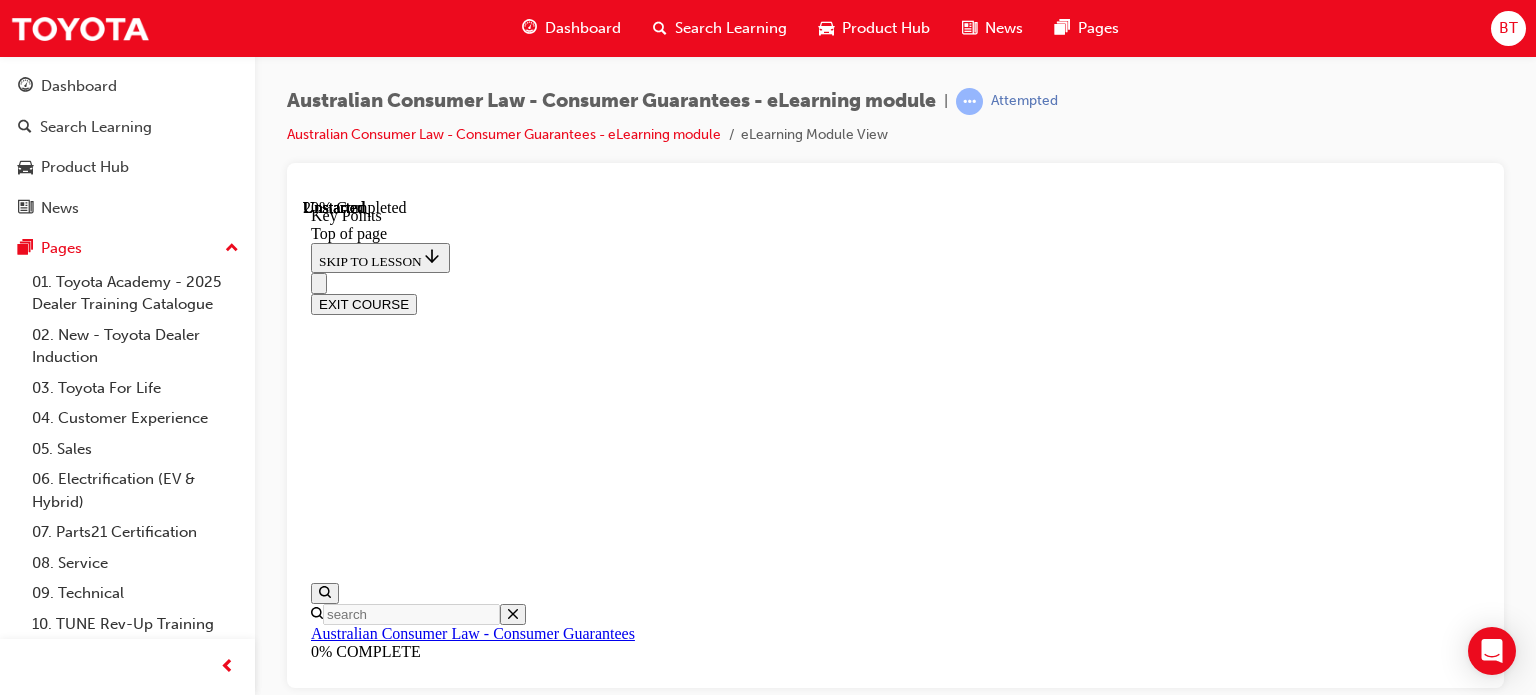 scroll, scrollTop: 1062, scrollLeft: 0, axis: vertical 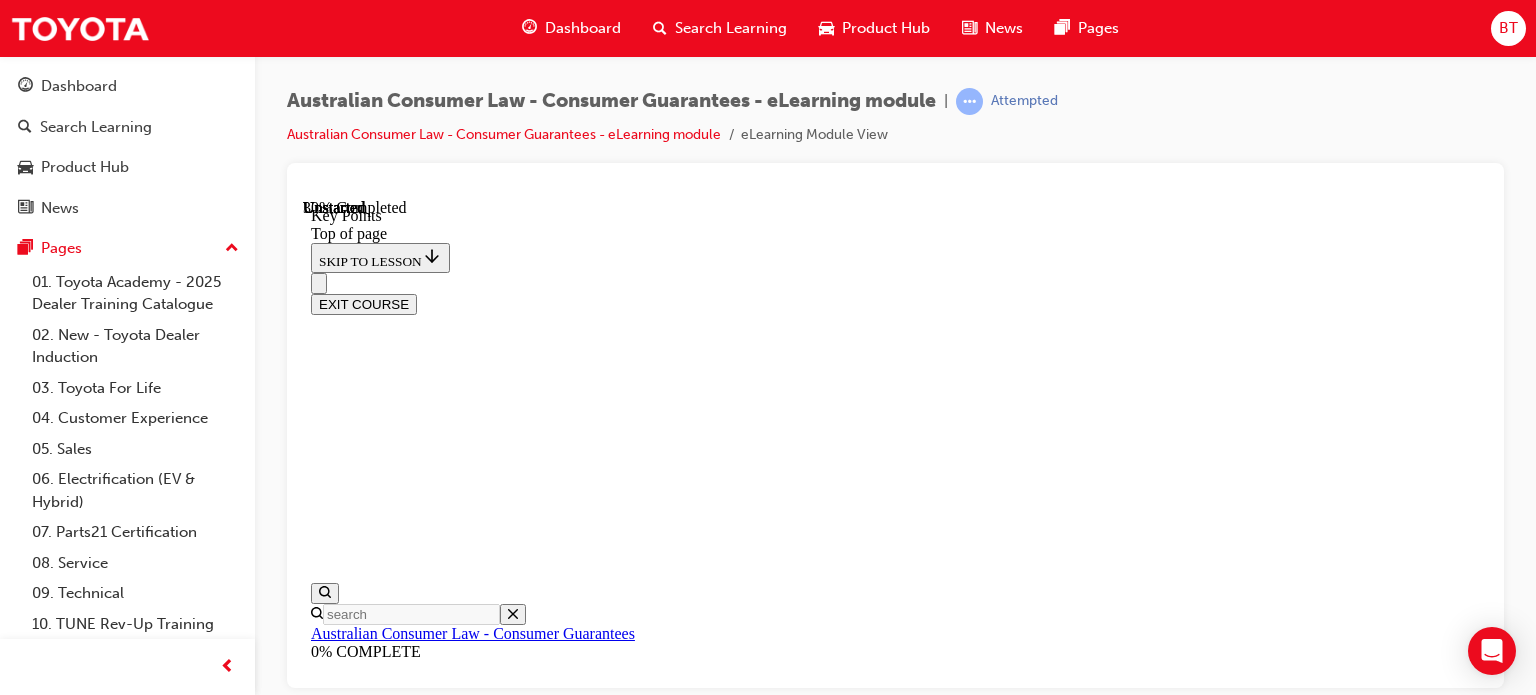 click on "CONTINUE" at bounding box center [353, 9653] 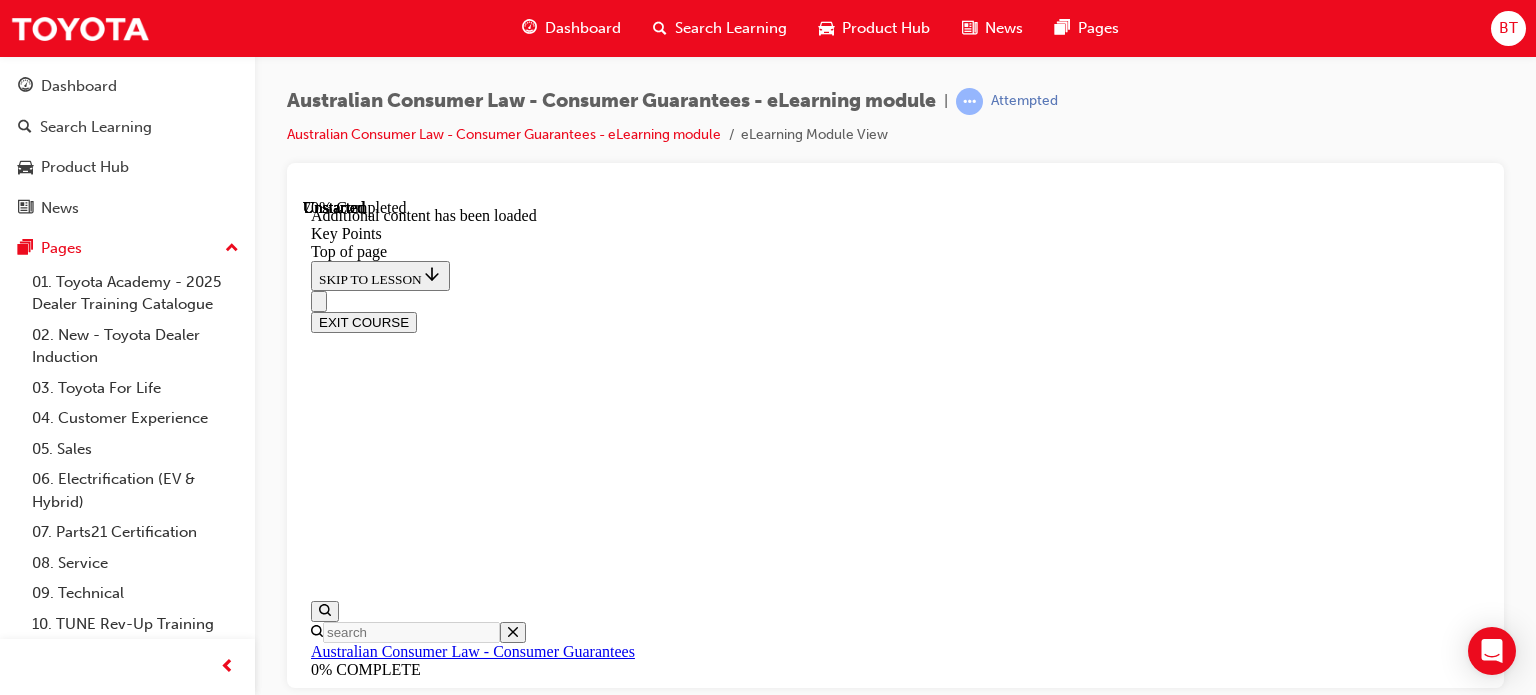 click on "CONTINUE" at bounding box center [353, 16617] 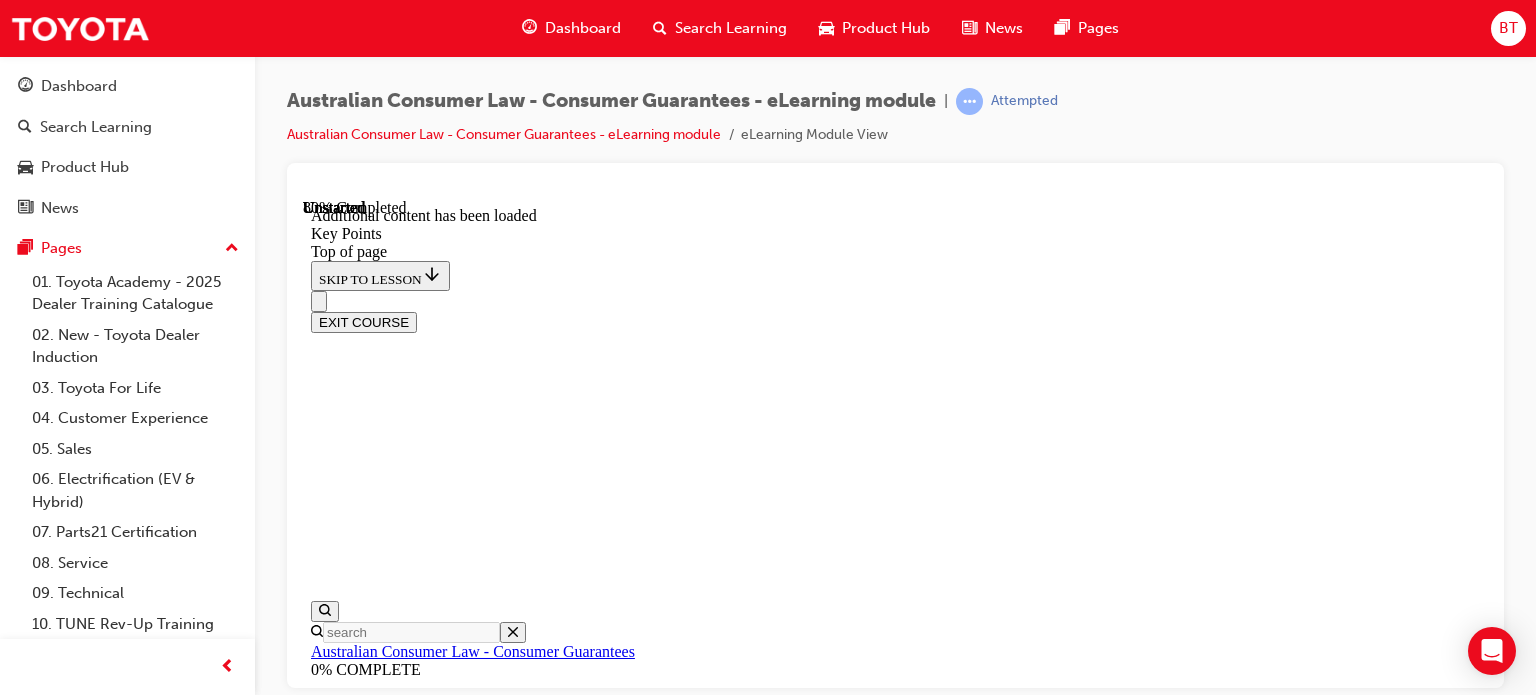 click on "START" at bounding box center (339, 16827) 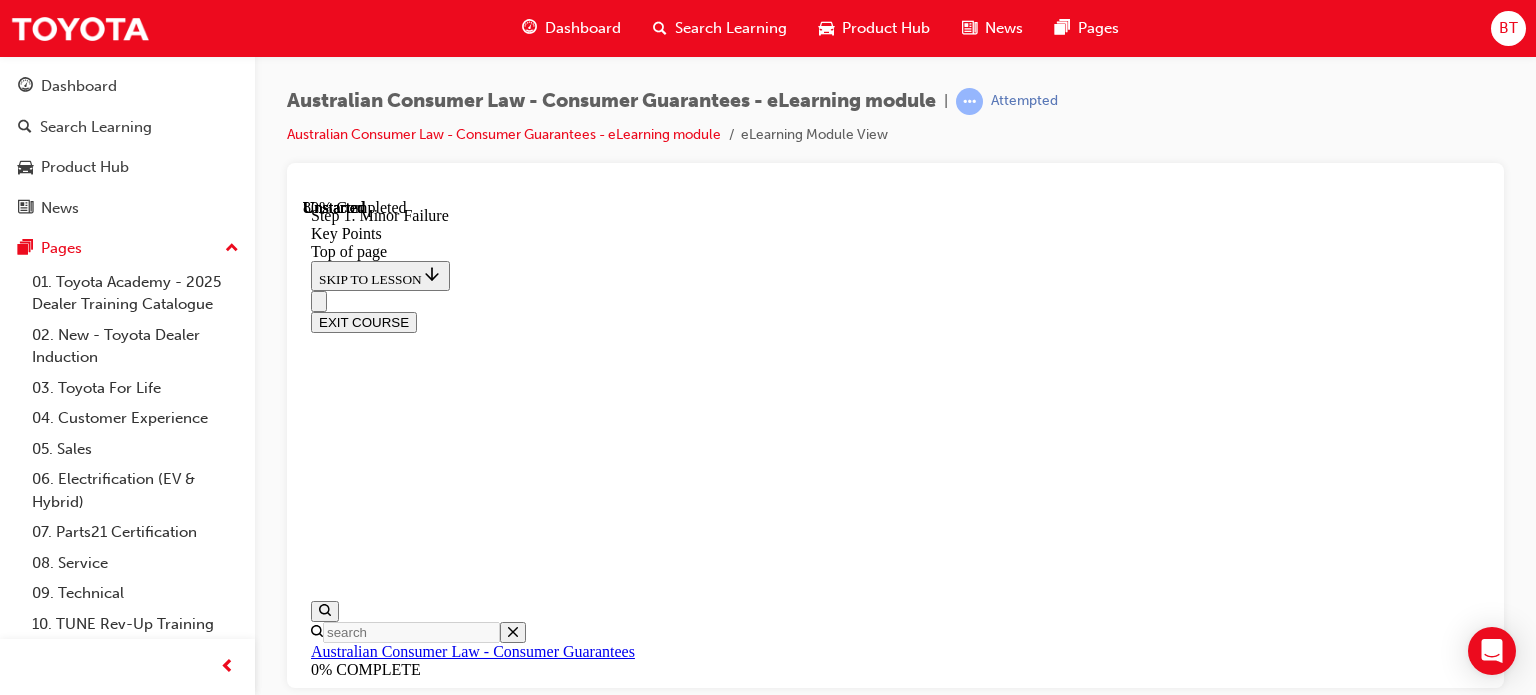 scroll, scrollTop: 4152, scrollLeft: 0, axis: vertical 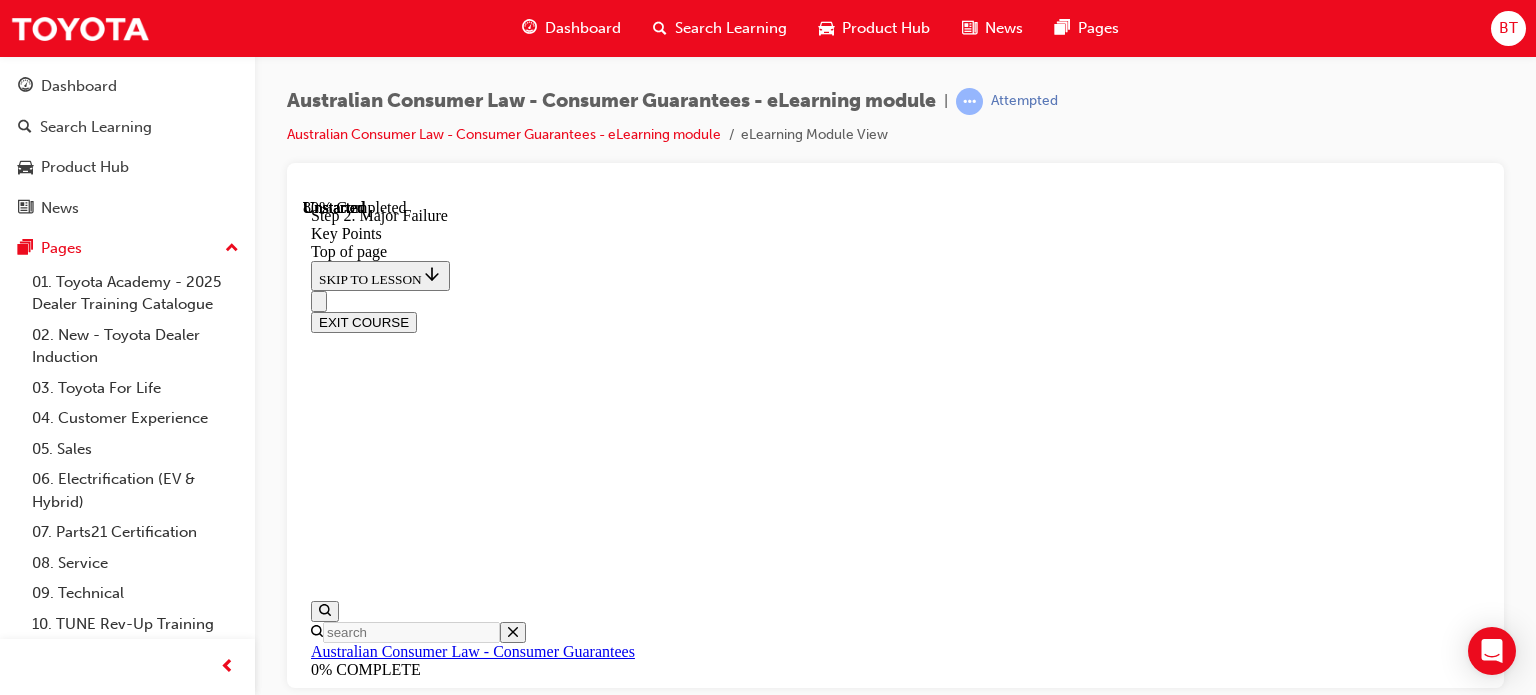 click 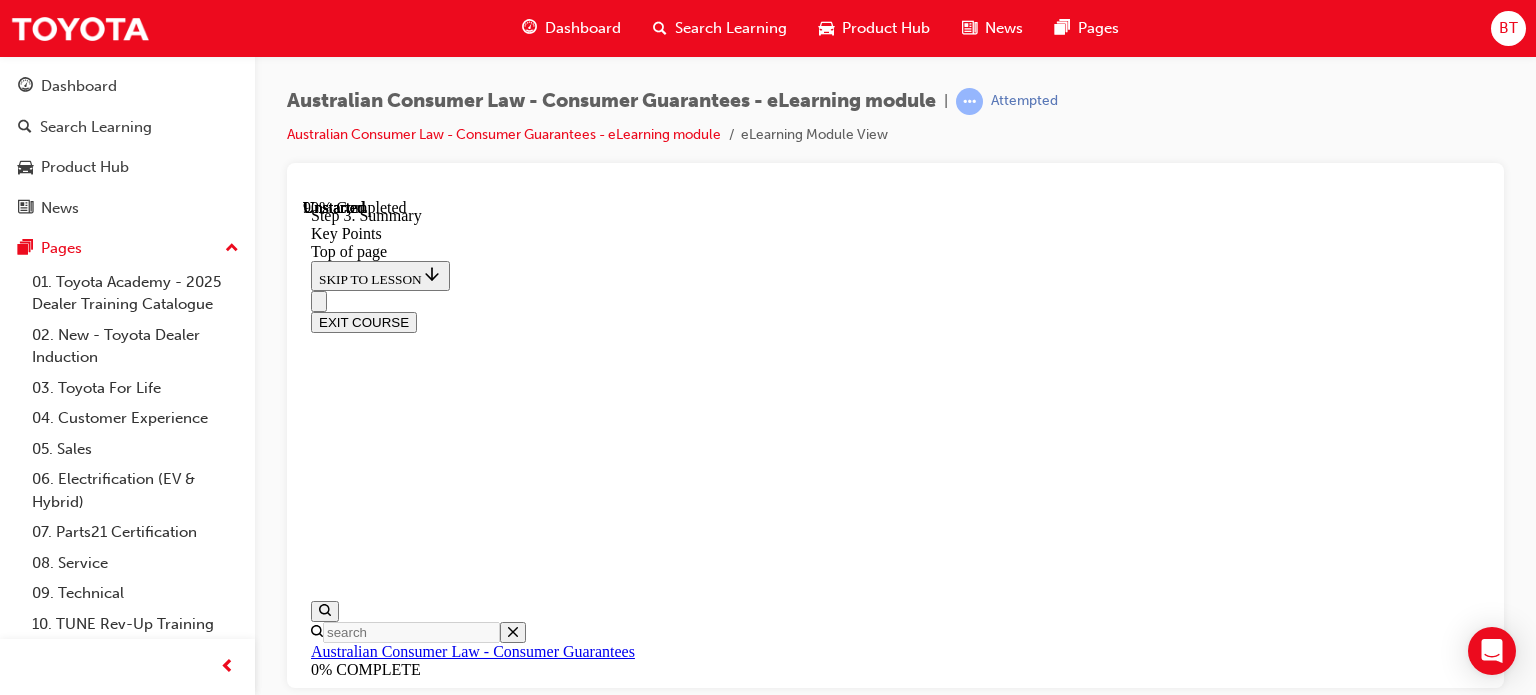 scroll, scrollTop: 3428, scrollLeft: 0, axis: vertical 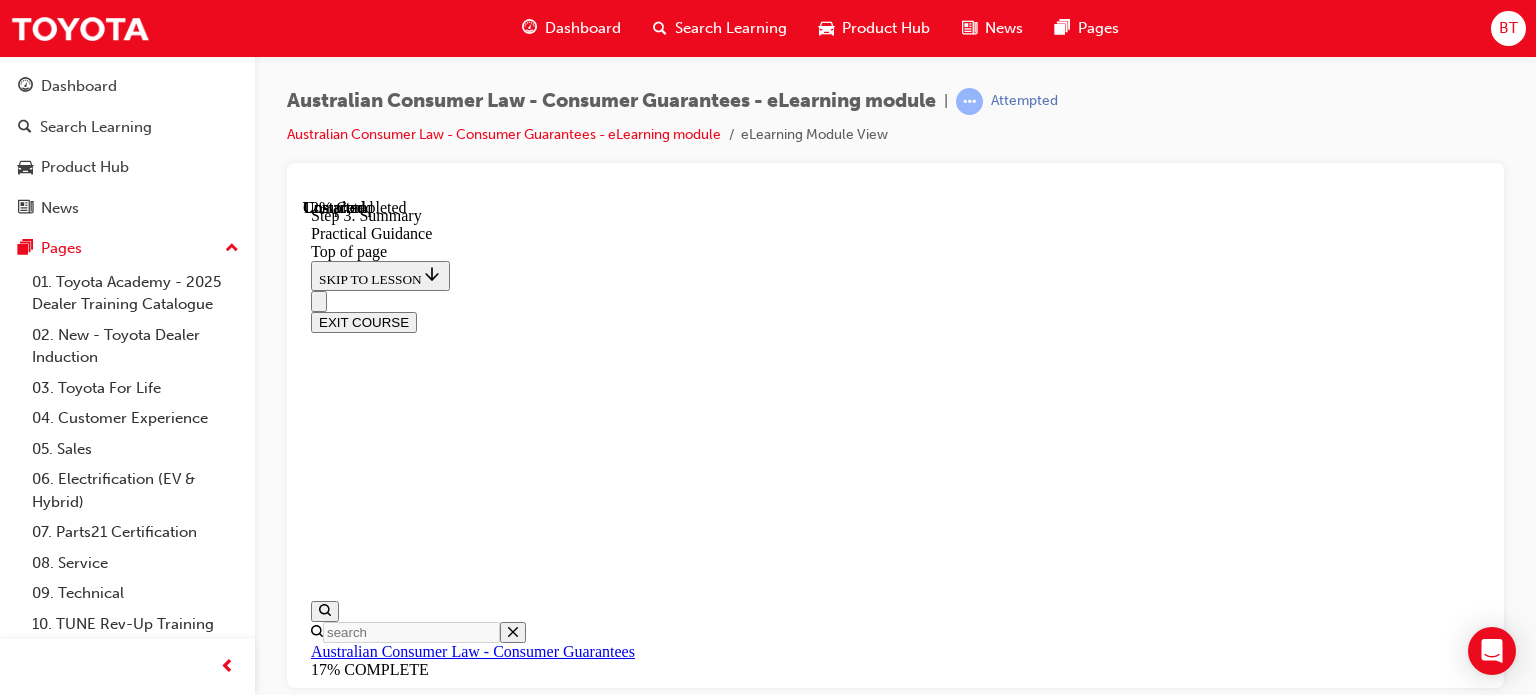 click on "Complete the content above before moving on." at bounding box center (895, 9824) 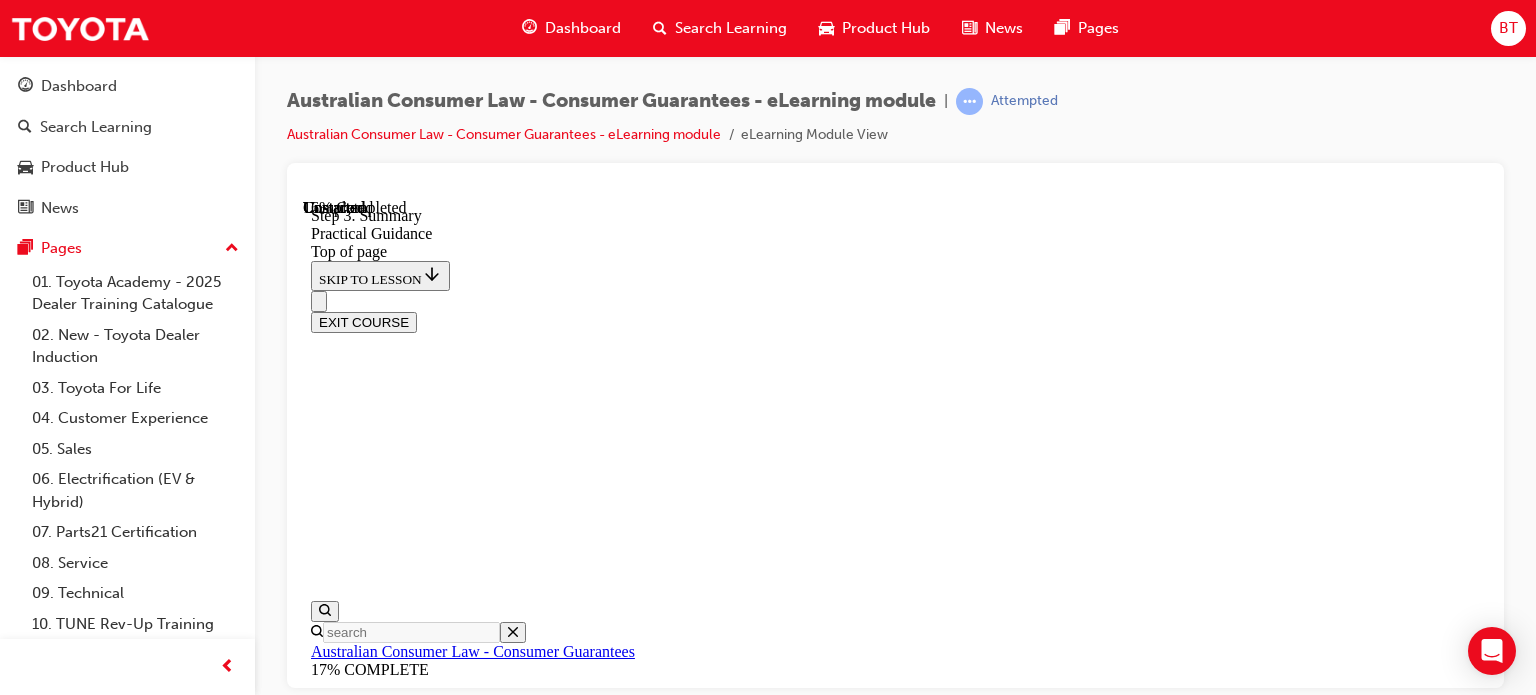 scroll, scrollTop: 728, scrollLeft: 0, axis: vertical 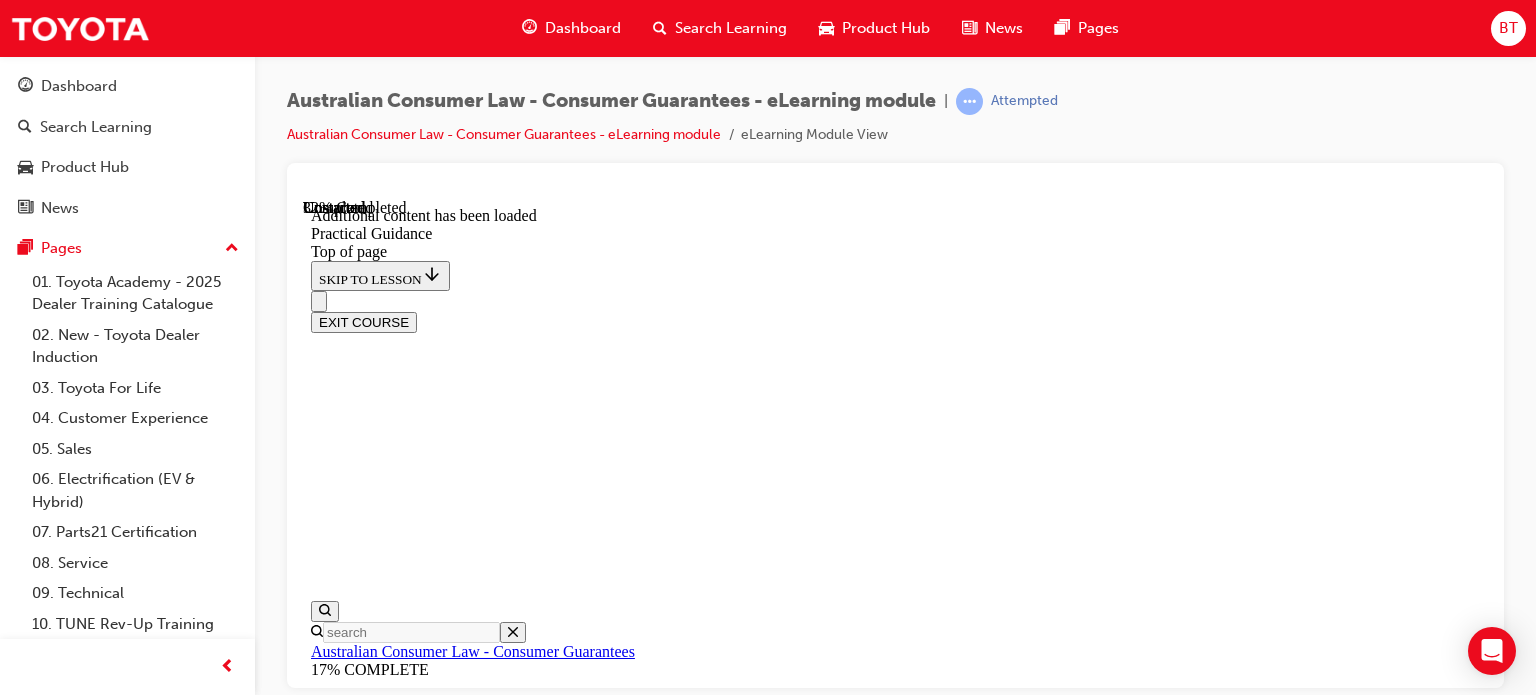 click on "CONTINUE" at bounding box center [353, 17693] 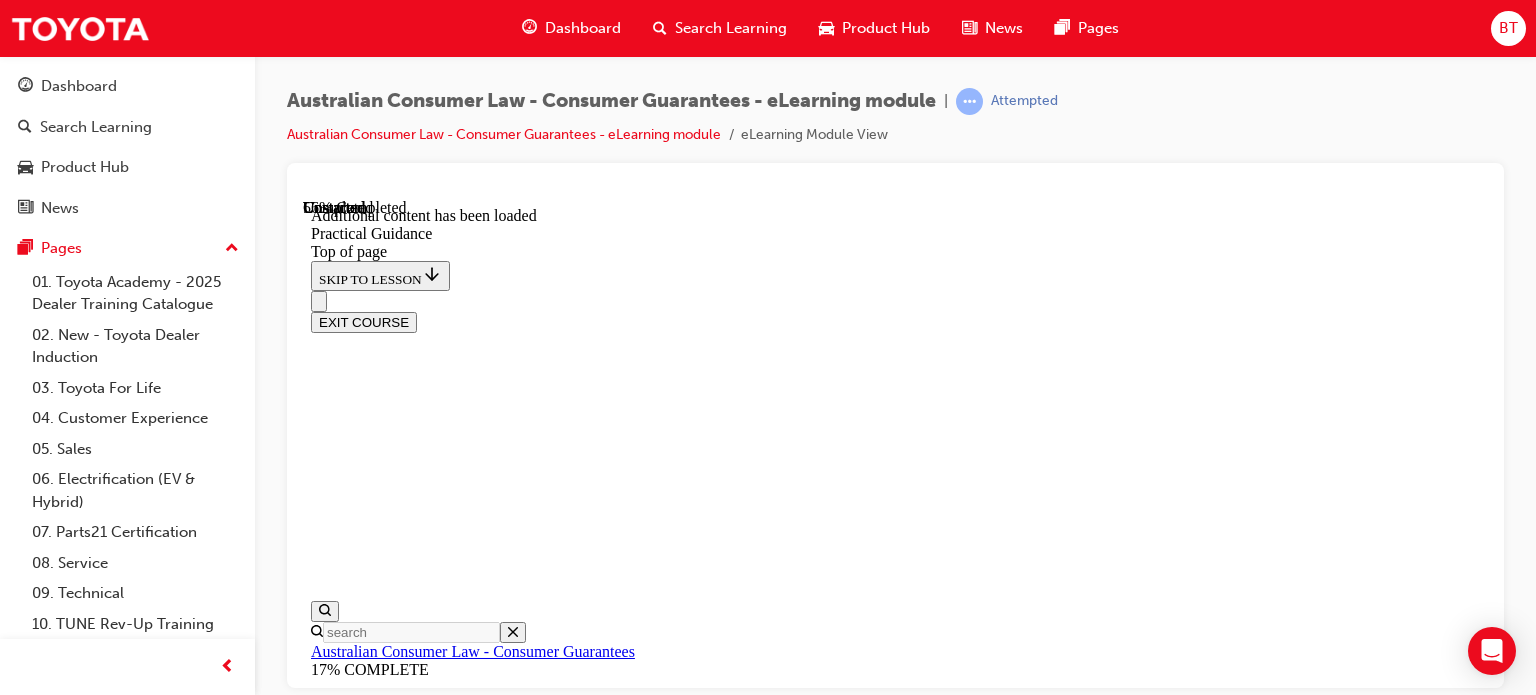 click on "CONTINUE" at bounding box center (353, 18439) 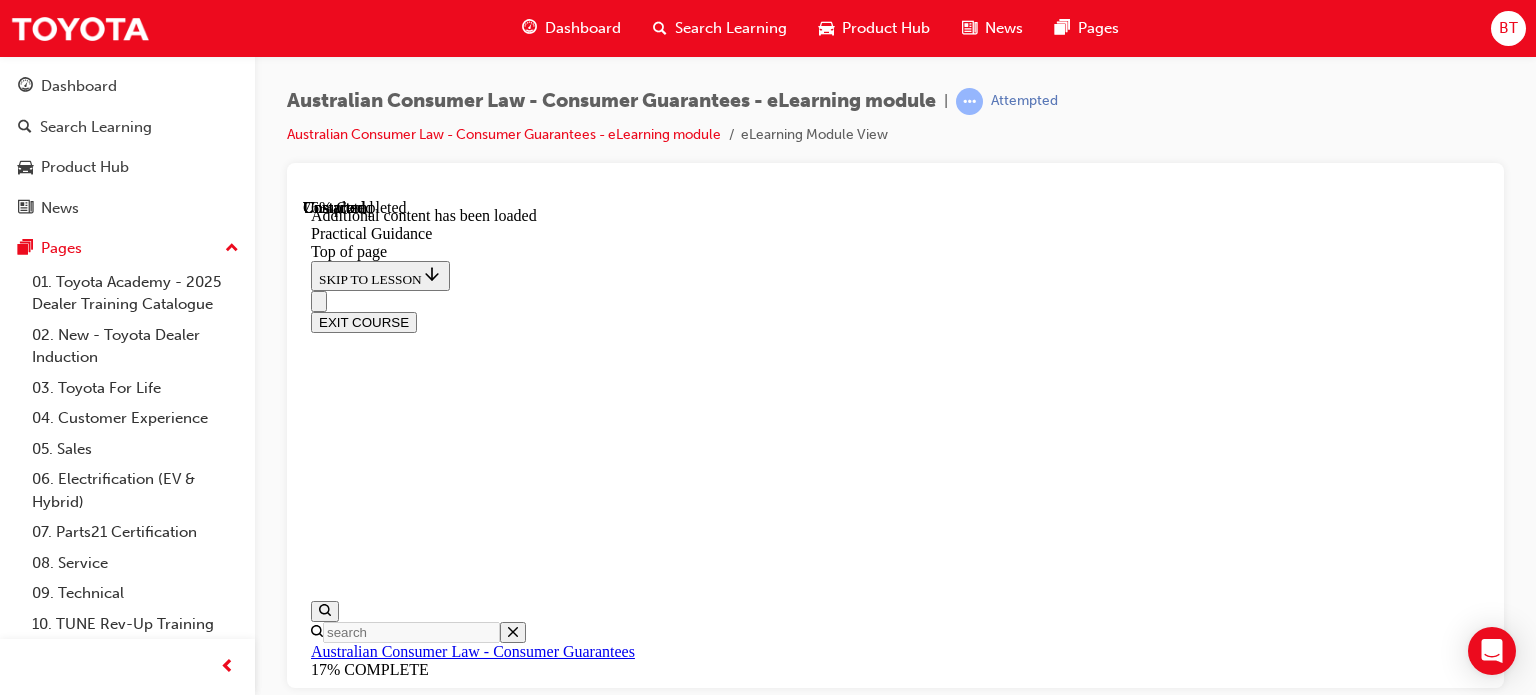 click on "CONTINUE" at bounding box center [353, 24982] 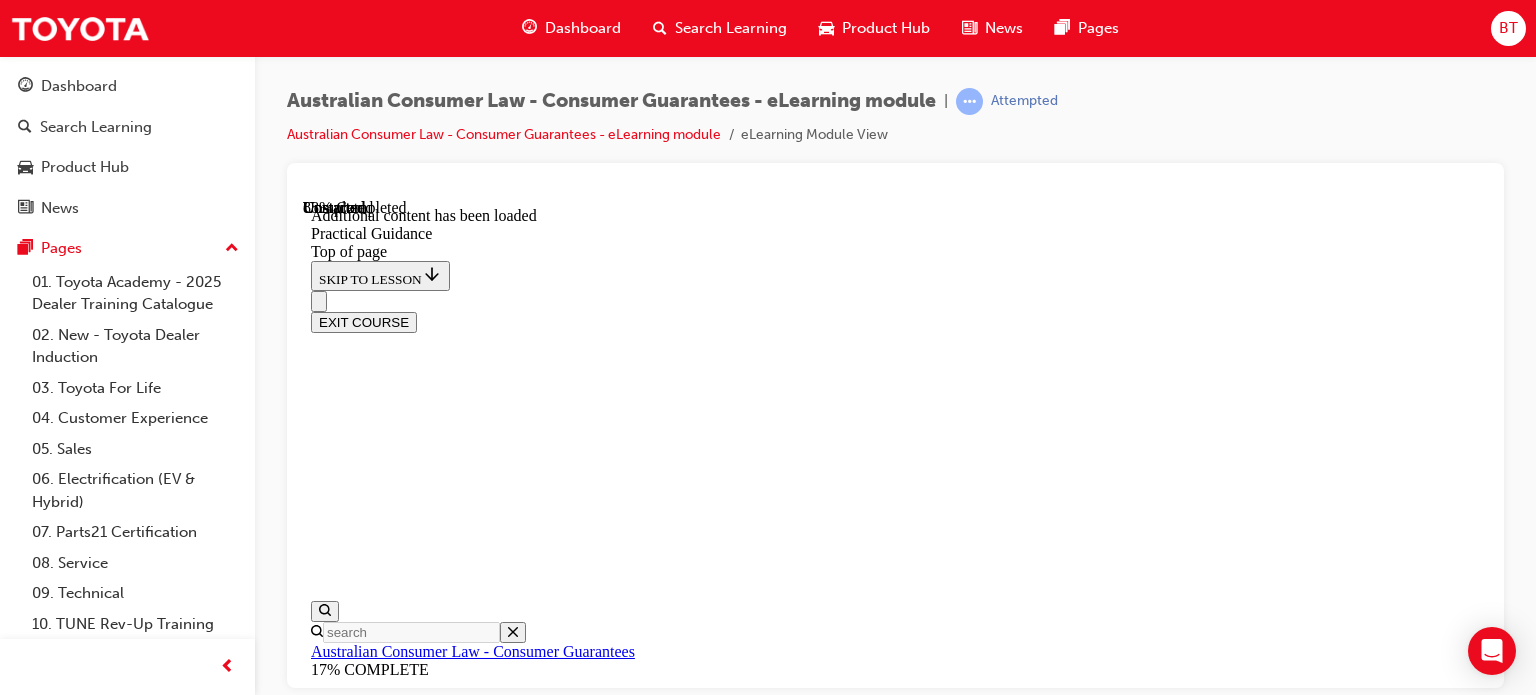 scroll, scrollTop: 5231, scrollLeft: 0, axis: vertical 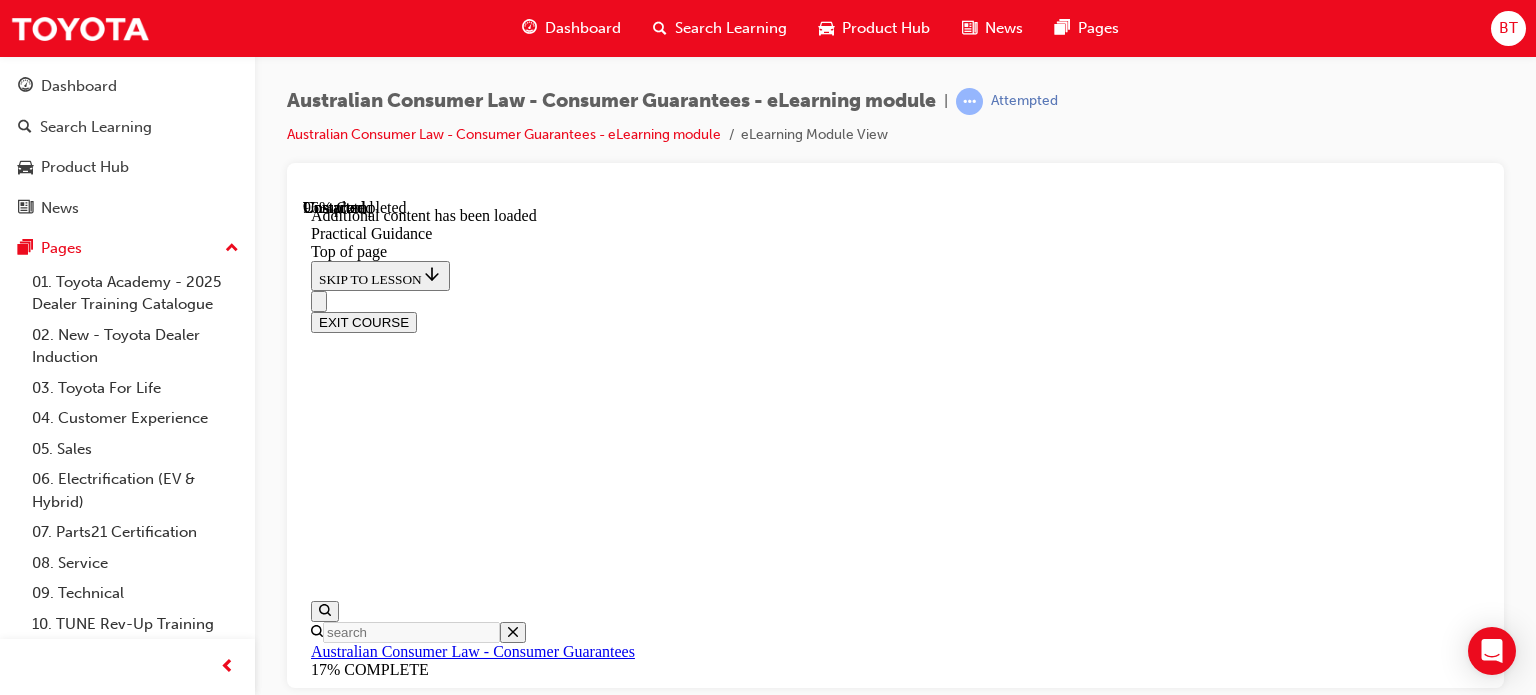 click on "CONTINUE" at bounding box center (353, 25662) 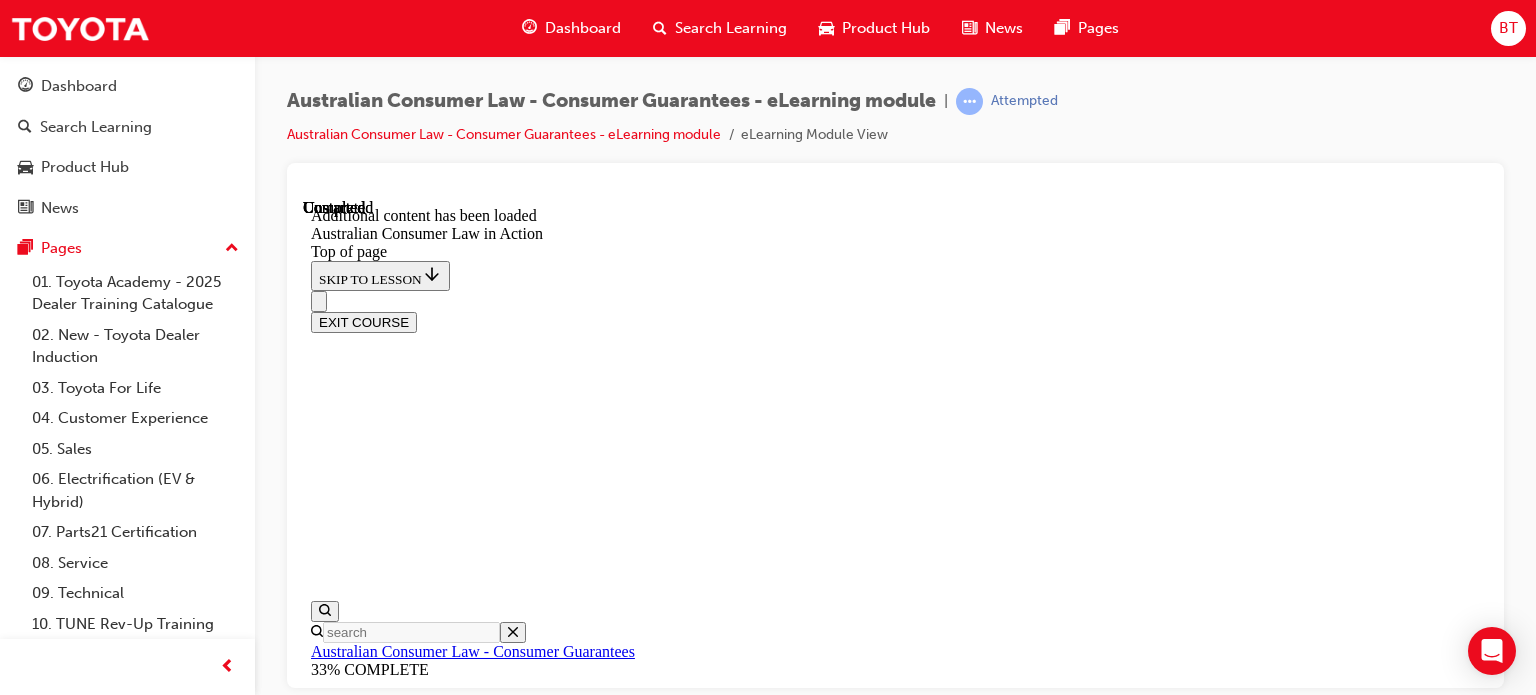 scroll, scrollTop: 0, scrollLeft: 0, axis: both 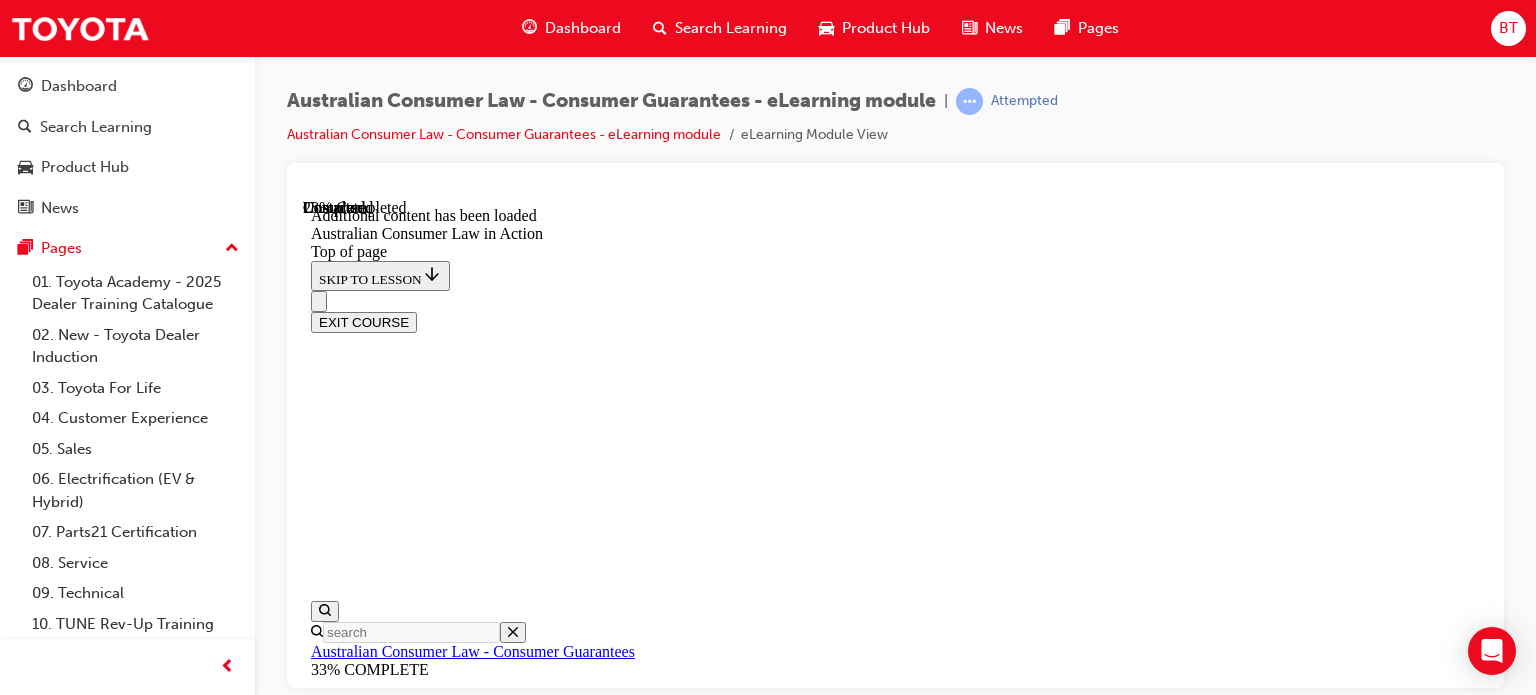 click on "CONTINUE" at bounding box center [353, 12458] 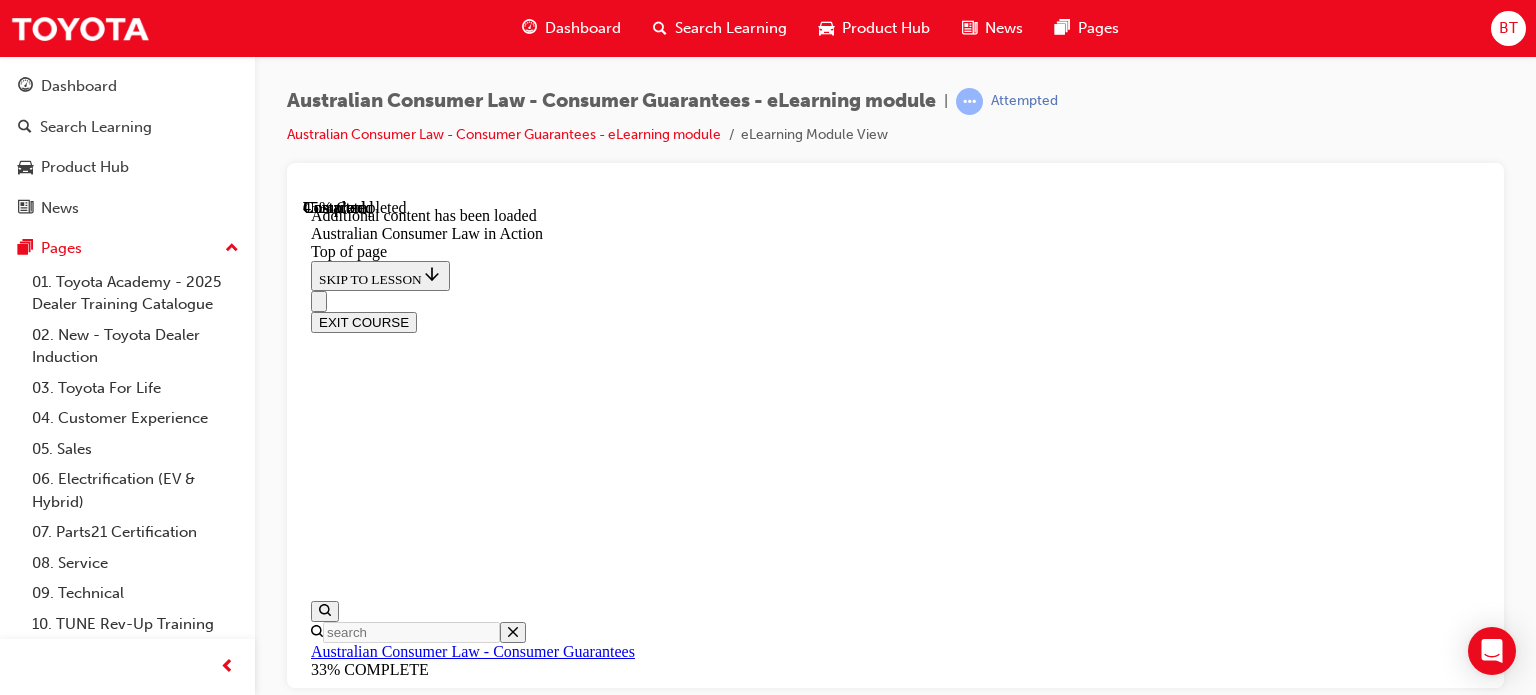 click on "CONTINUE" at bounding box center (353, 16516) 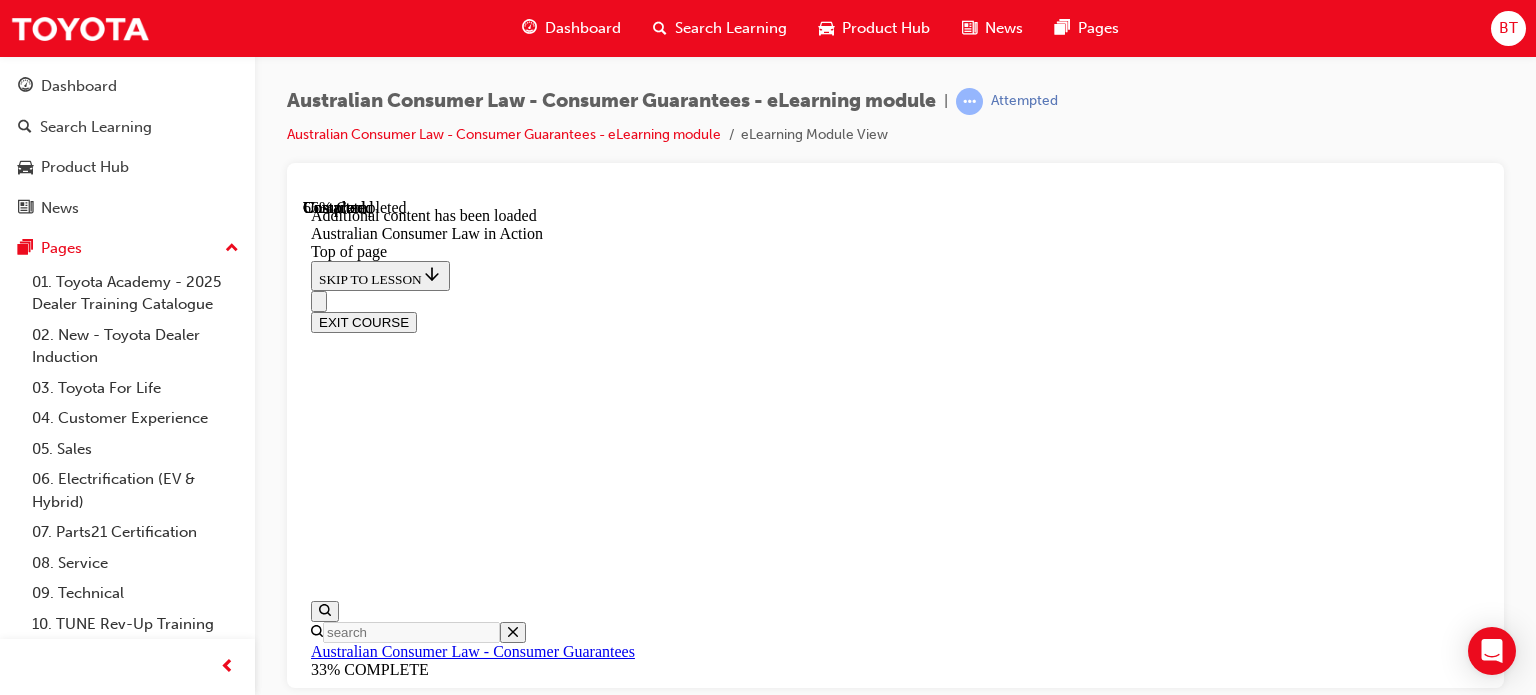 click on "CONTINUE" at bounding box center [353, 19426] 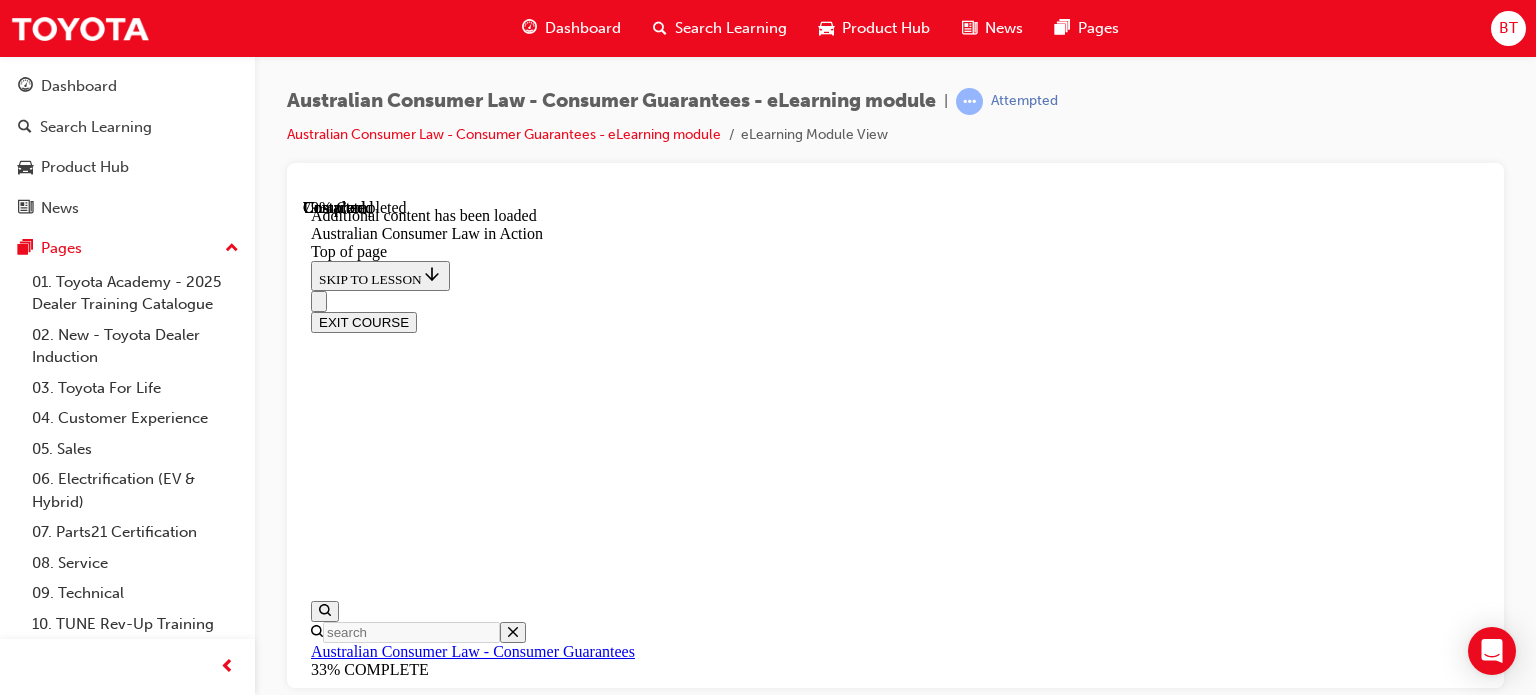 click on "CONTINUE" at bounding box center (353, 23478) 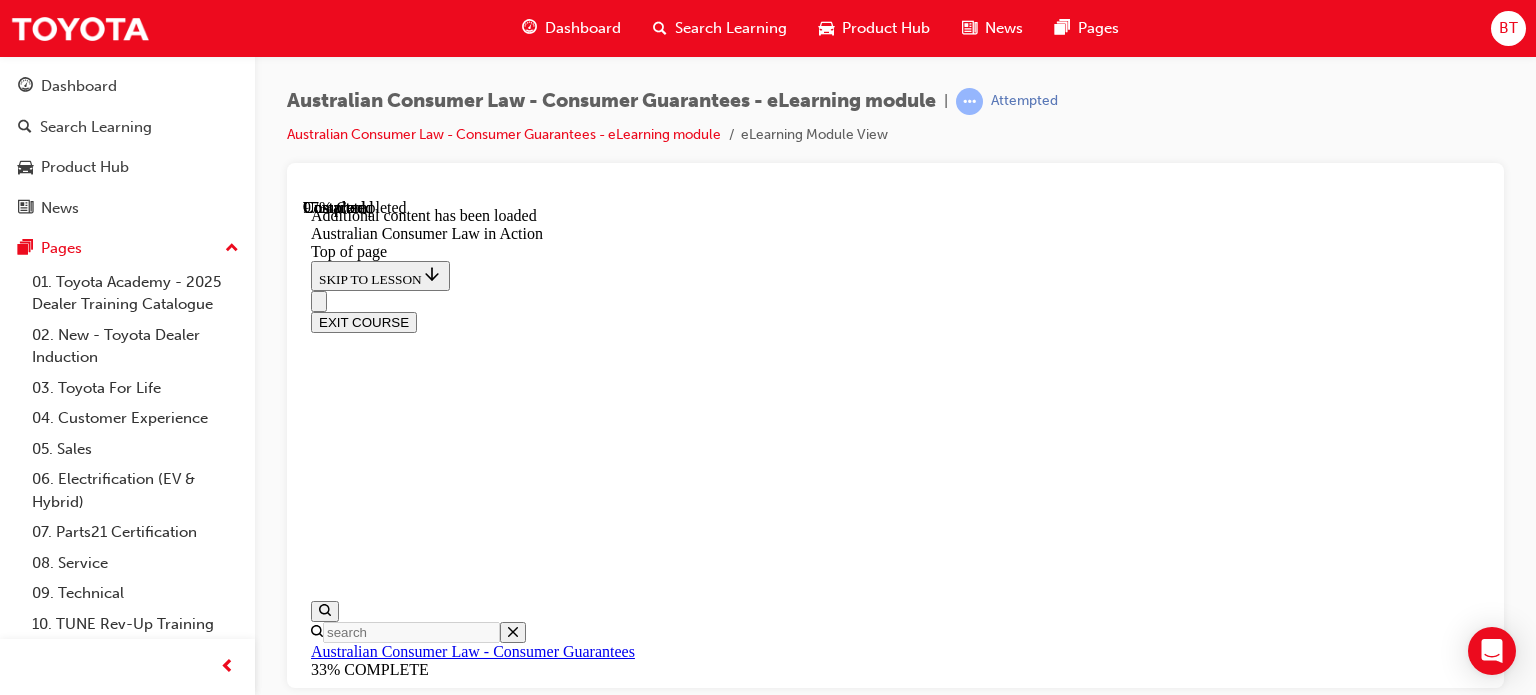scroll, scrollTop: 4243, scrollLeft: 0, axis: vertical 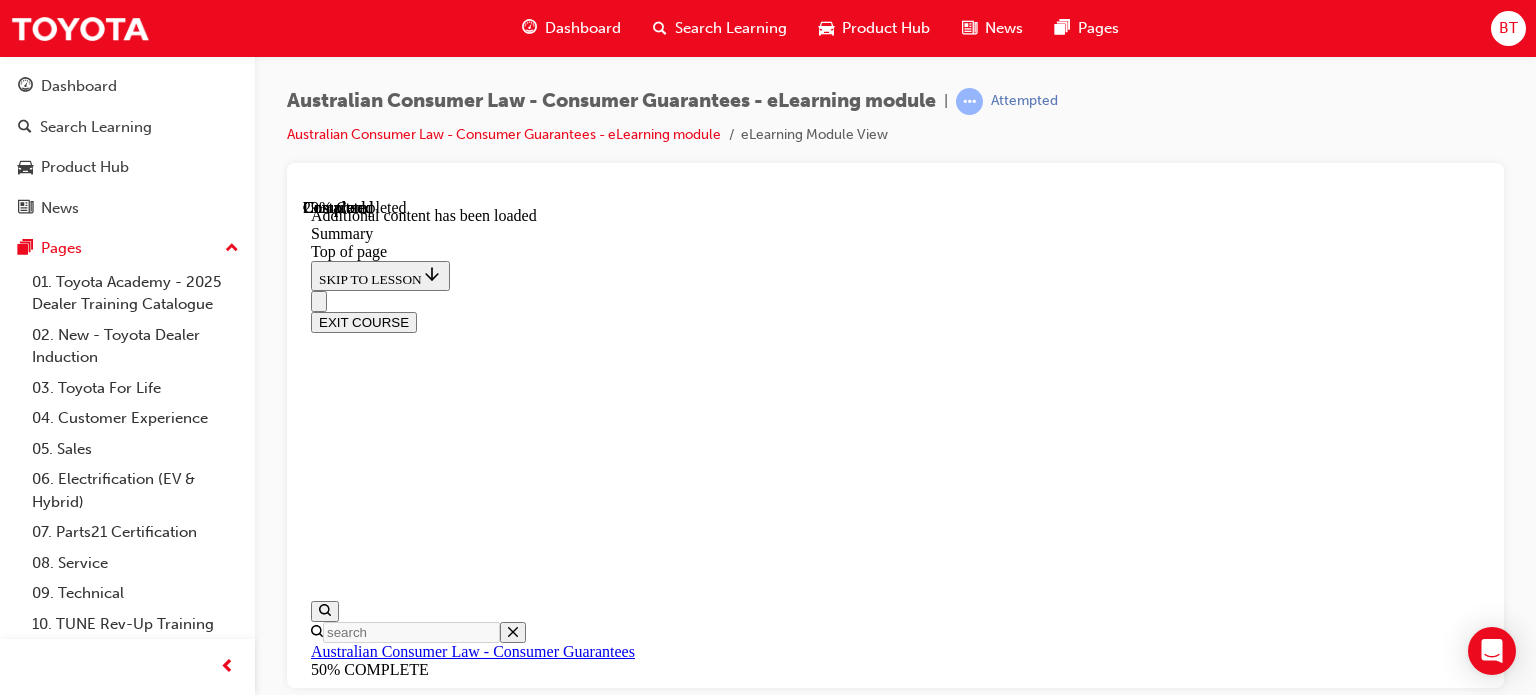 click on "CONTINUE" at bounding box center [353, 9706] 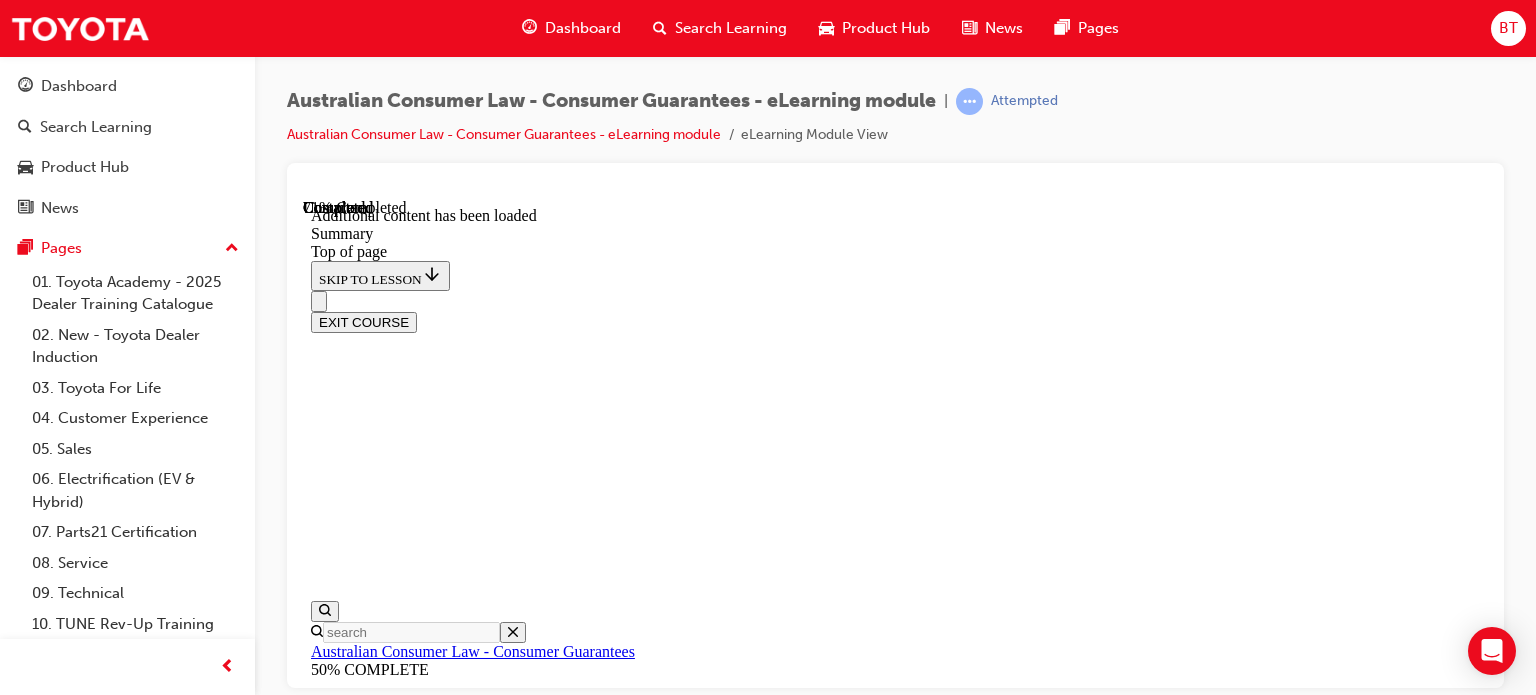 scroll, scrollTop: 1695, scrollLeft: 0, axis: vertical 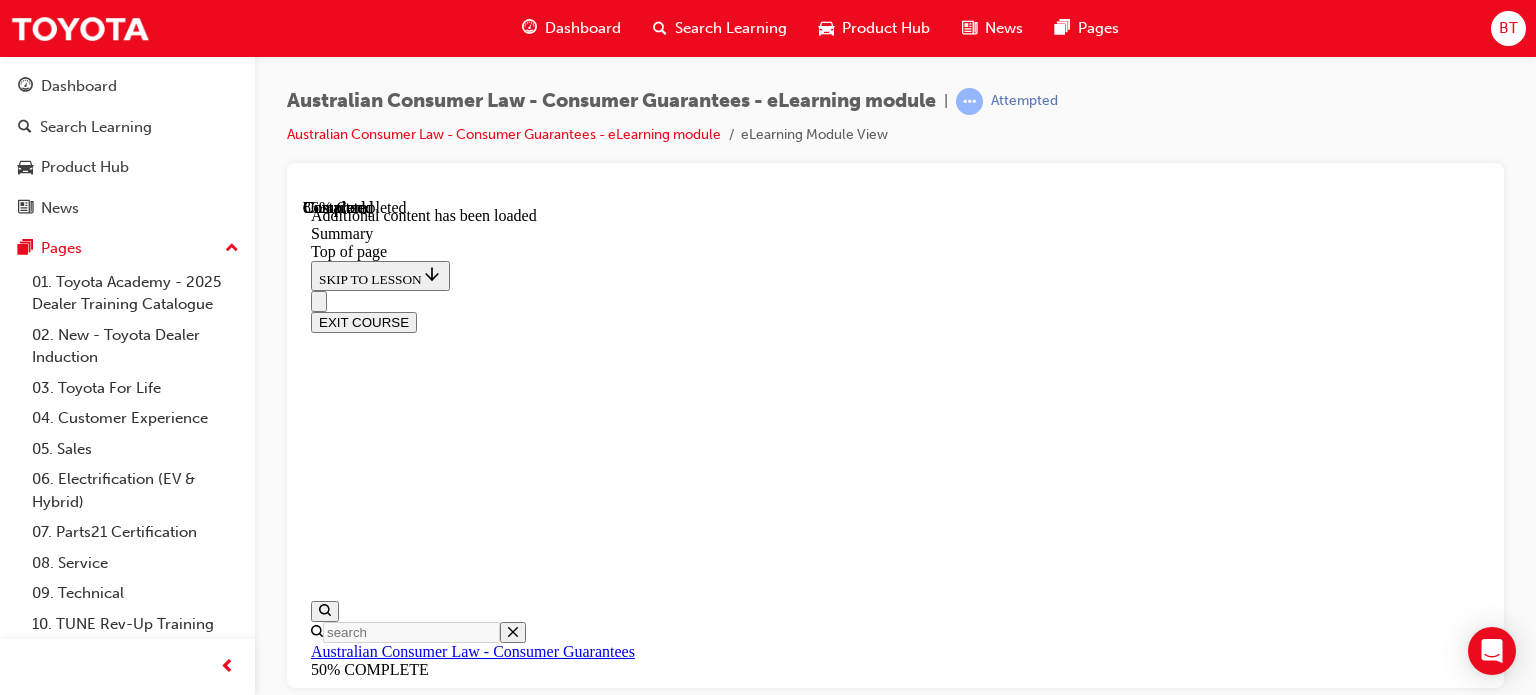 click on "CONTINUE" at bounding box center (353, 11288) 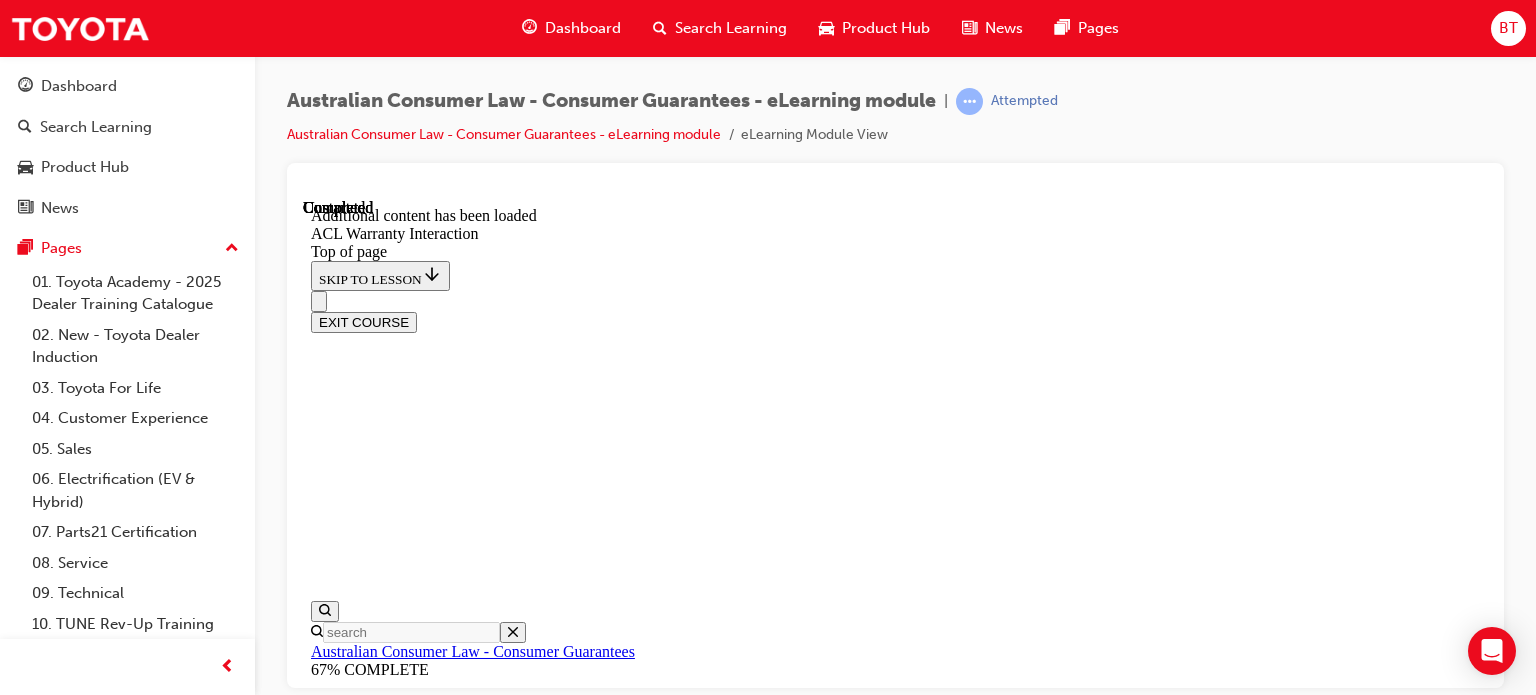 scroll, scrollTop: 0, scrollLeft: 0, axis: both 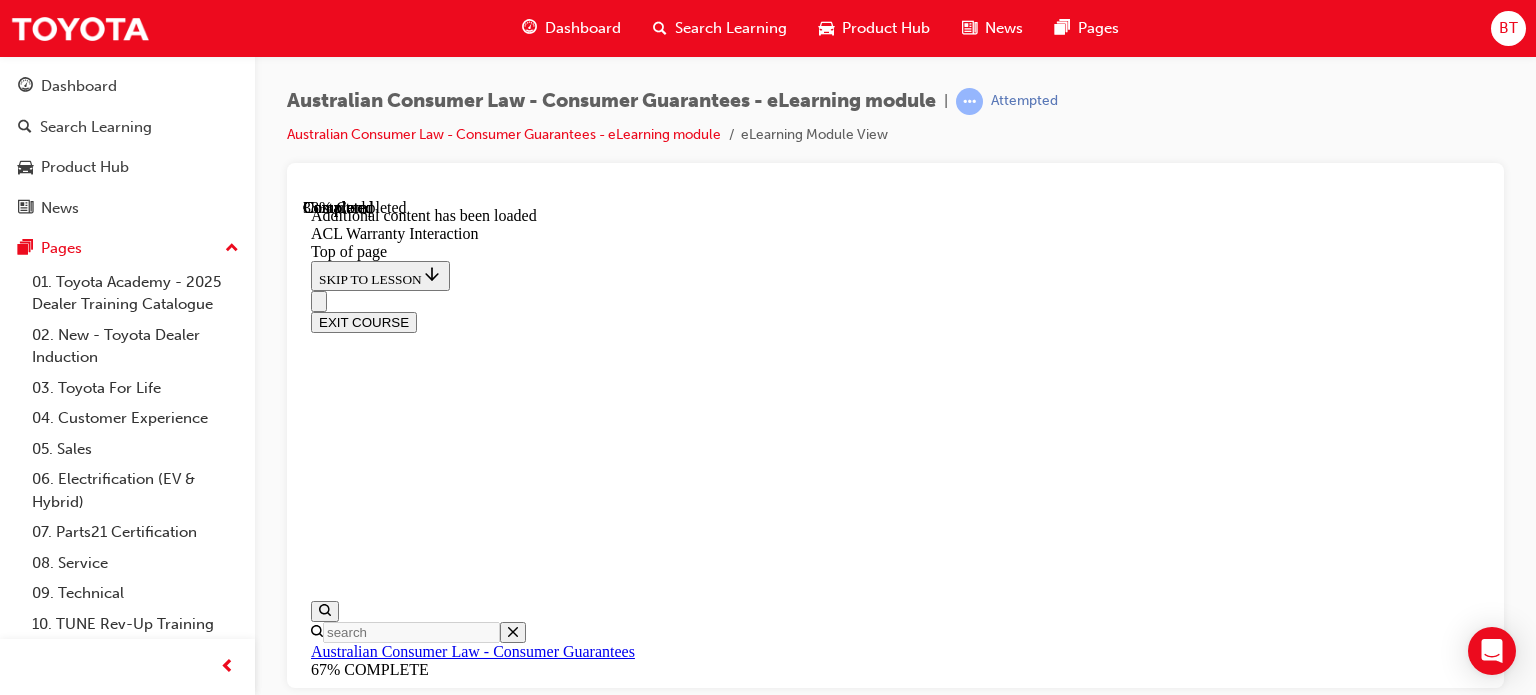 click at bounding box center [409, 9430] 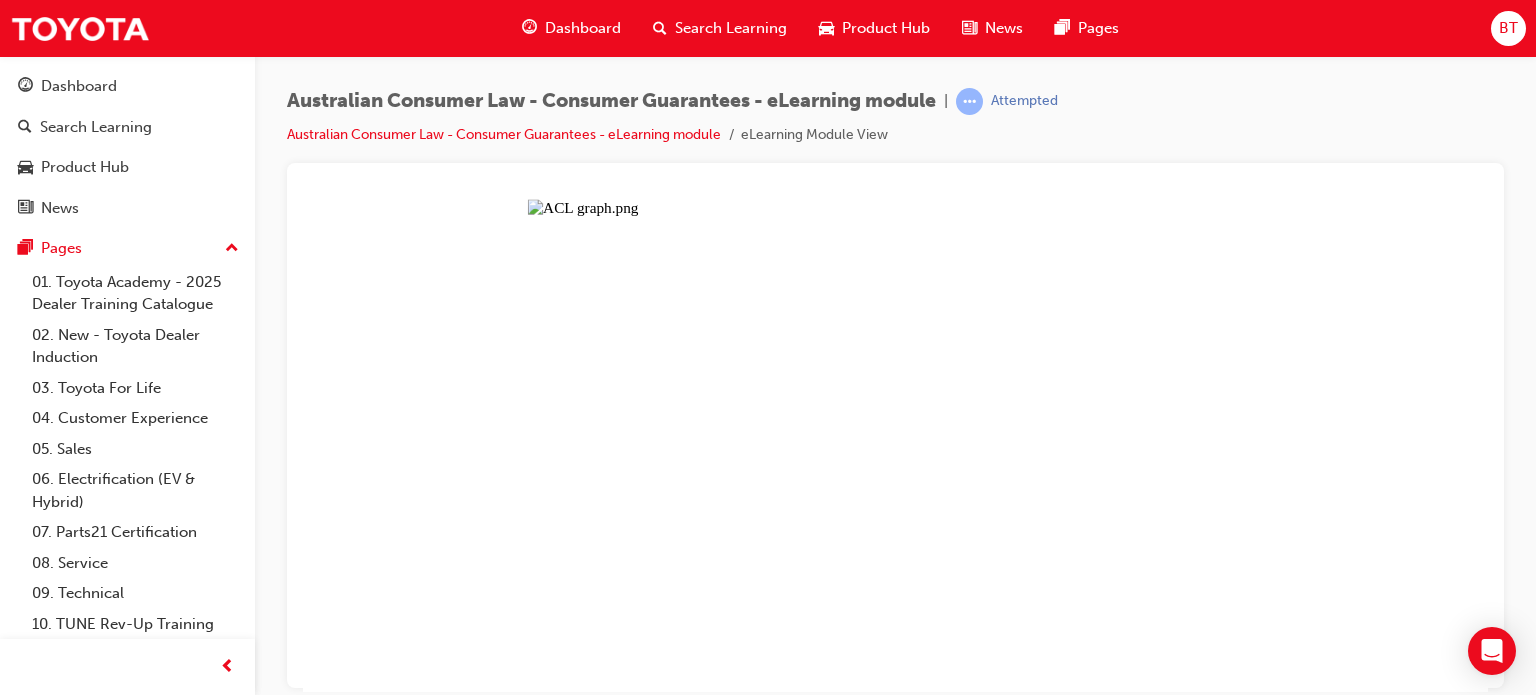click at bounding box center (895, 444) 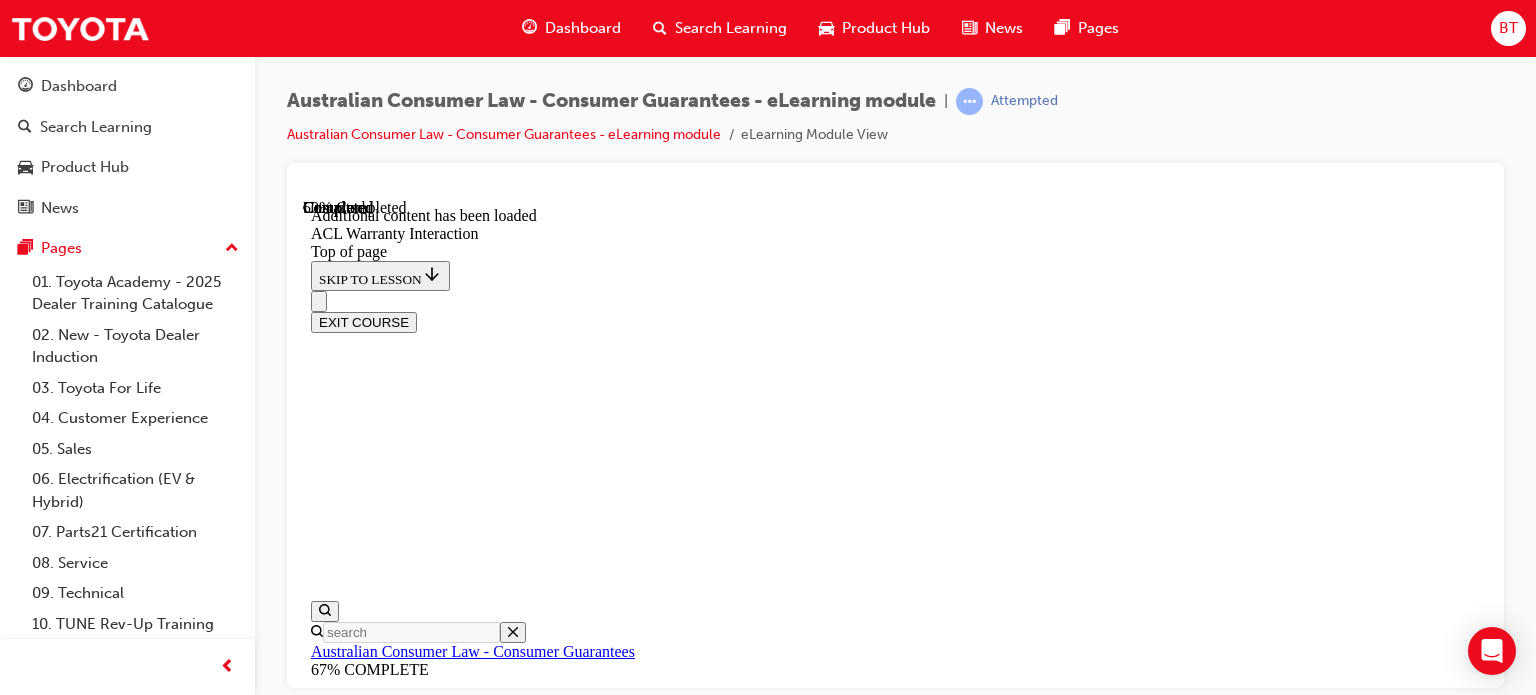 scroll, scrollTop: 1428, scrollLeft: 0, axis: vertical 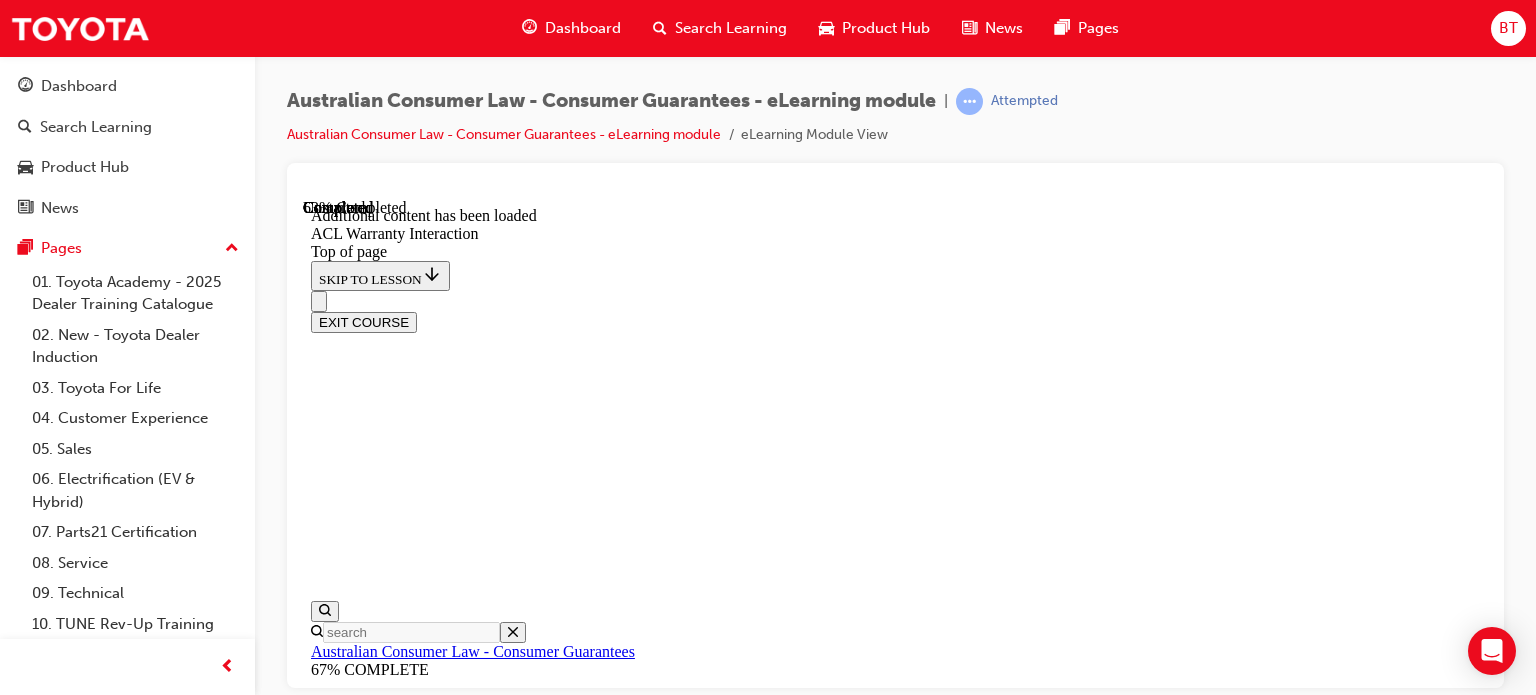 click on "CONTINUE" at bounding box center (353, 9931) 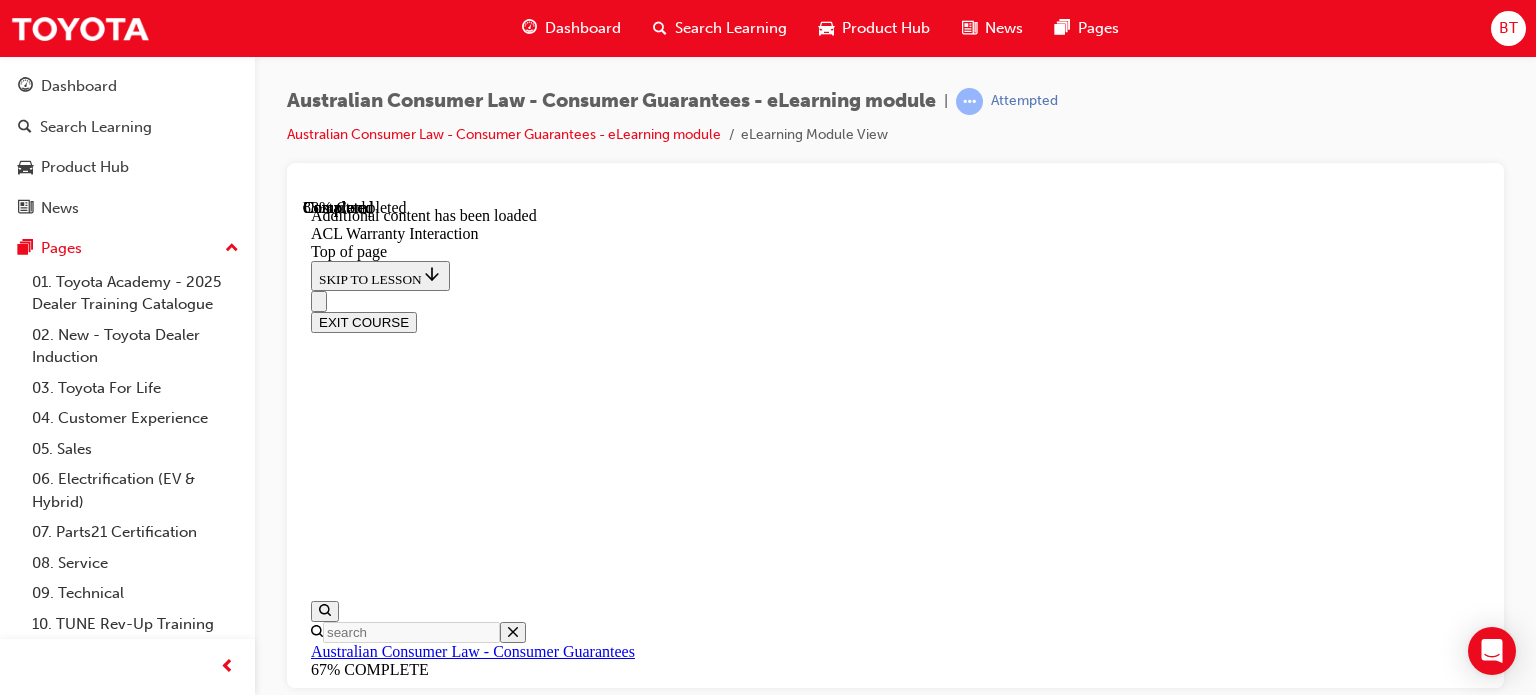 scroll, scrollTop: 2583, scrollLeft: 0, axis: vertical 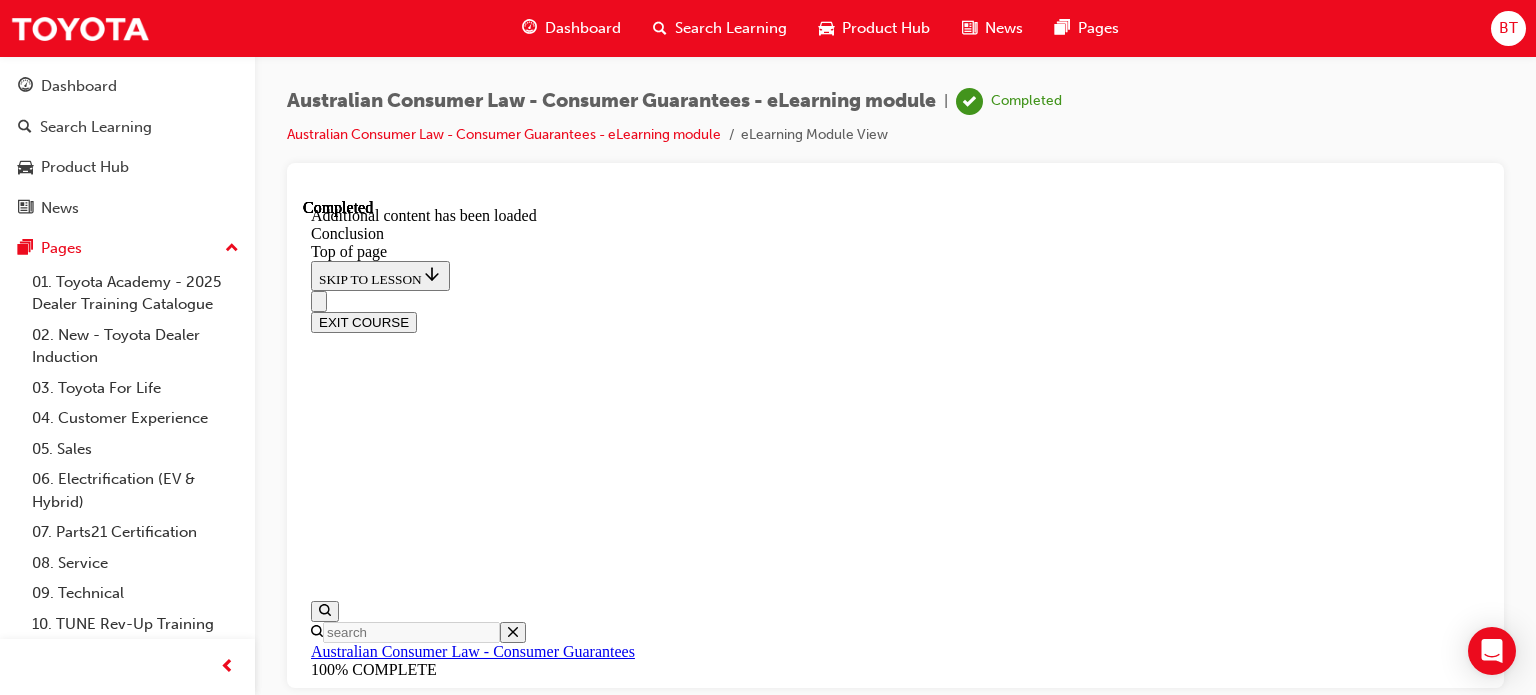 click on "EXIT COURSE" at bounding box center (364, 321) 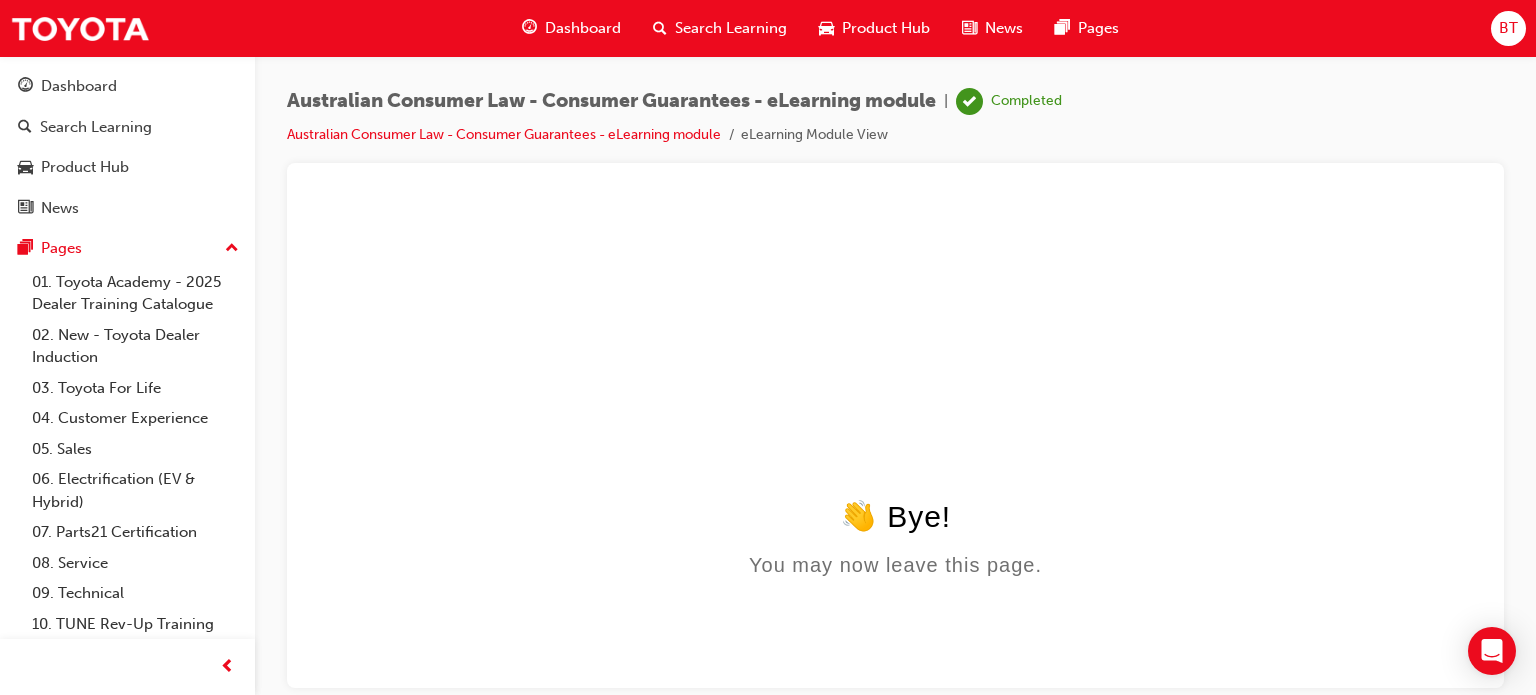 scroll, scrollTop: 0, scrollLeft: 0, axis: both 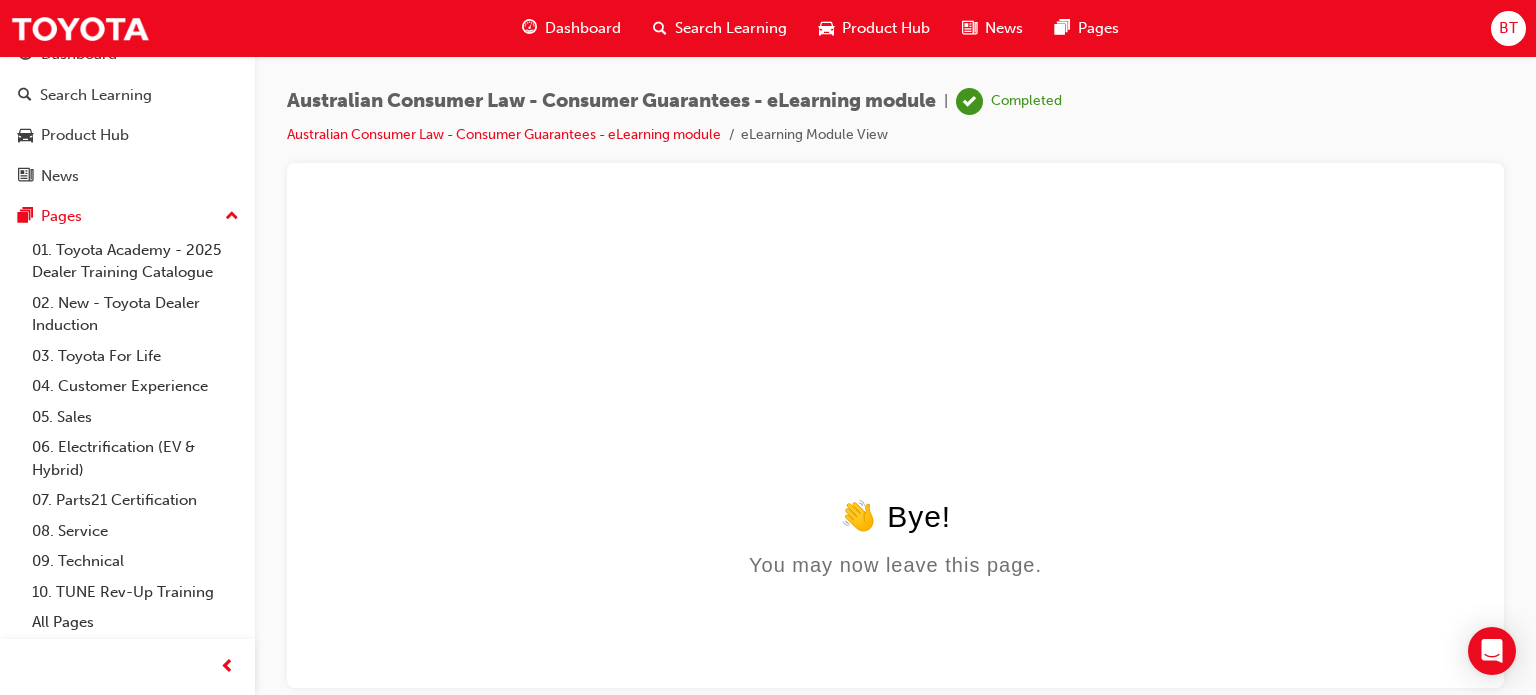 click on "Search Learning" at bounding box center [731, 28] 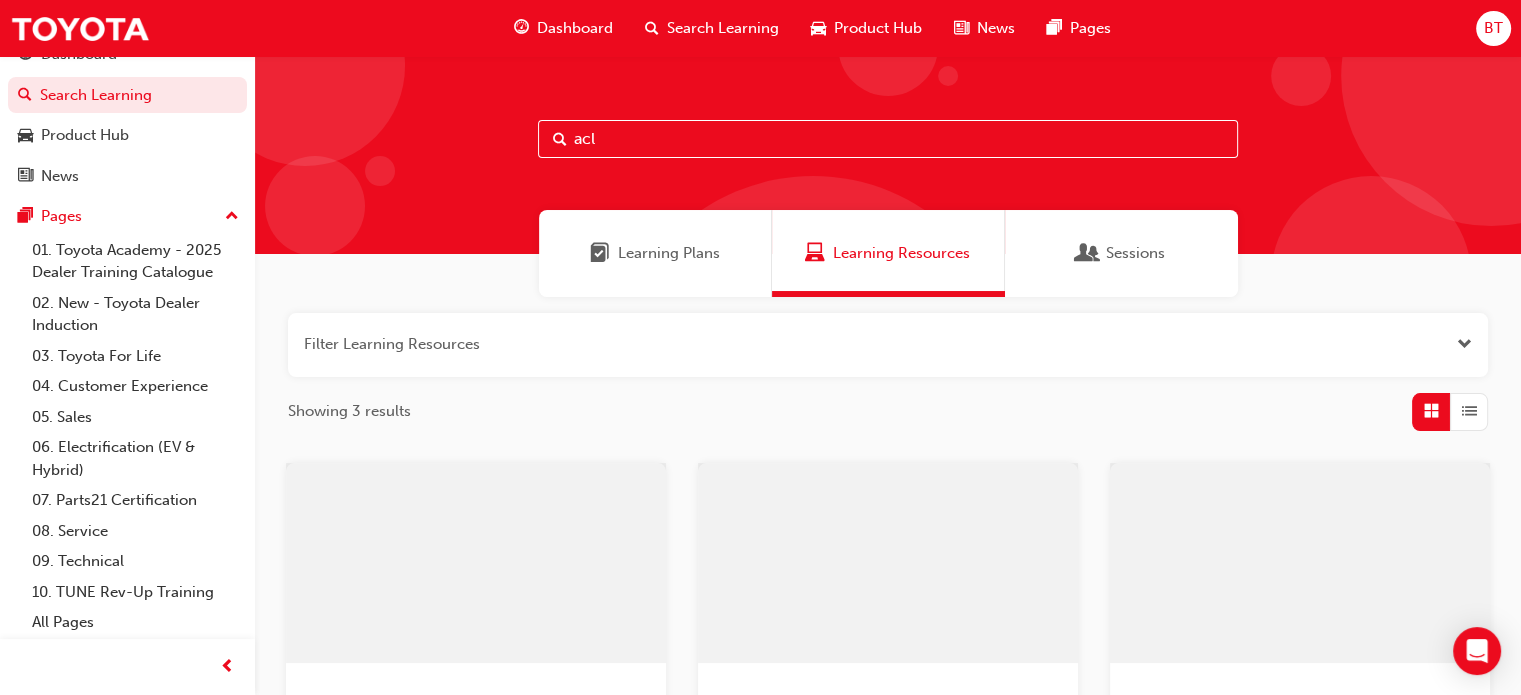 click on "acl" at bounding box center (888, 139) 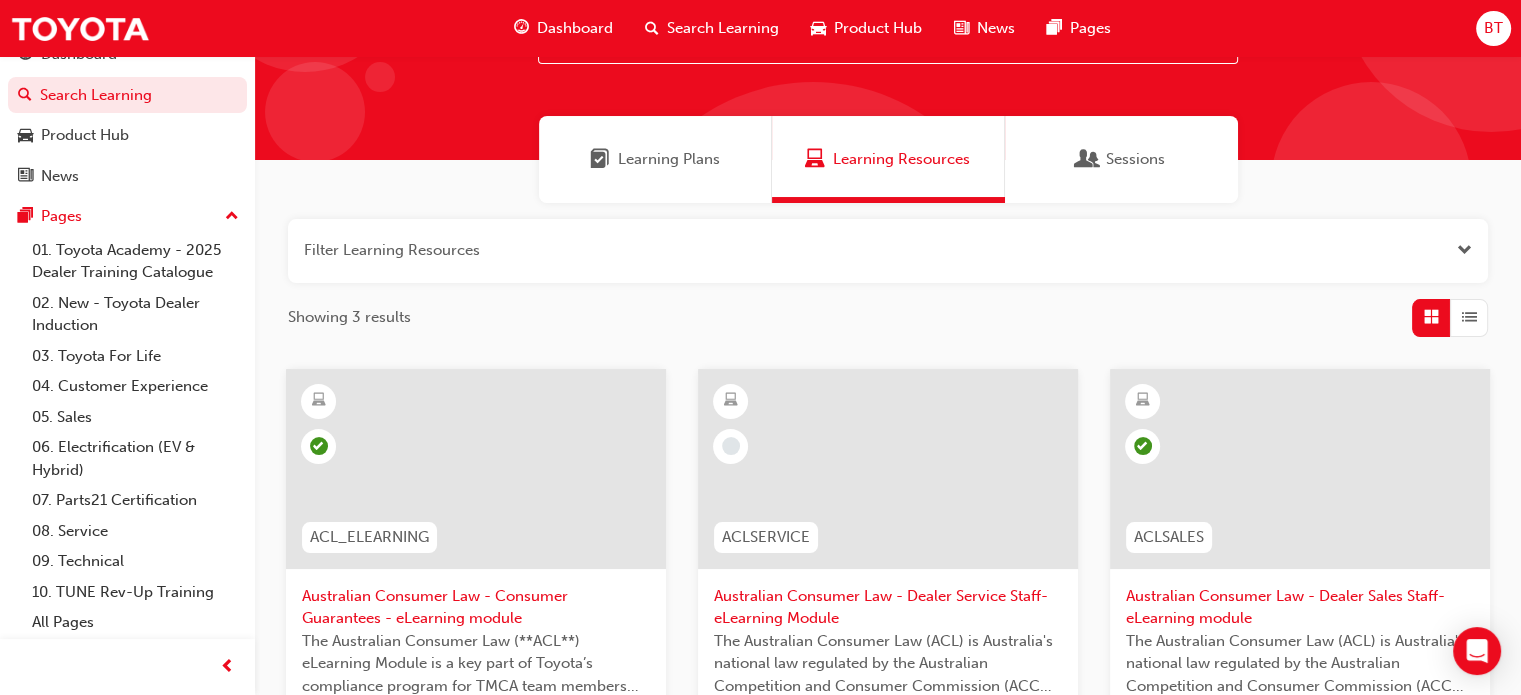 scroll, scrollTop: 200, scrollLeft: 0, axis: vertical 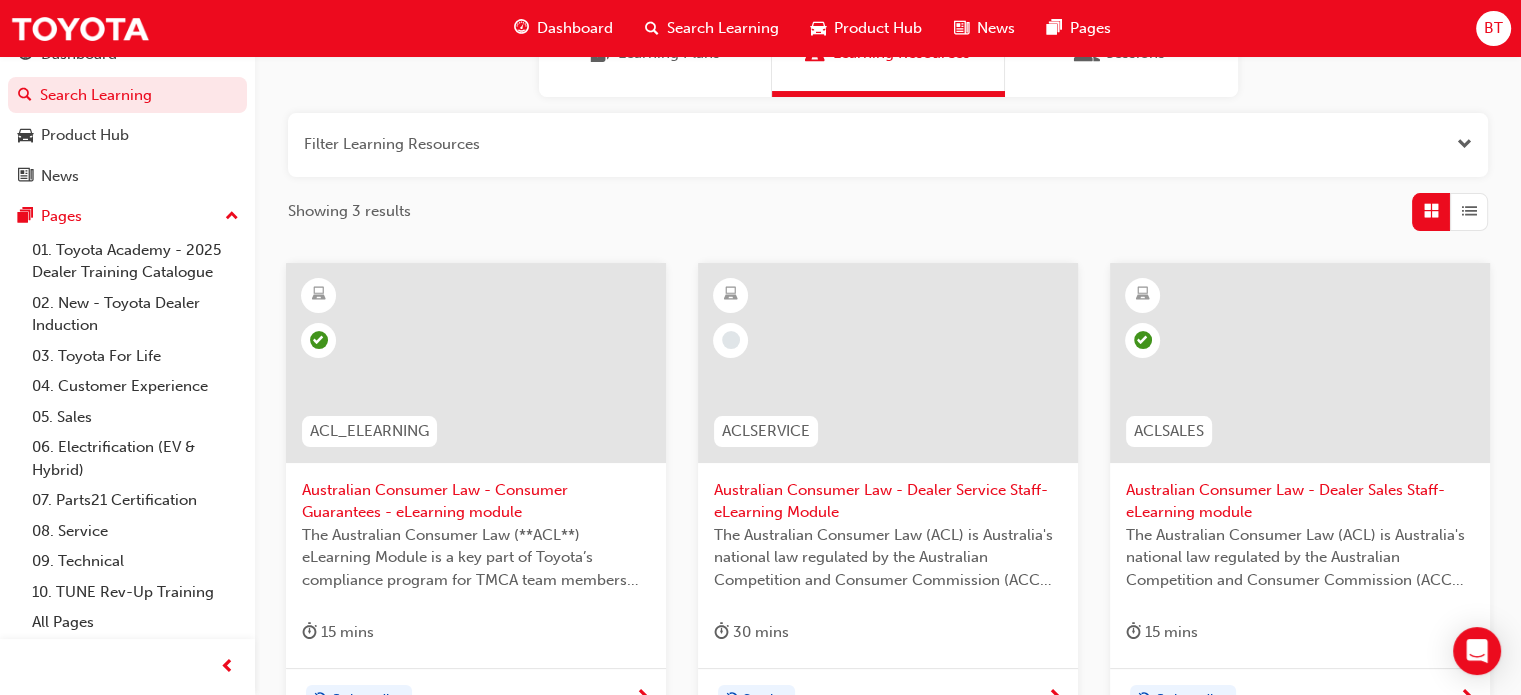 click at bounding box center (1300, 363) 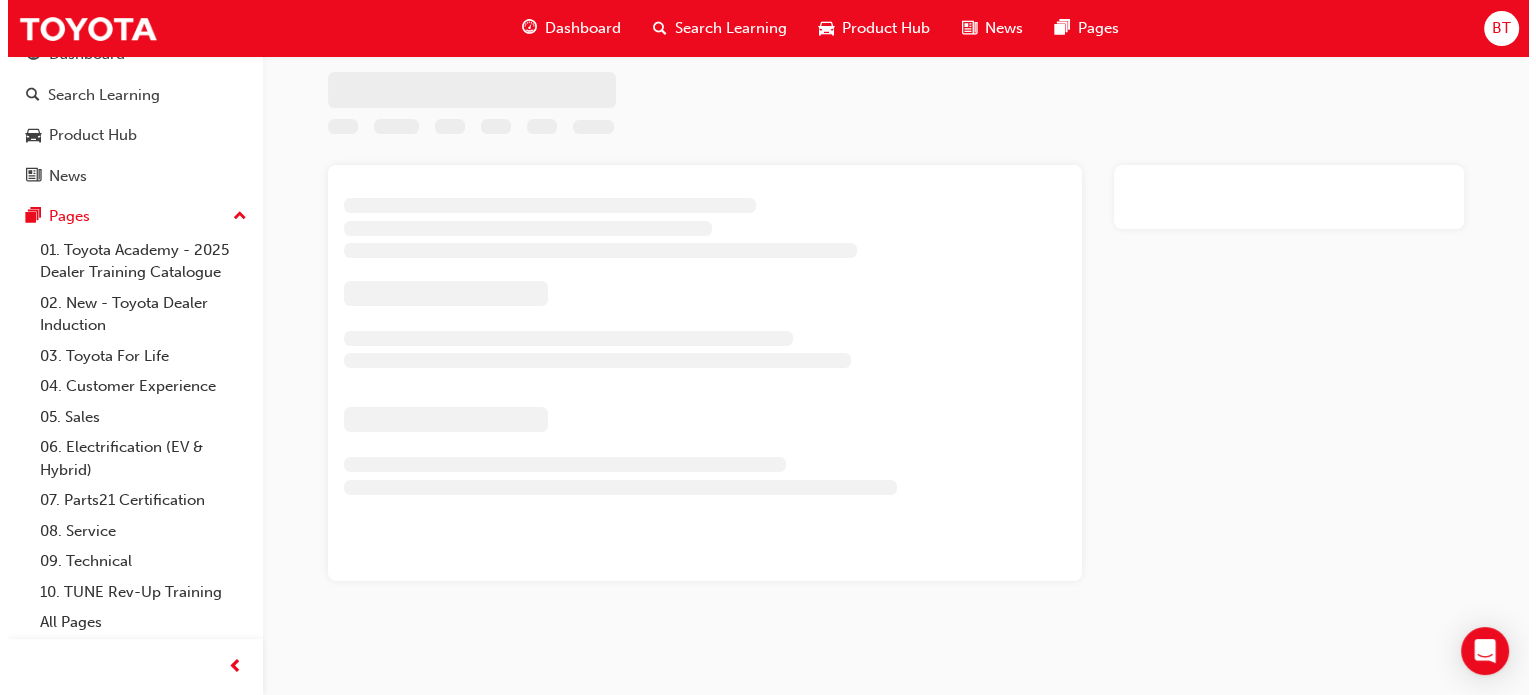 scroll, scrollTop: 0, scrollLeft: 0, axis: both 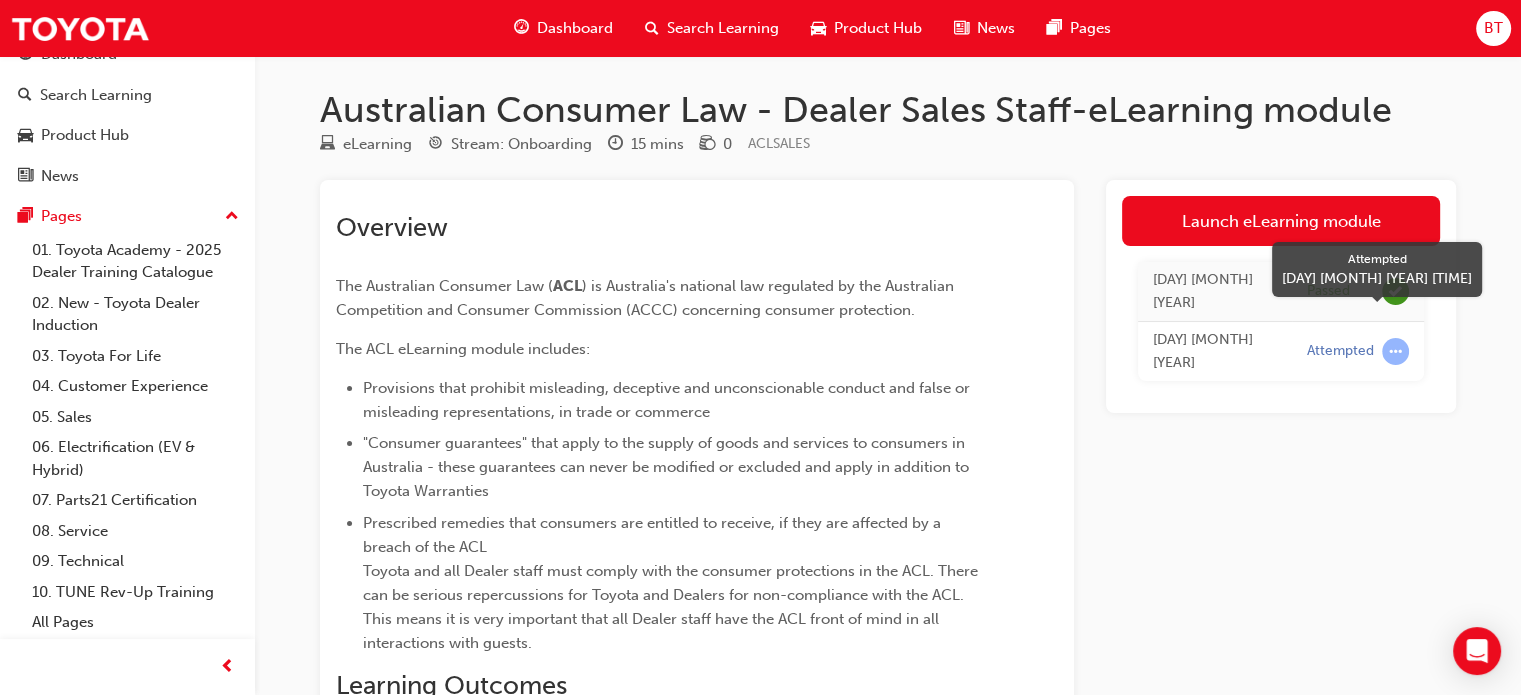 click at bounding box center [1395, 351] 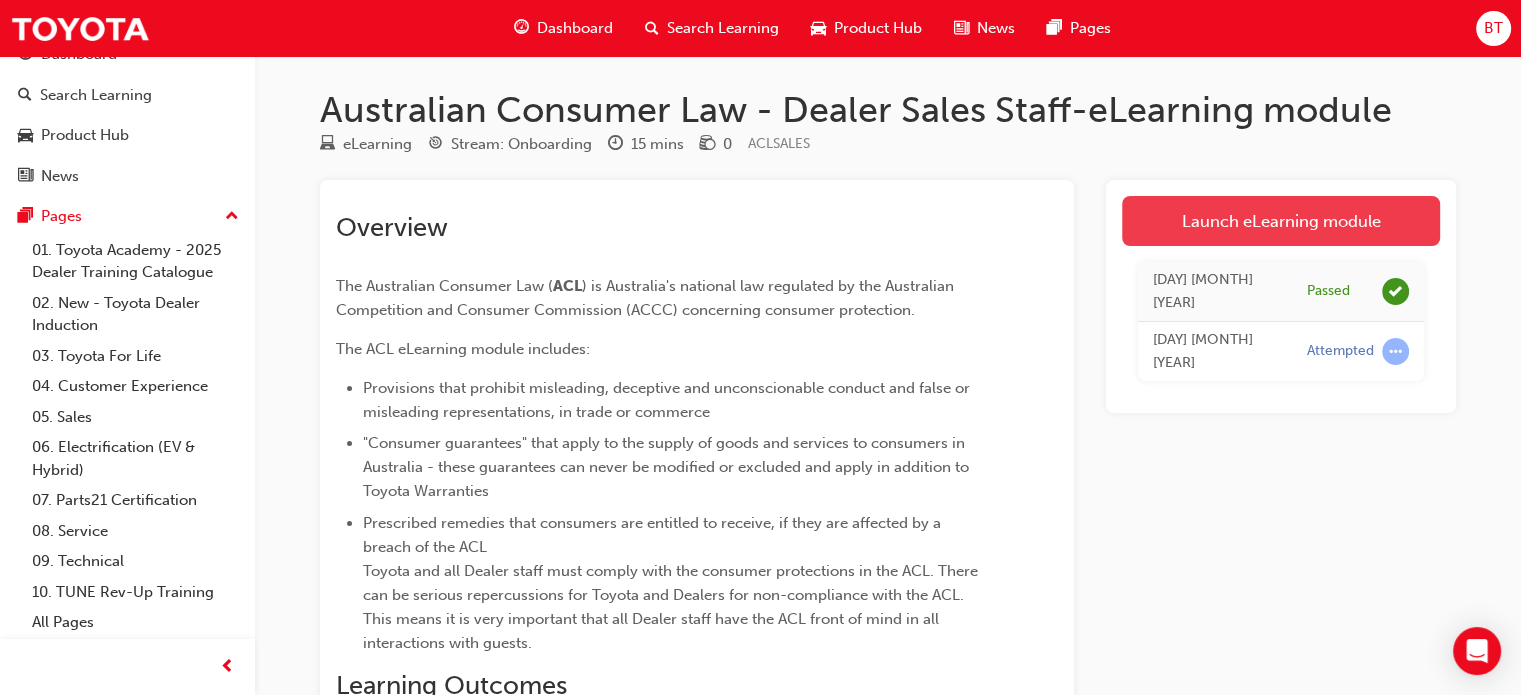 click on "Launch eLearning module" at bounding box center [1281, 221] 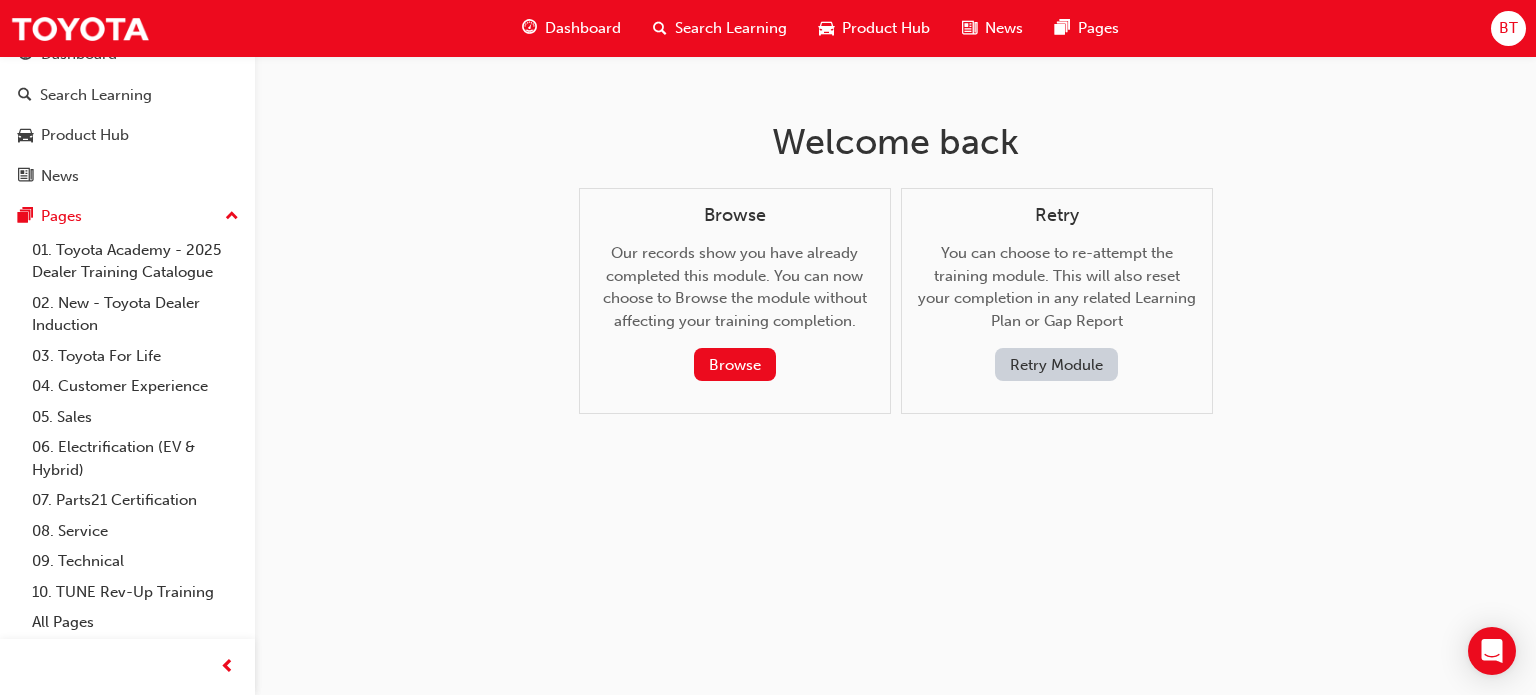 click on "Retry Module" at bounding box center [1056, 364] 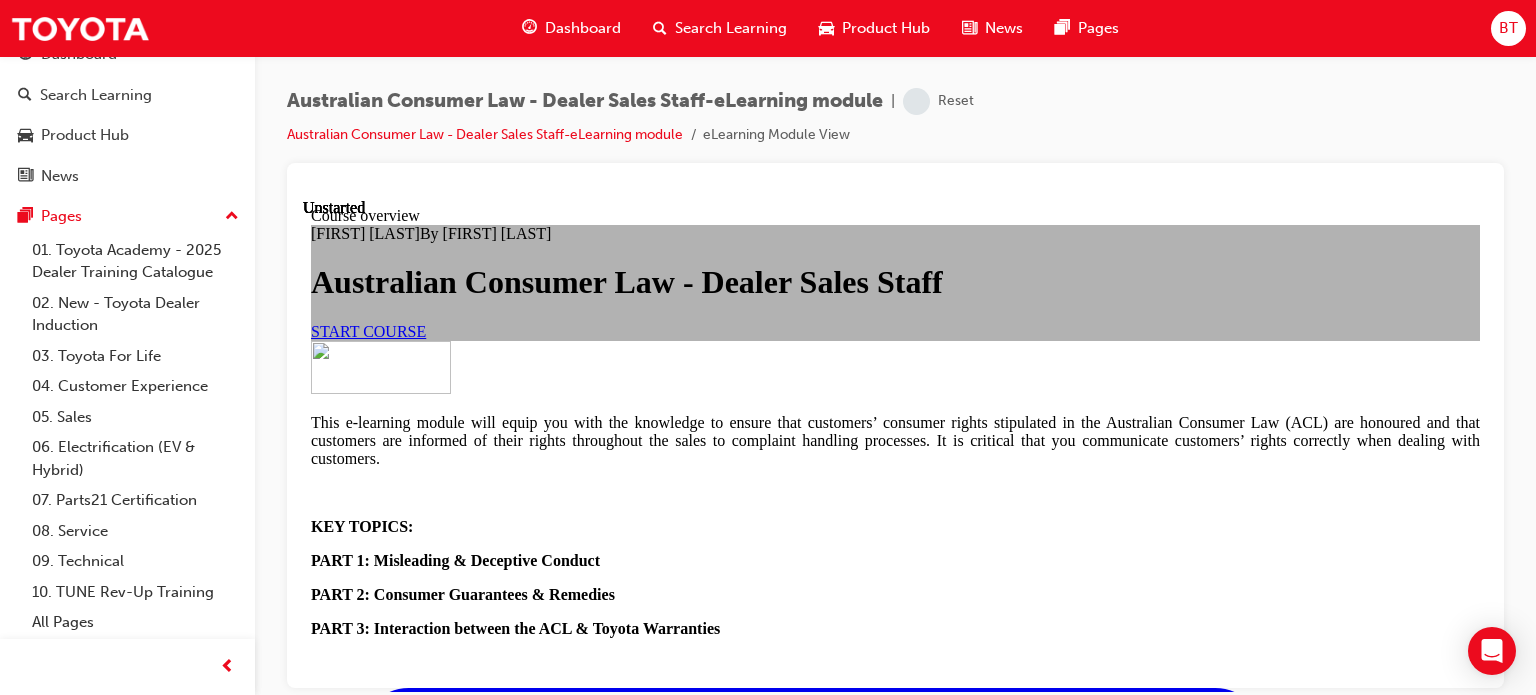 scroll, scrollTop: 0, scrollLeft: 0, axis: both 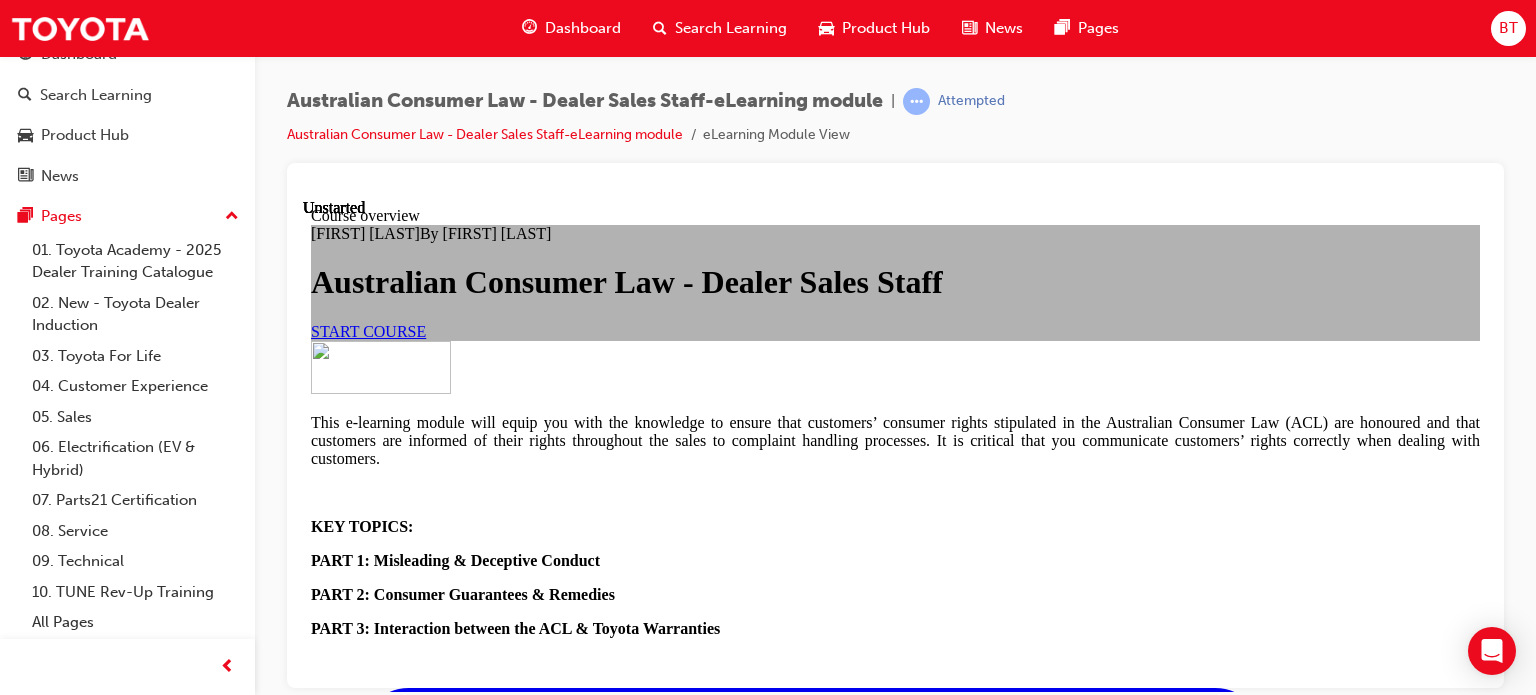 click on "START COURSE" at bounding box center [368, 330] 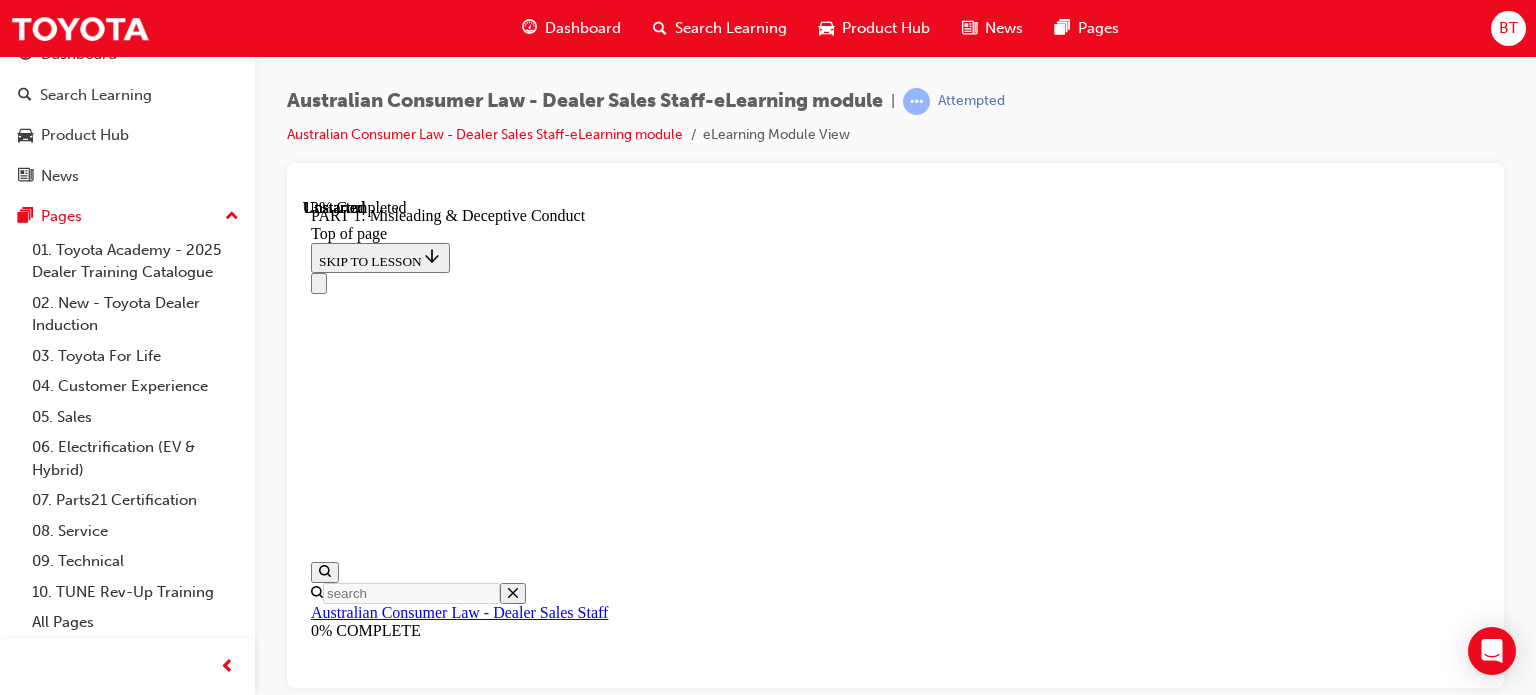 click on "CONTINUE" at bounding box center [354, 8864] 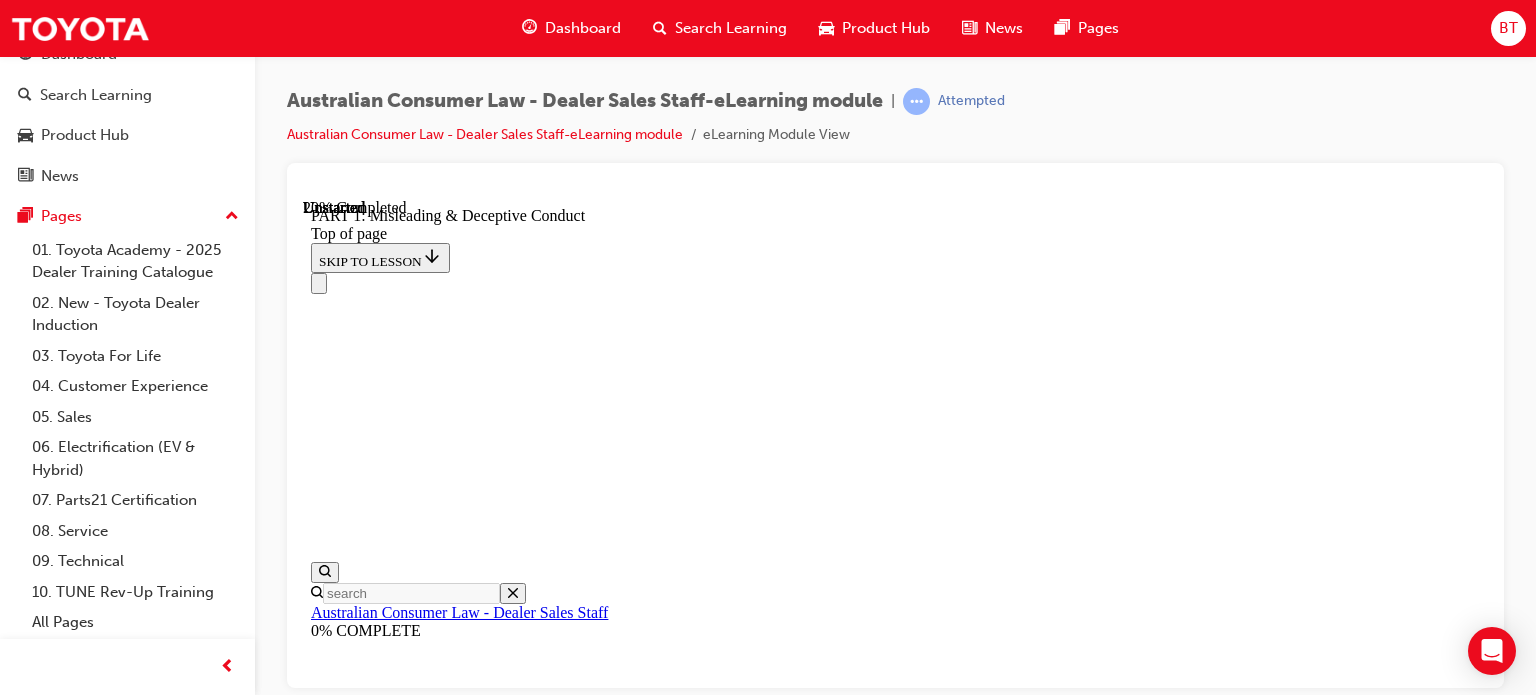 click on "CONTINUE" at bounding box center (353, 8891) 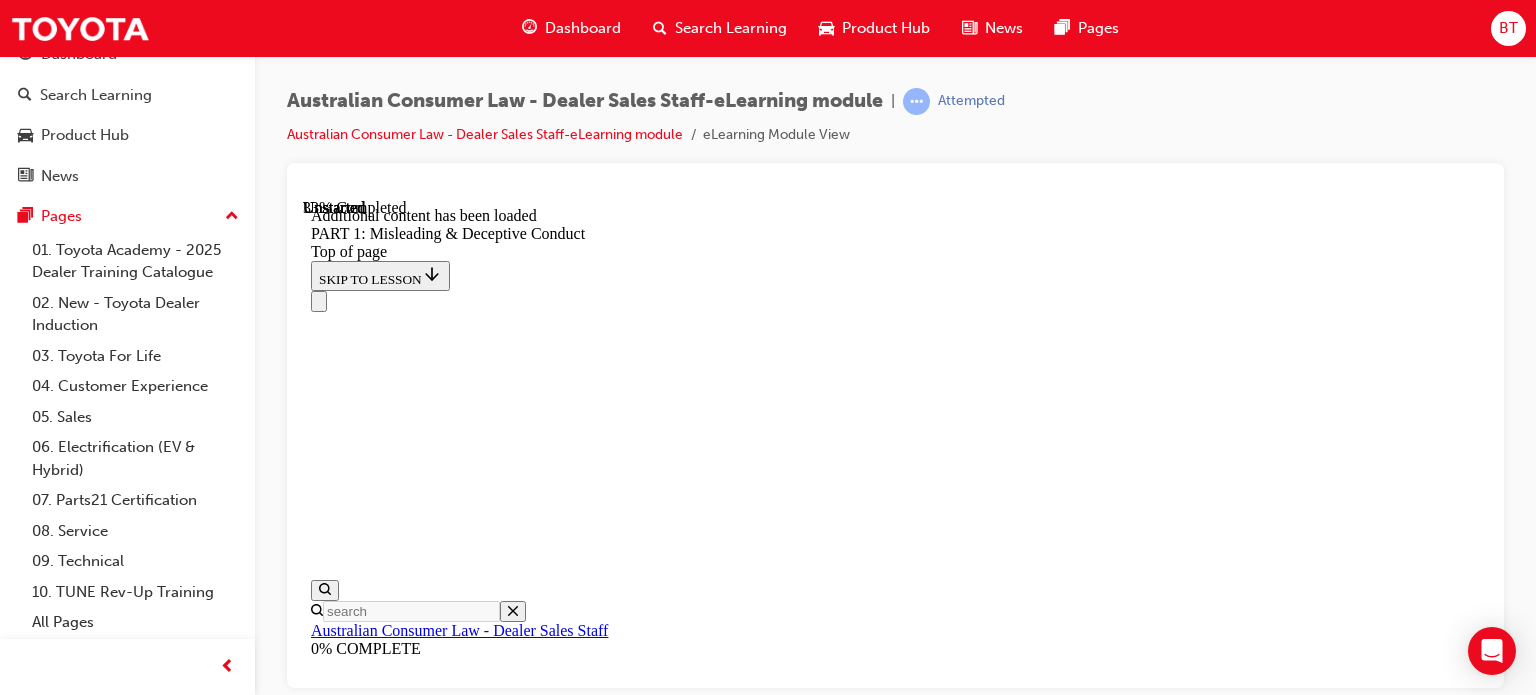 scroll, scrollTop: 2797, scrollLeft: 0, axis: vertical 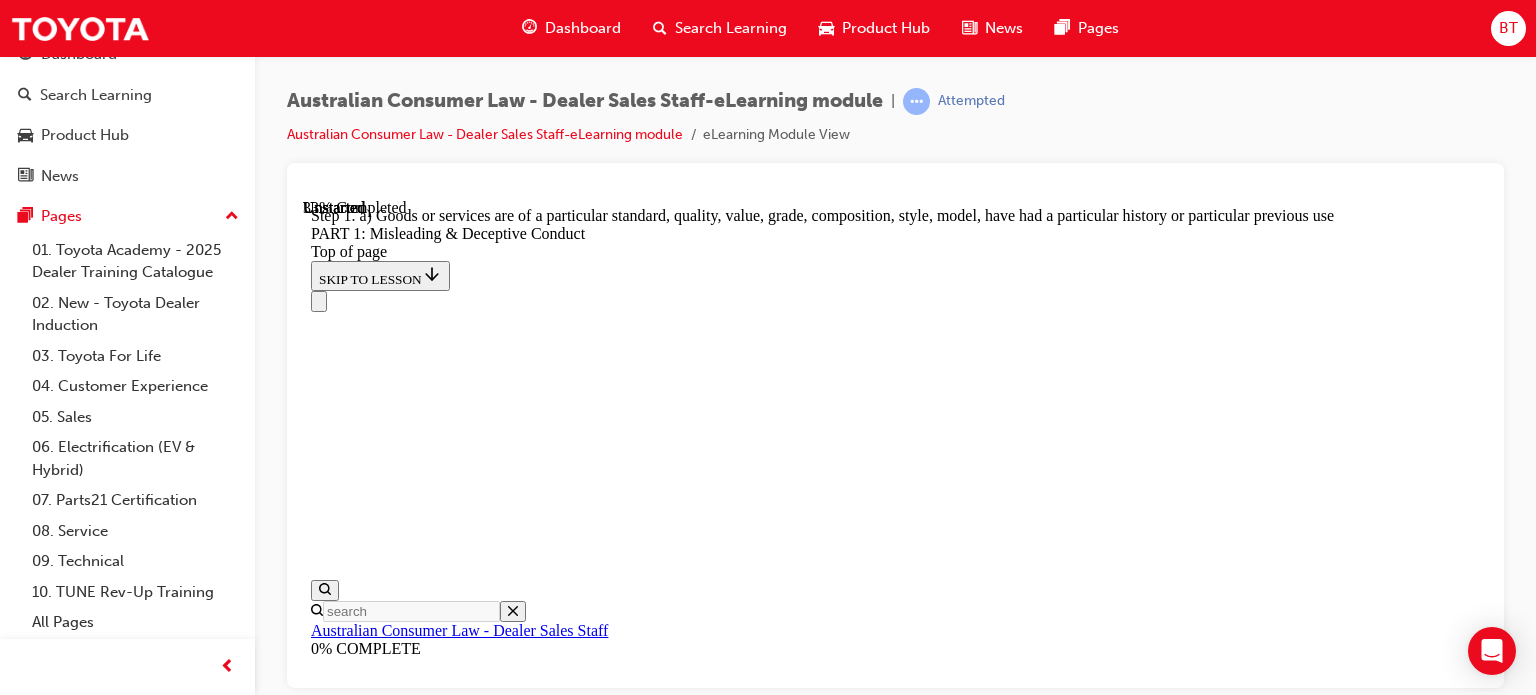 click 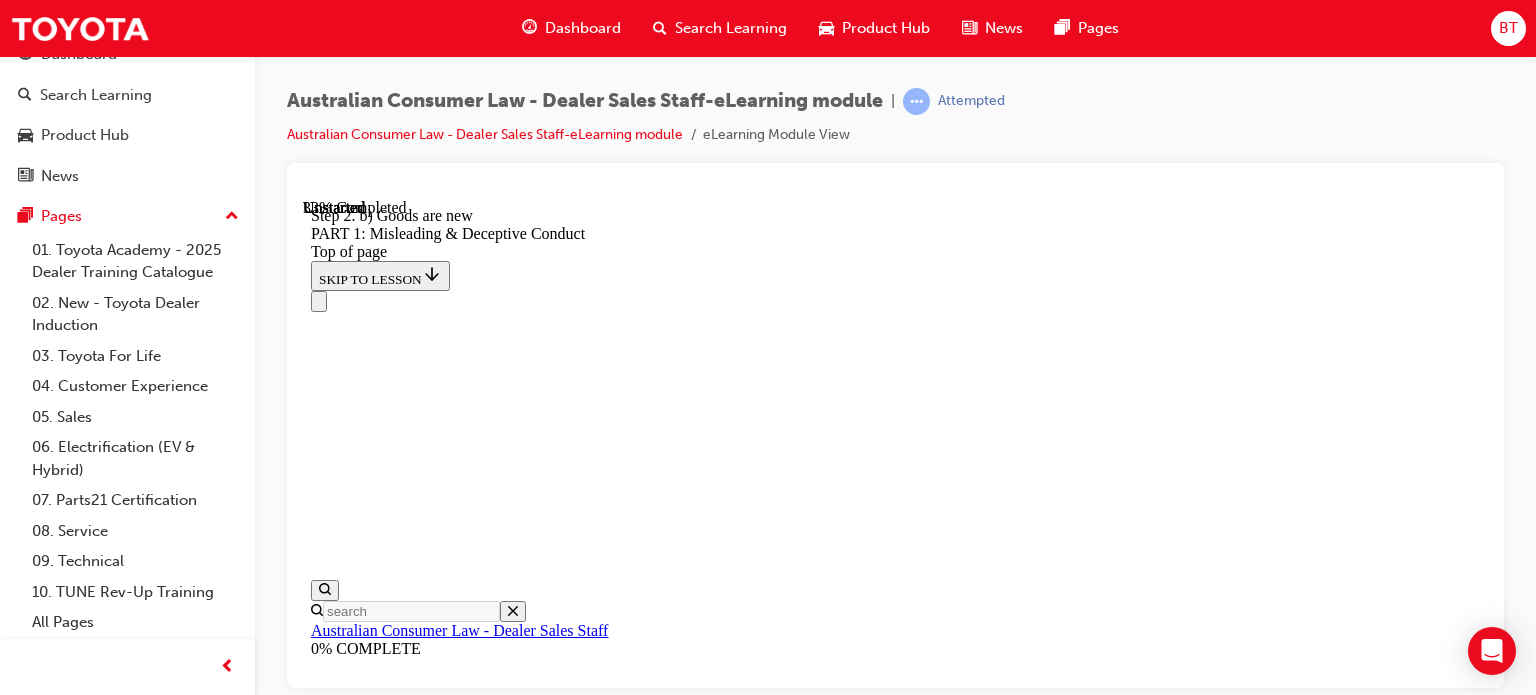 scroll, scrollTop: 2380, scrollLeft: 0, axis: vertical 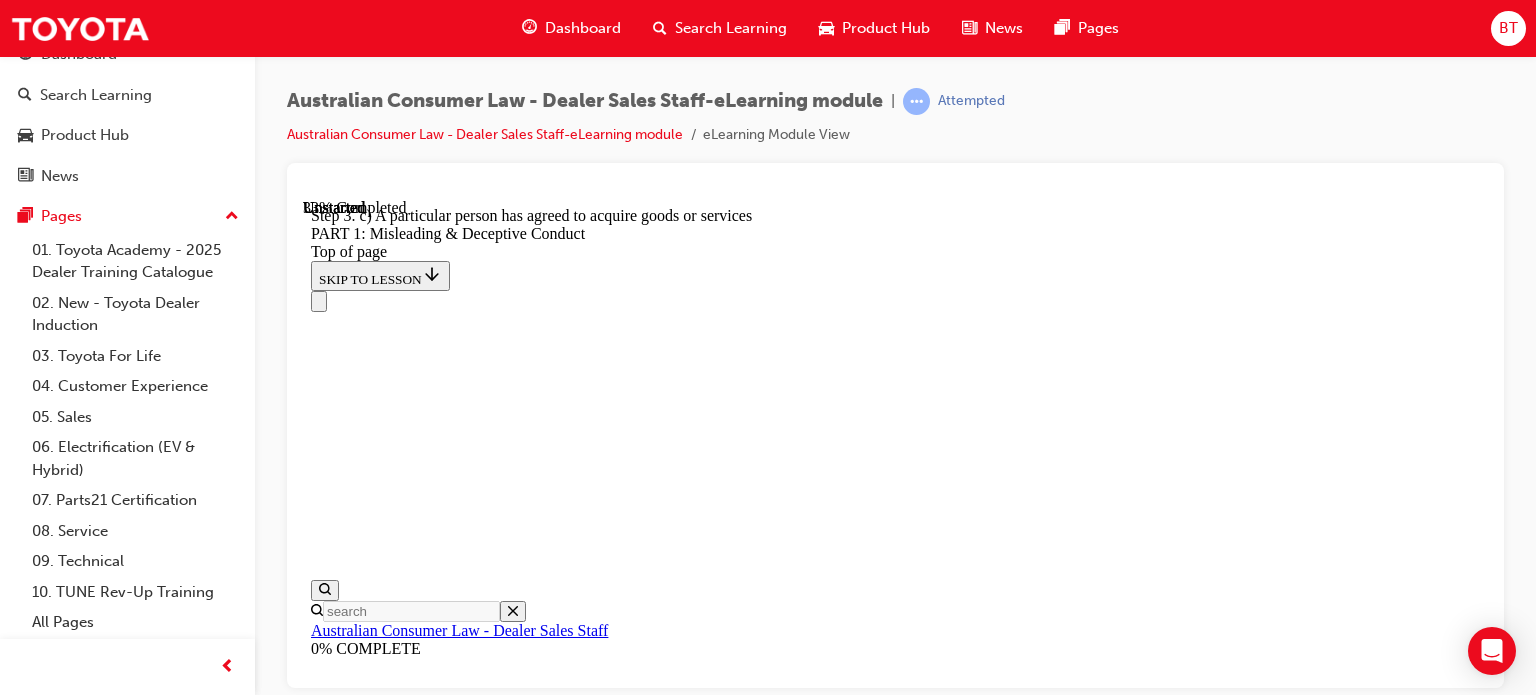 click 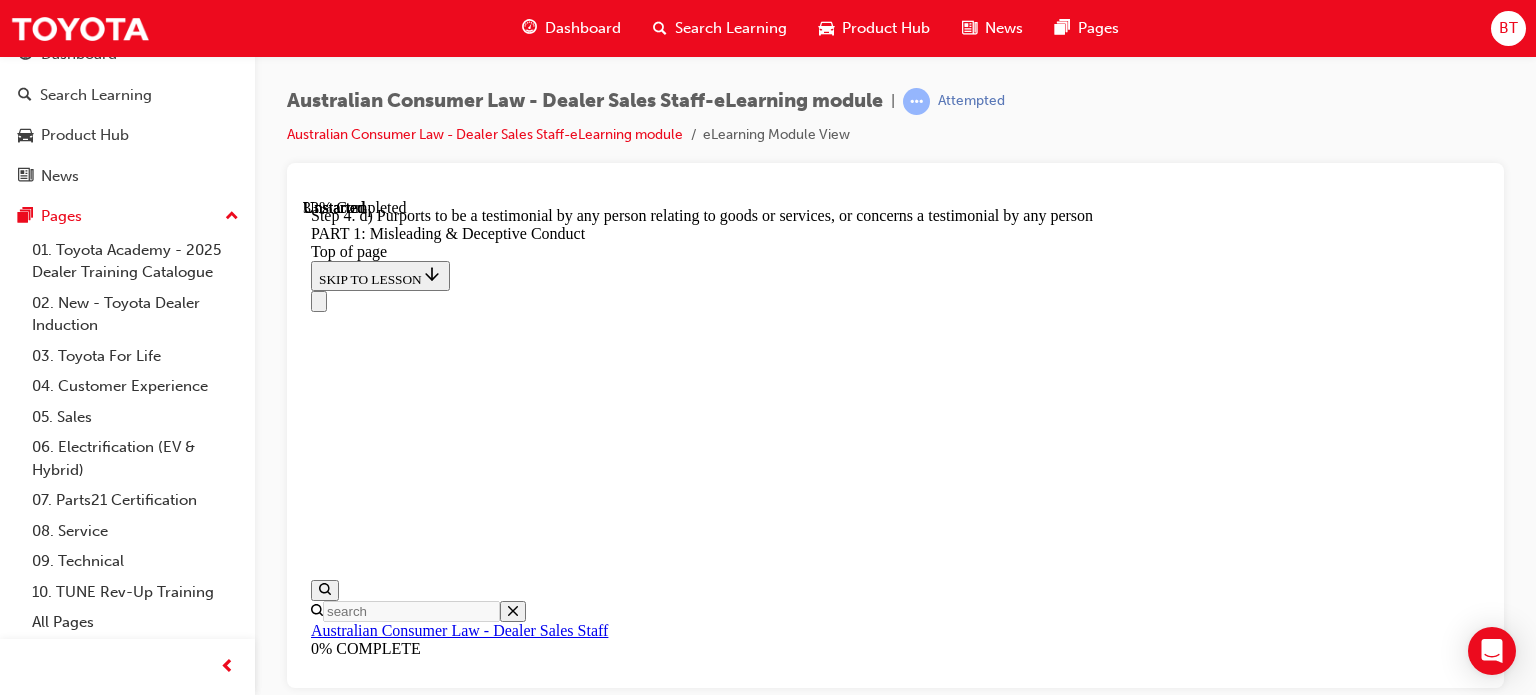 click 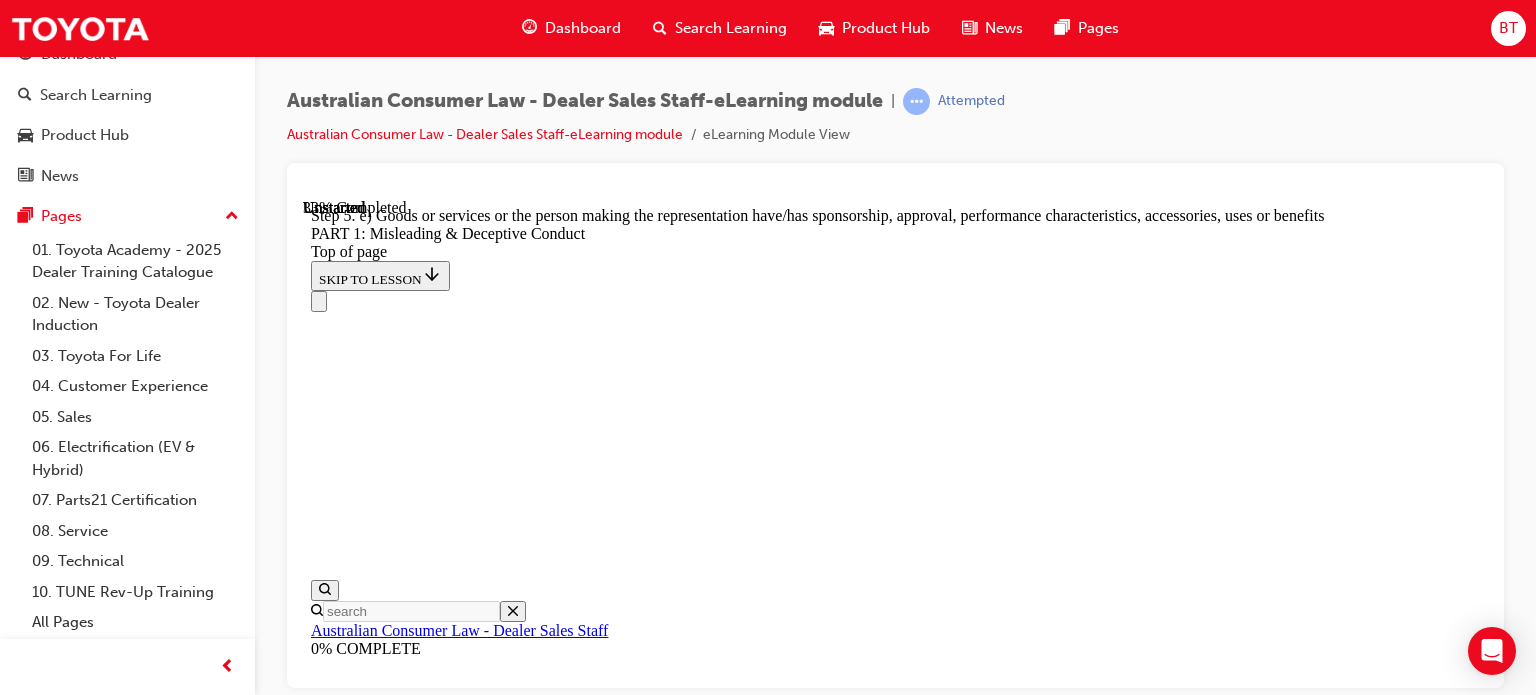 click 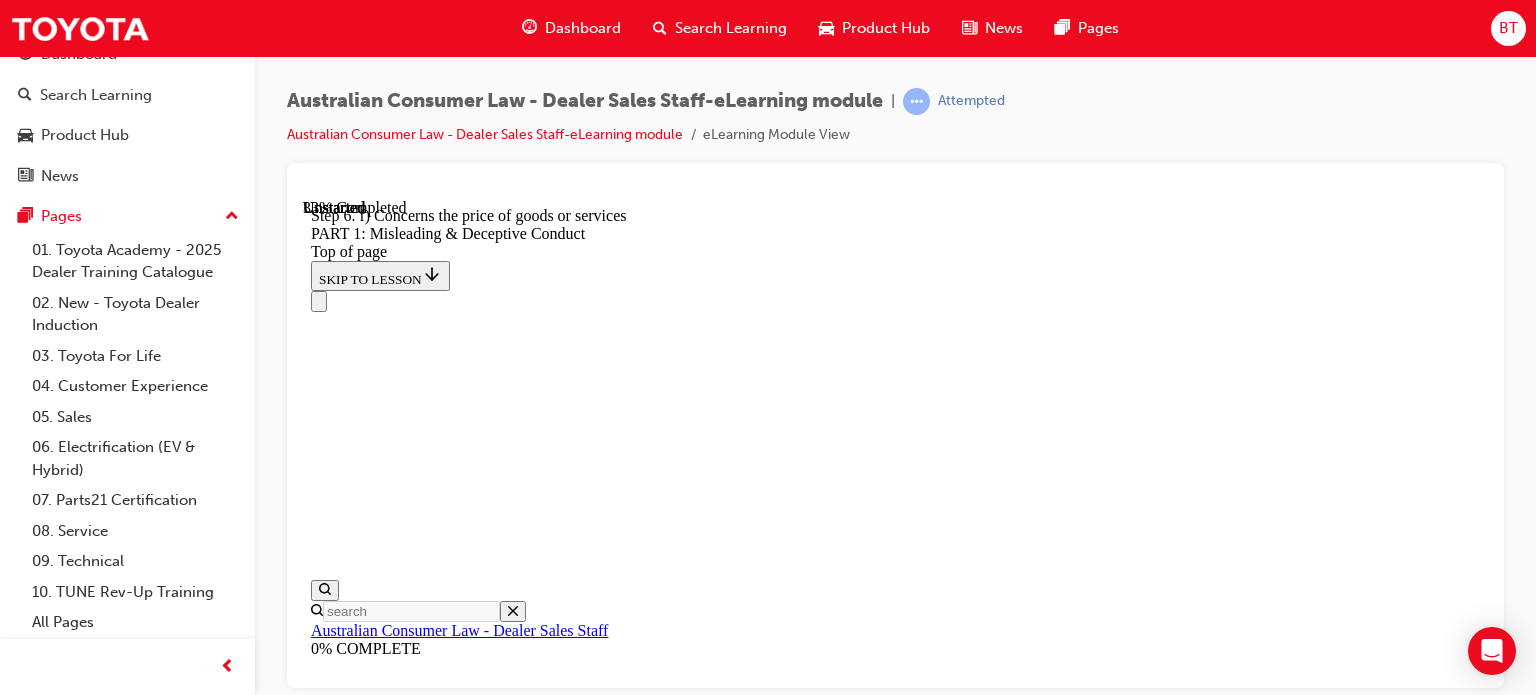 click 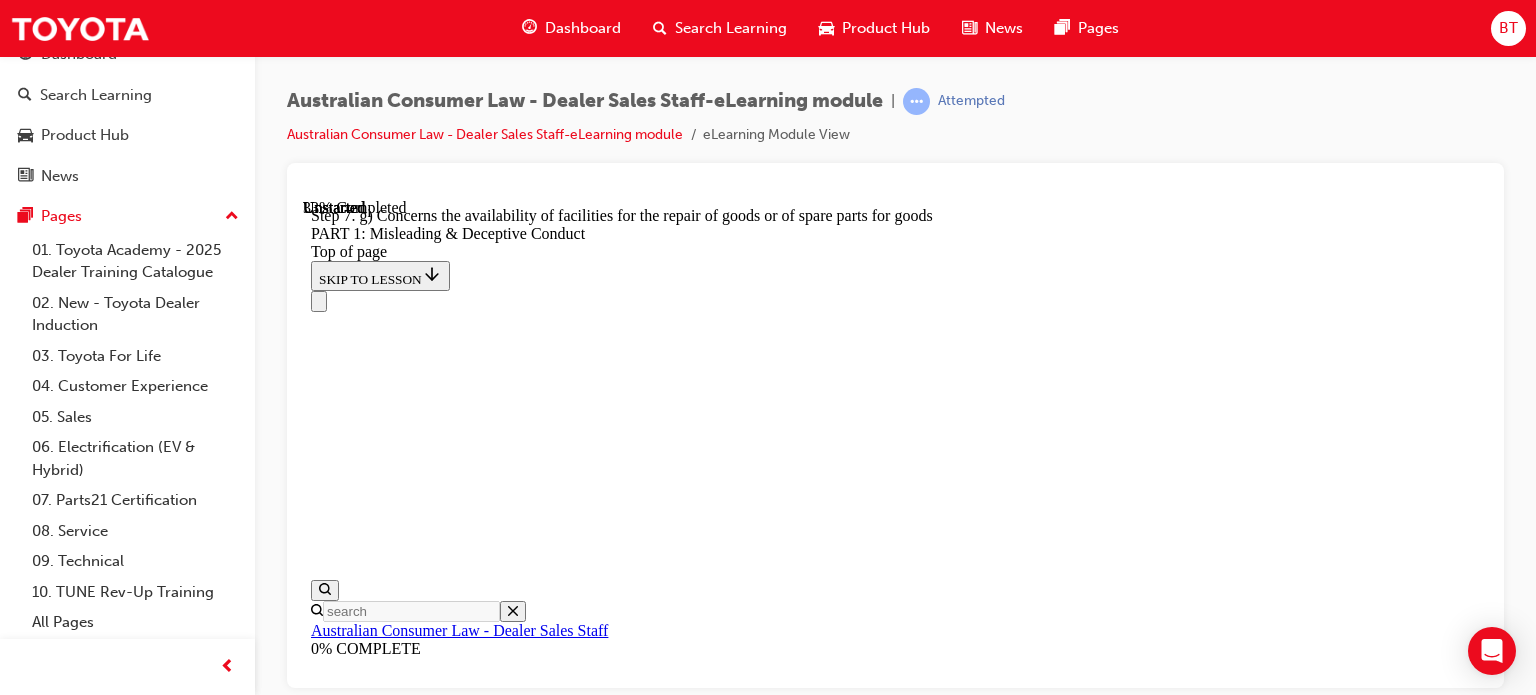 drag, startPoint x: 1392, startPoint y: 274, endPoint x: 1405, endPoint y: 297, distance: 26.41969 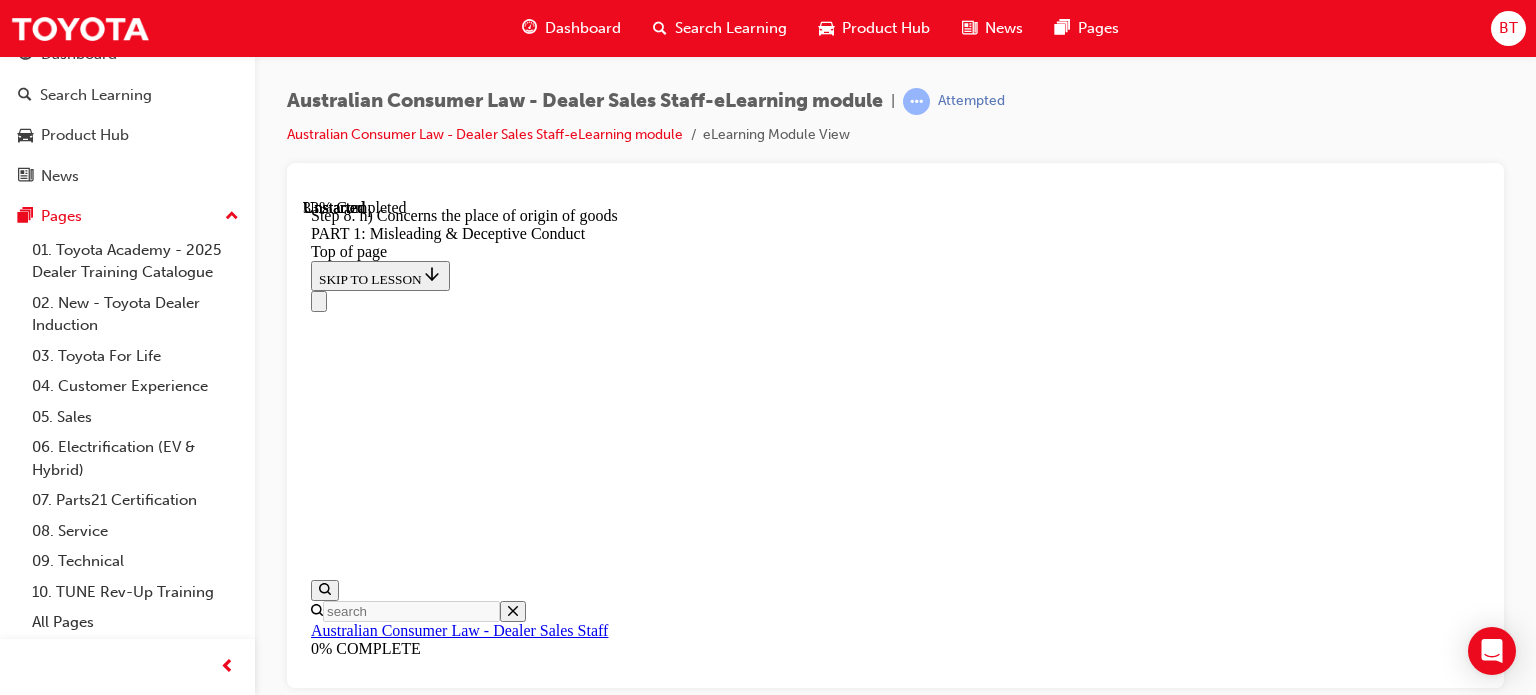 click on "False or misleading representations As well as the general rule against misleading conduct in s18, the ACL prohibits false or misleading statements. A breach can result in a financial penalty, as well as a remedy to the affected consumer. Section 29 of the ACL states - (1) A person must not in connection with the supply of goods or services, make a false or misleading representation that: START    1 a)	Goods or services are of a particular standard, quality, value, grade, composition, style, model, have had a particular history or particular previous use  For example: Telling a customer that the vehicle has 7 seats as a standard feature when in fact 5 seats are the standard configuration.  1 2 3 4 5 6 7 8 9 10 11    2 b)	Goods are new For example: Telling a customer the vehicle is the ”all new” model when it has been in the market for 10 months and is about to be superseded.     1 2 3 4 5 6 7 8 9 10 11    3 c)	A particular person has agreed to acquire goods or services 1 2 3 4 5 6 7 8 9 10 11    4 1 2" at bounding box center (895, 9270) 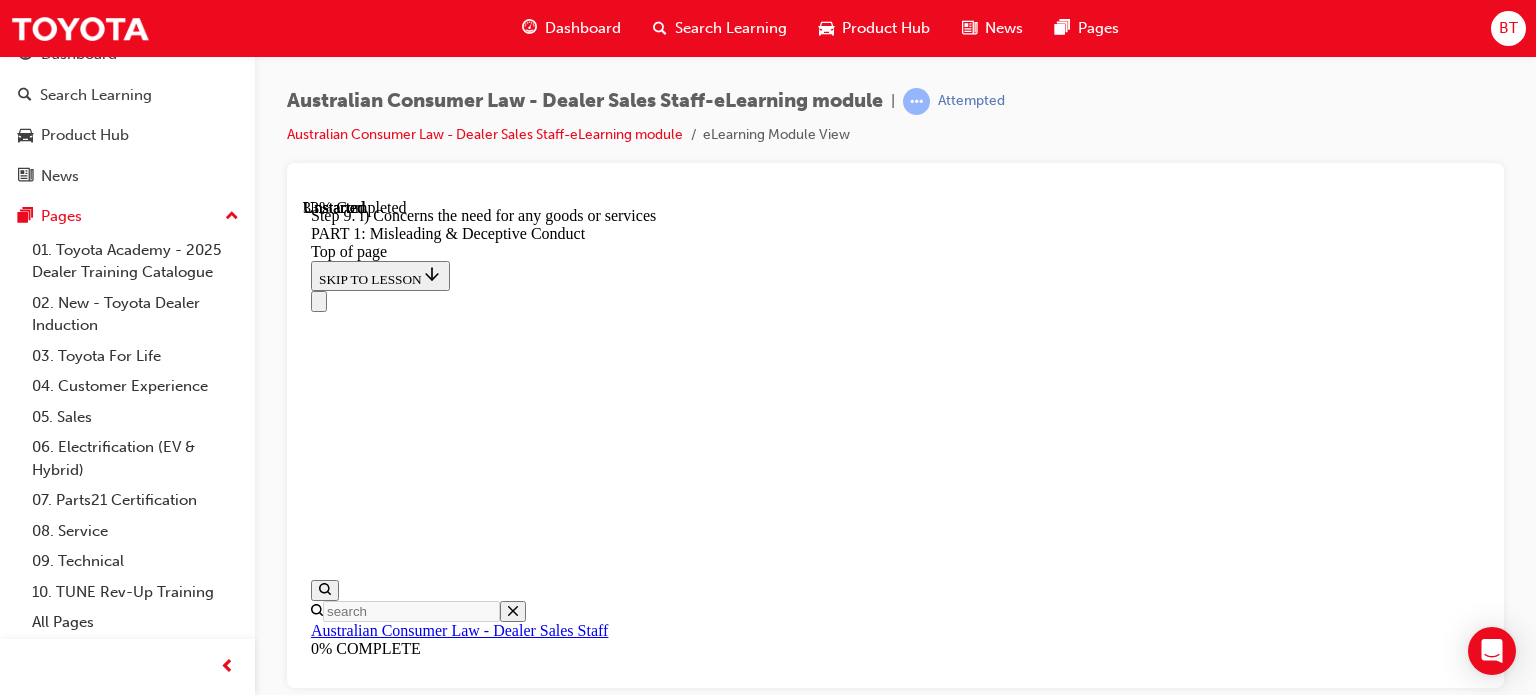 click 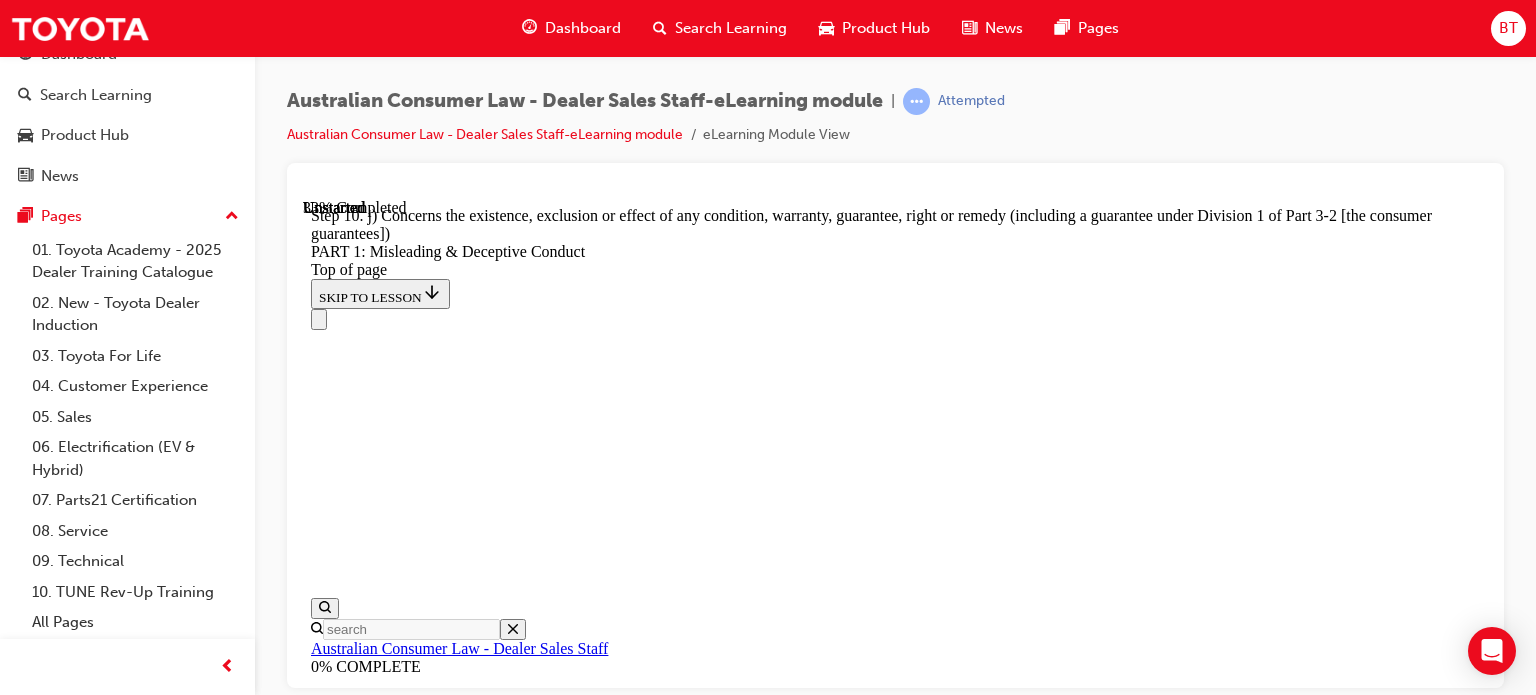 click 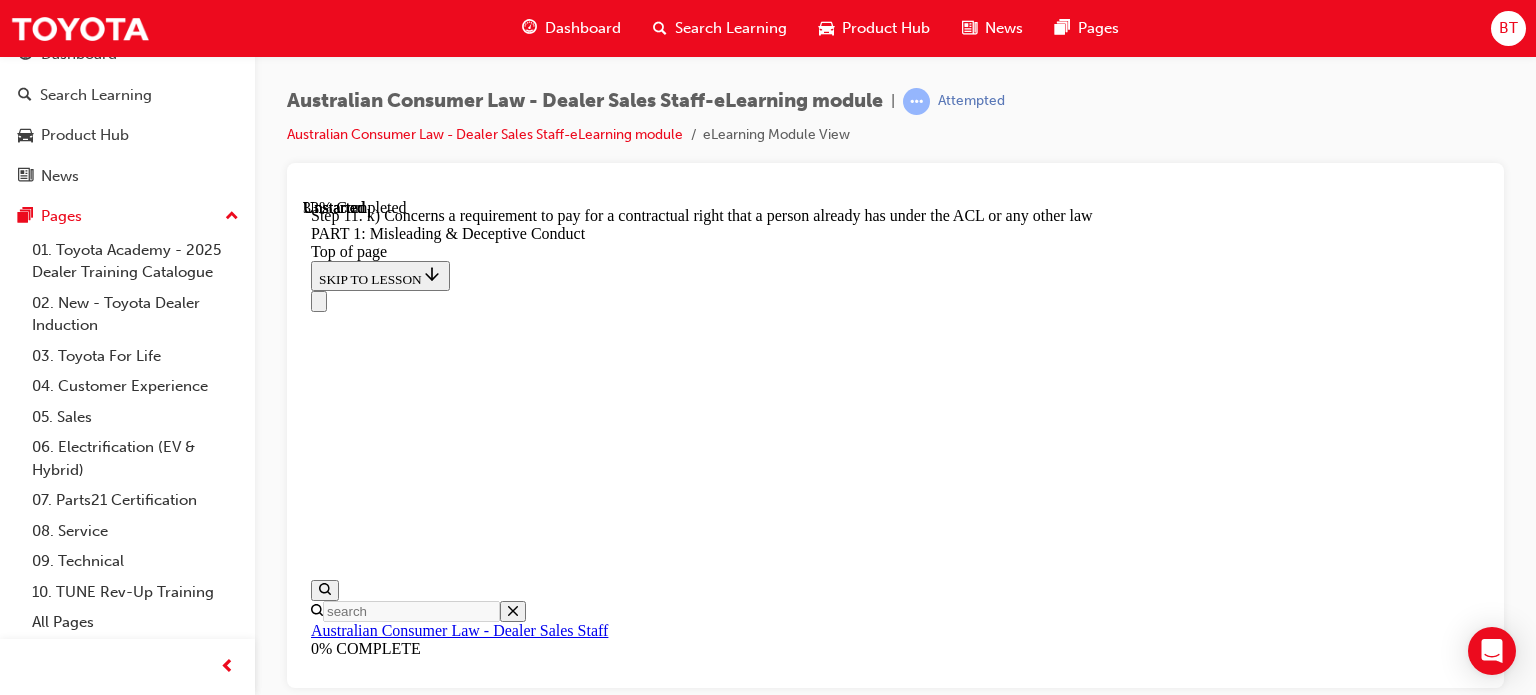 click at bounding box center (335, 9090) 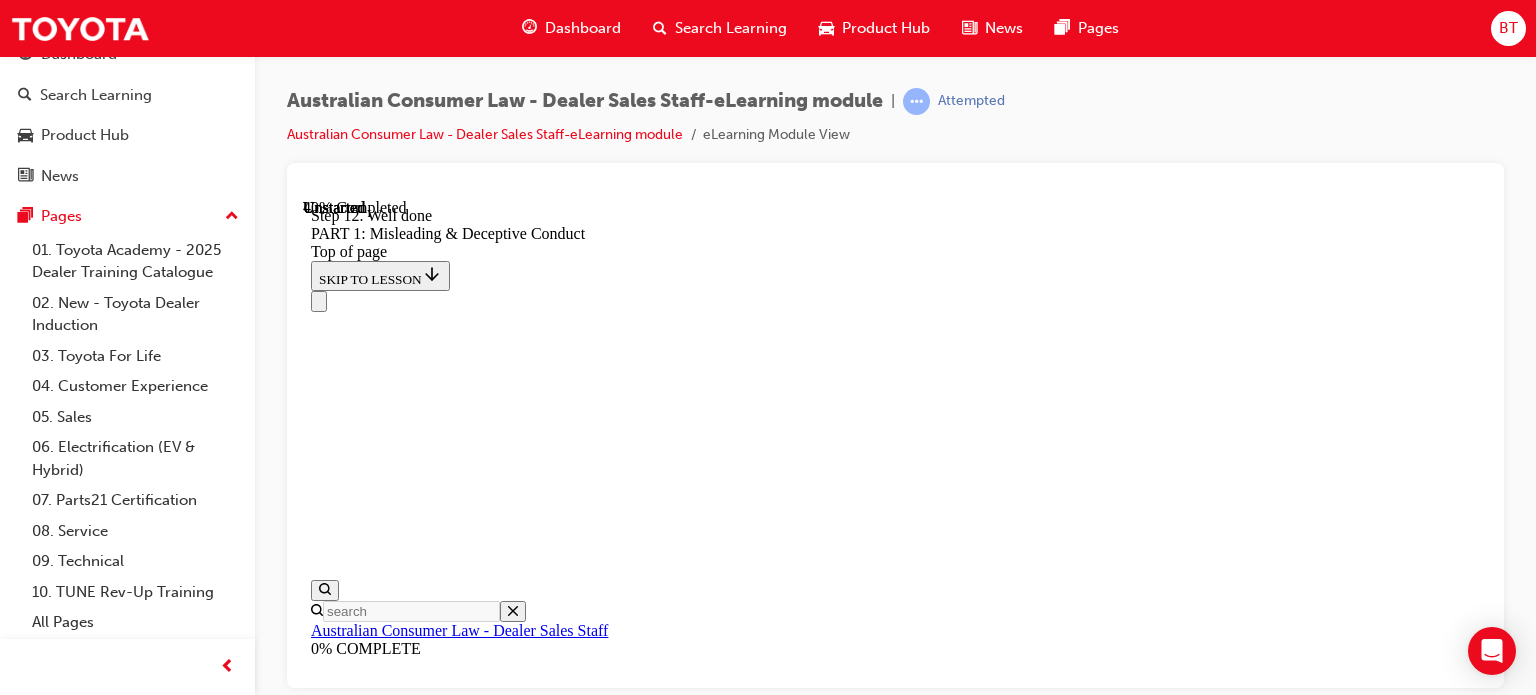 scroll, scrollTop: 2580, scrollLeft: 0, axis: vertical 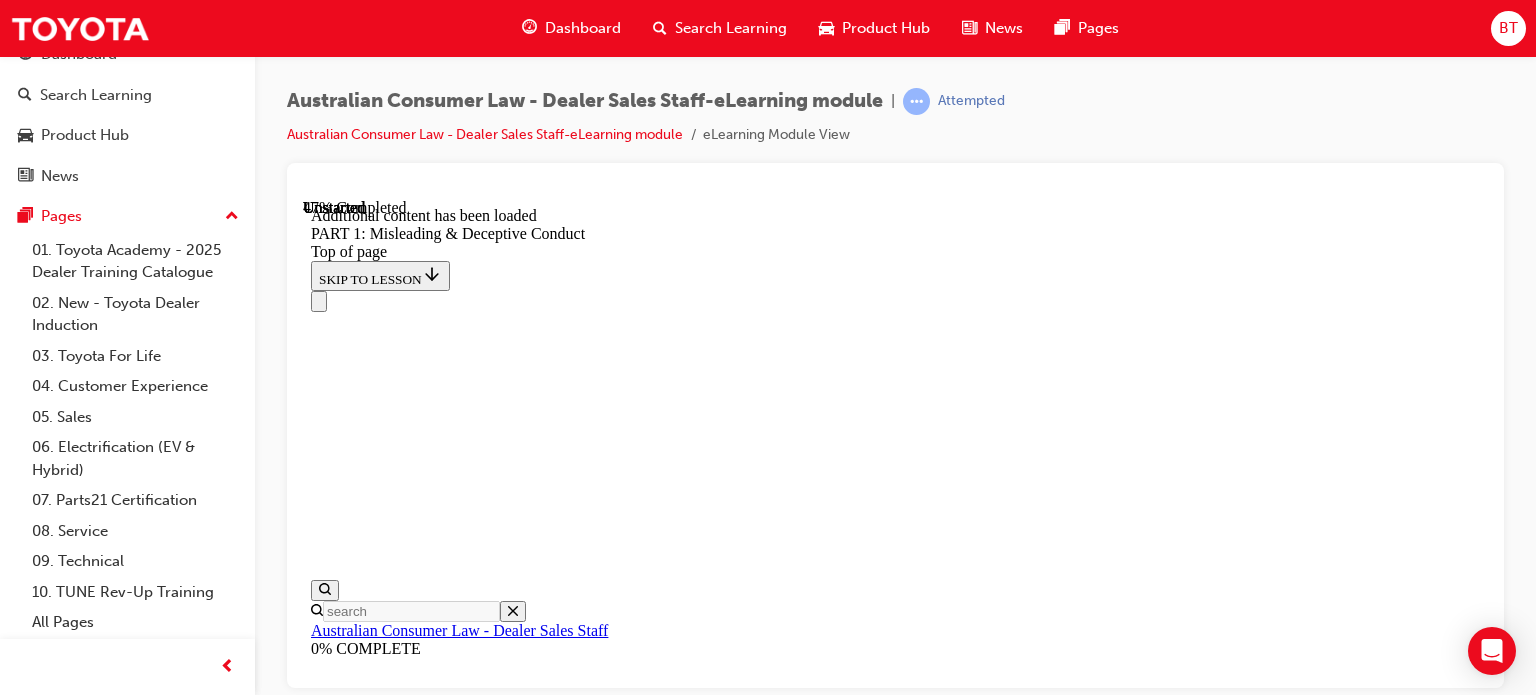 click at bounding box center [895, 16895] 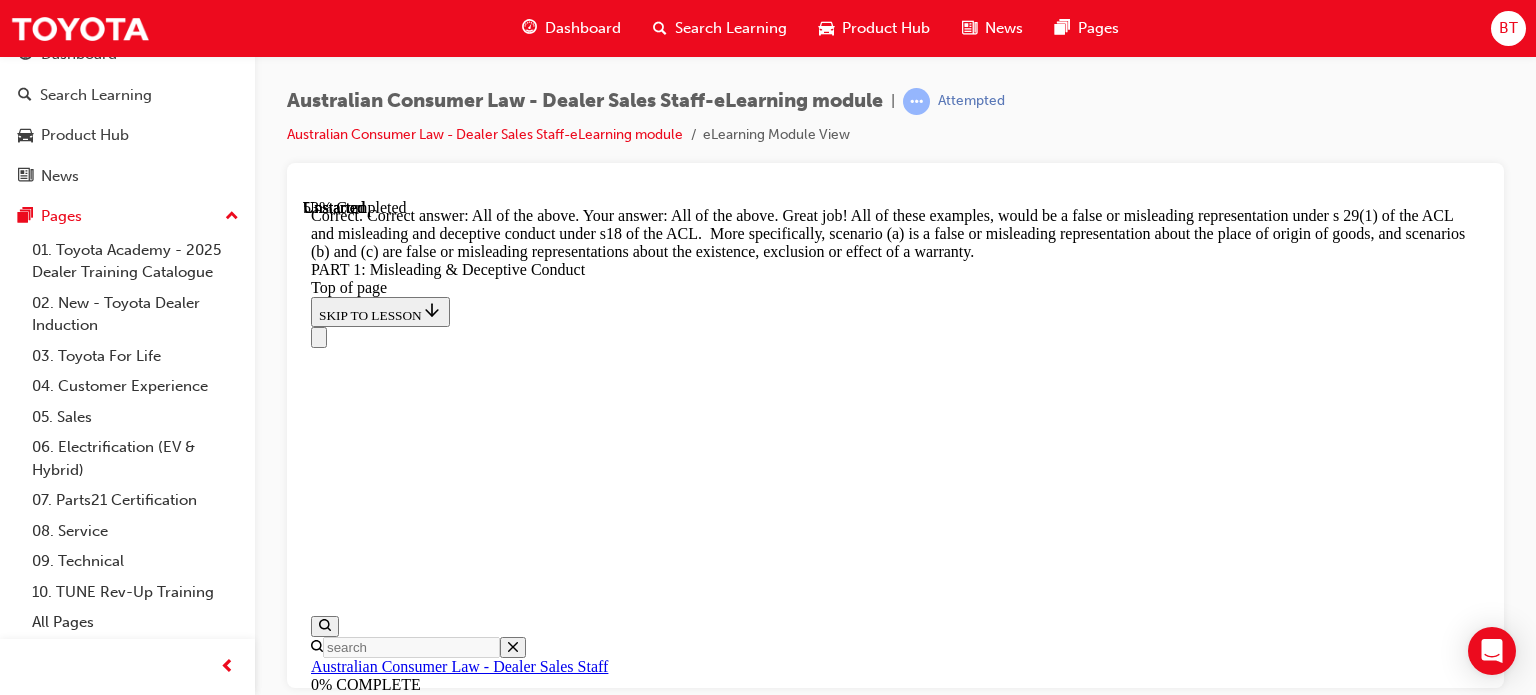 scroll, scrollTop: 3400, scrollLeft: 0, axis: vertical 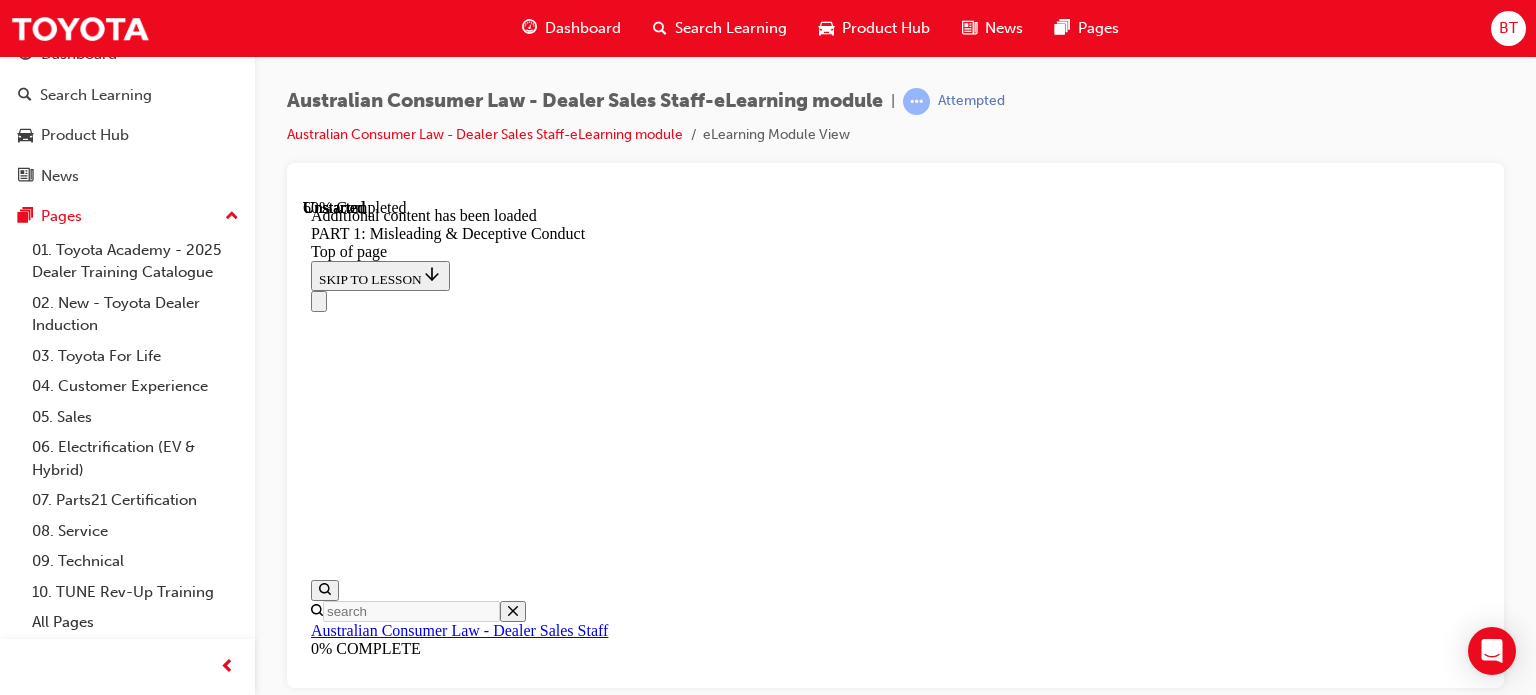 click on "YES" at bounding box center (895, 20441) 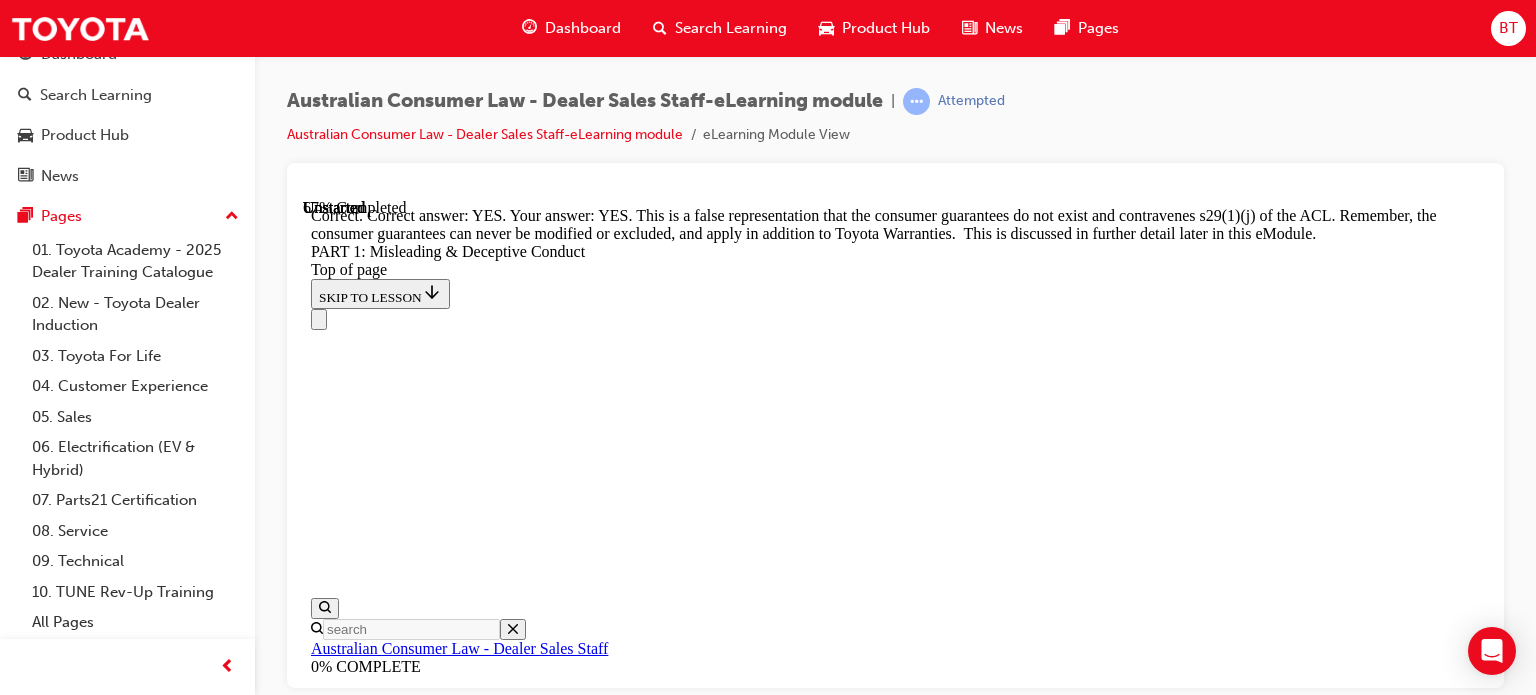 scroll, scrollTop: 4746, scrollLeft: 0, axis: vertical 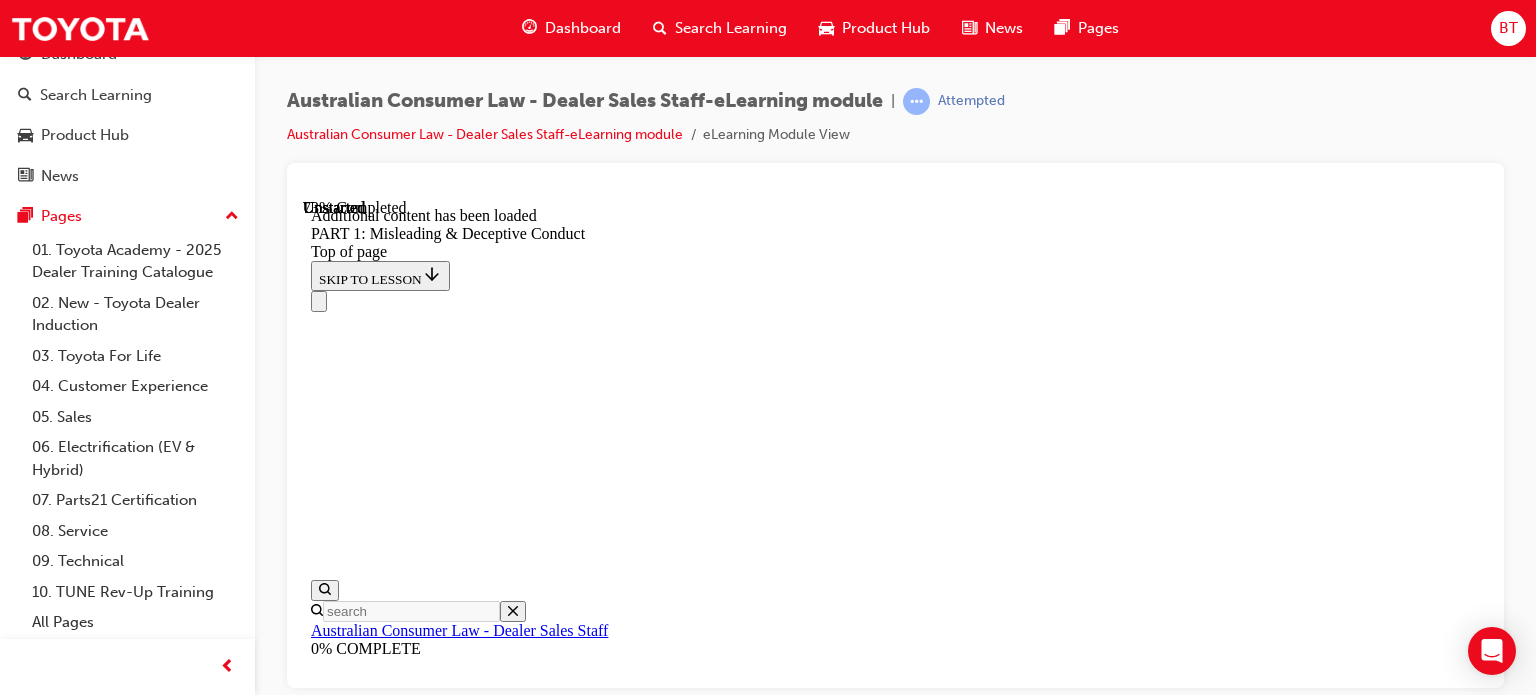 click on "START" 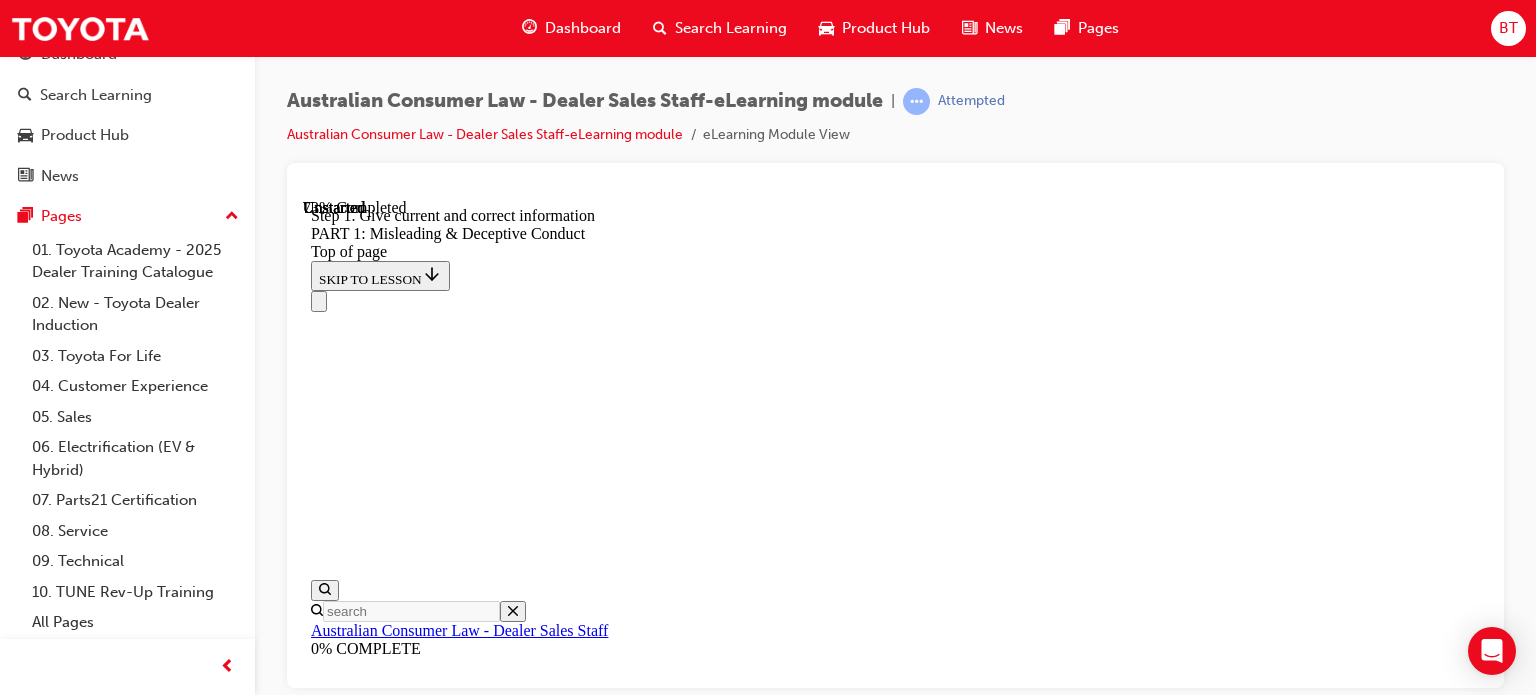 scroll, scrollTop: 5133, scrollLeft: 0, axis: vertical 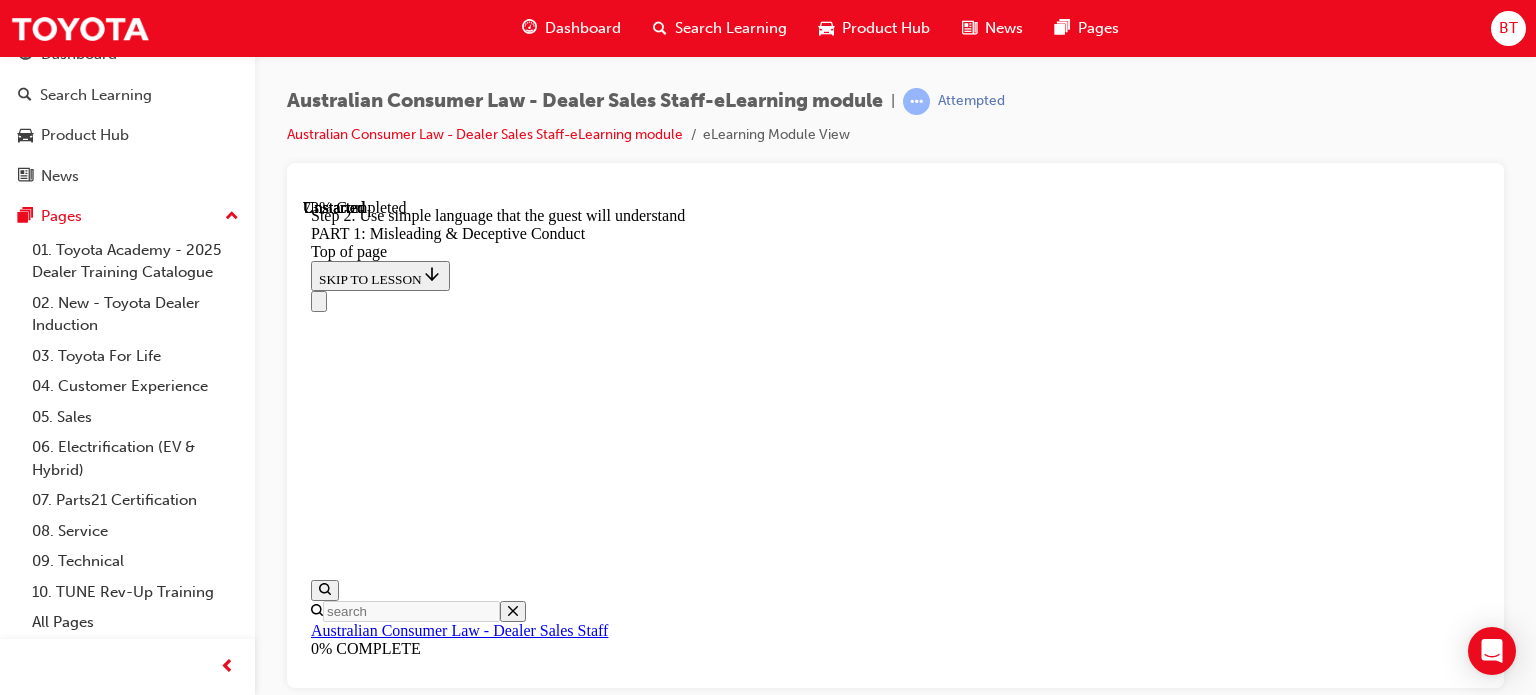 click at bounding box center [335, 22785] 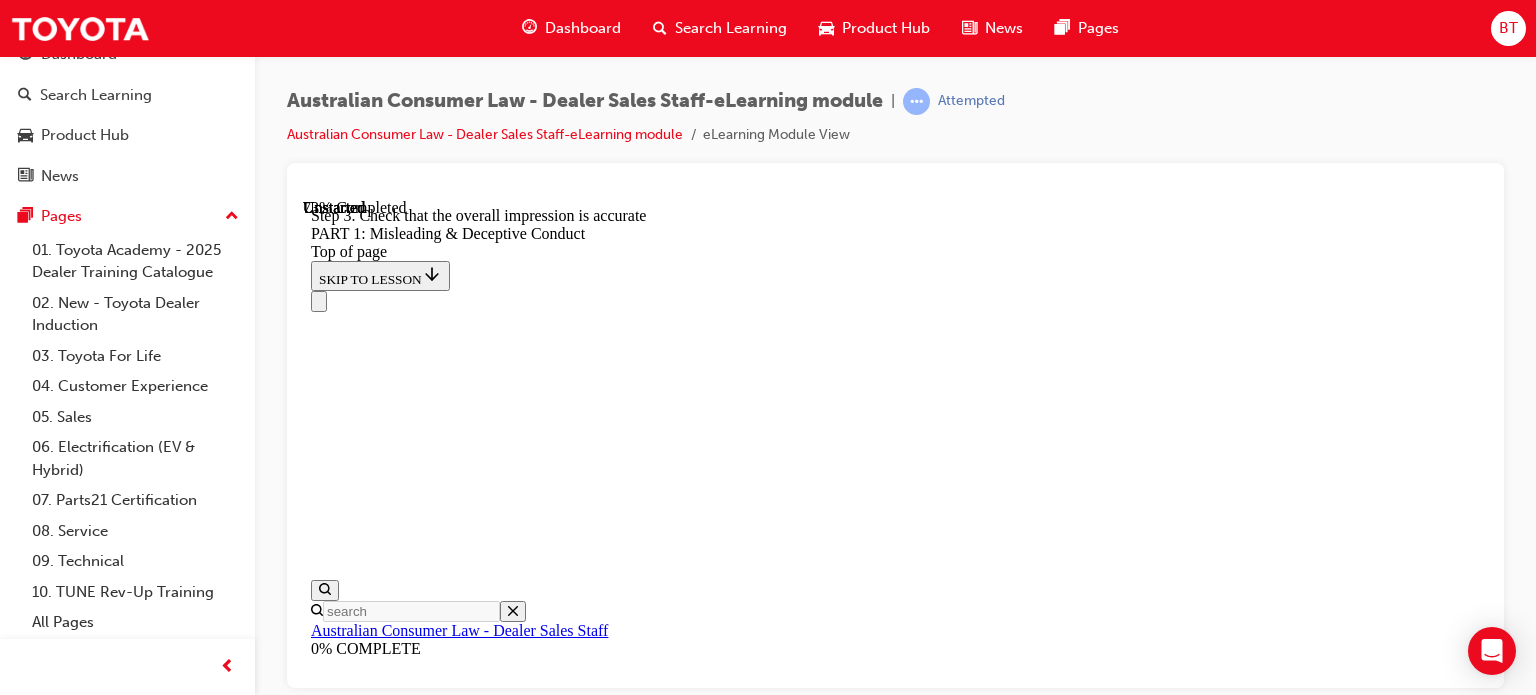 click at bounding box center [335, 22785] 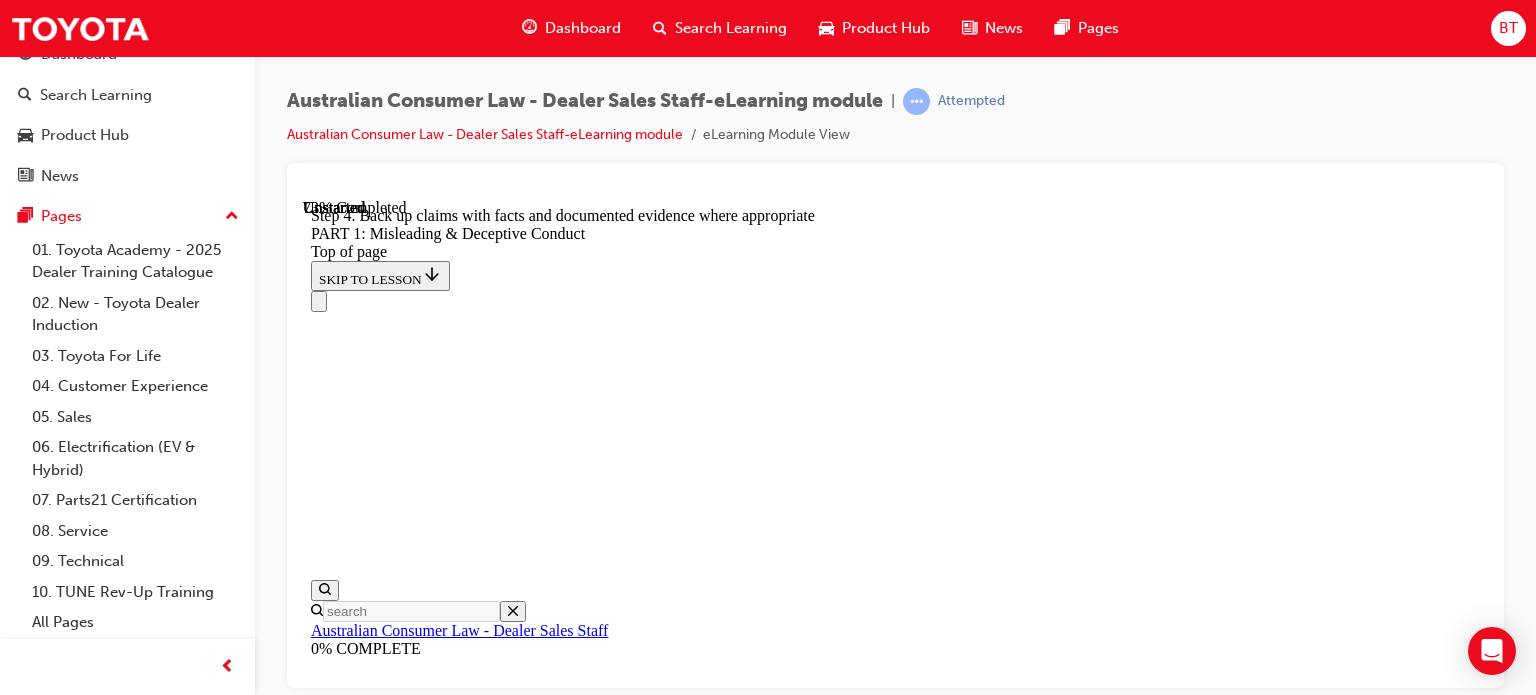 click at bounding box center (335, 22785) 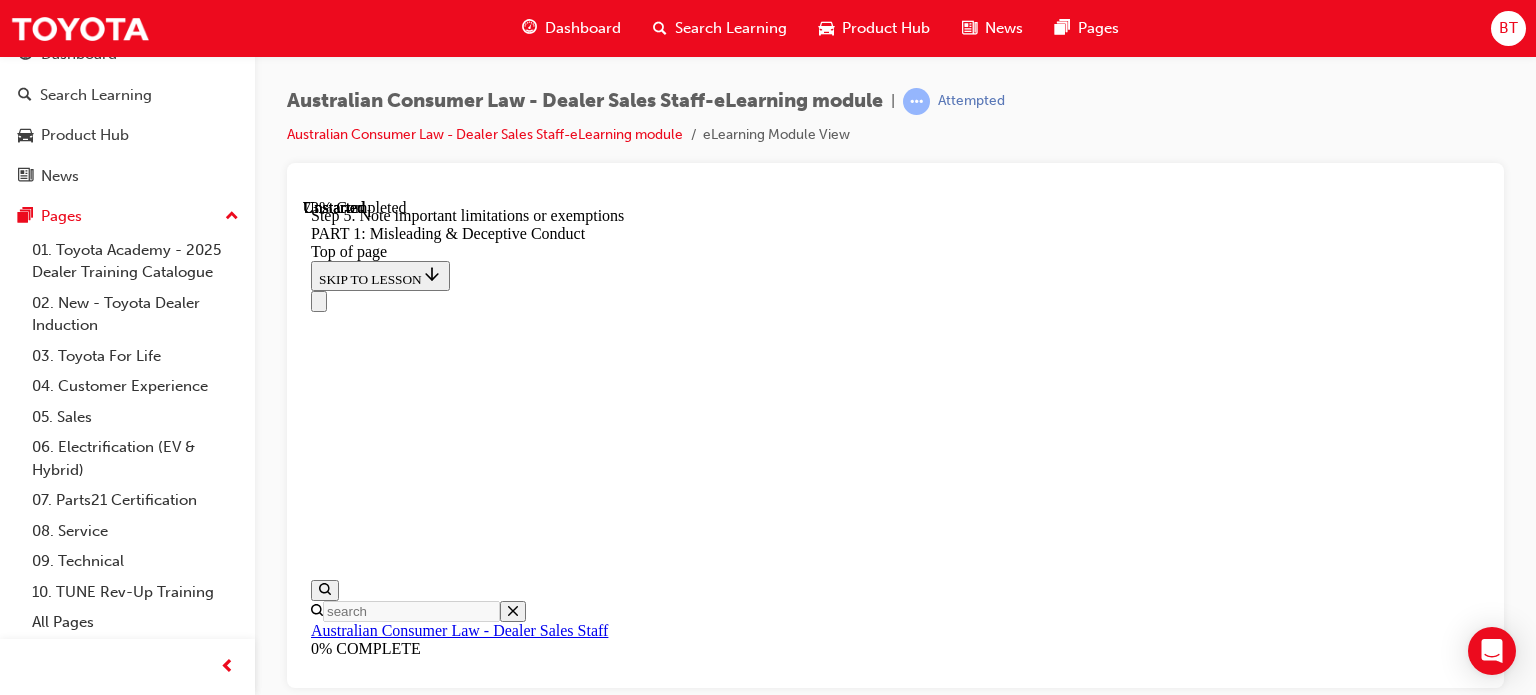 click at bounding box center (335, 22785) 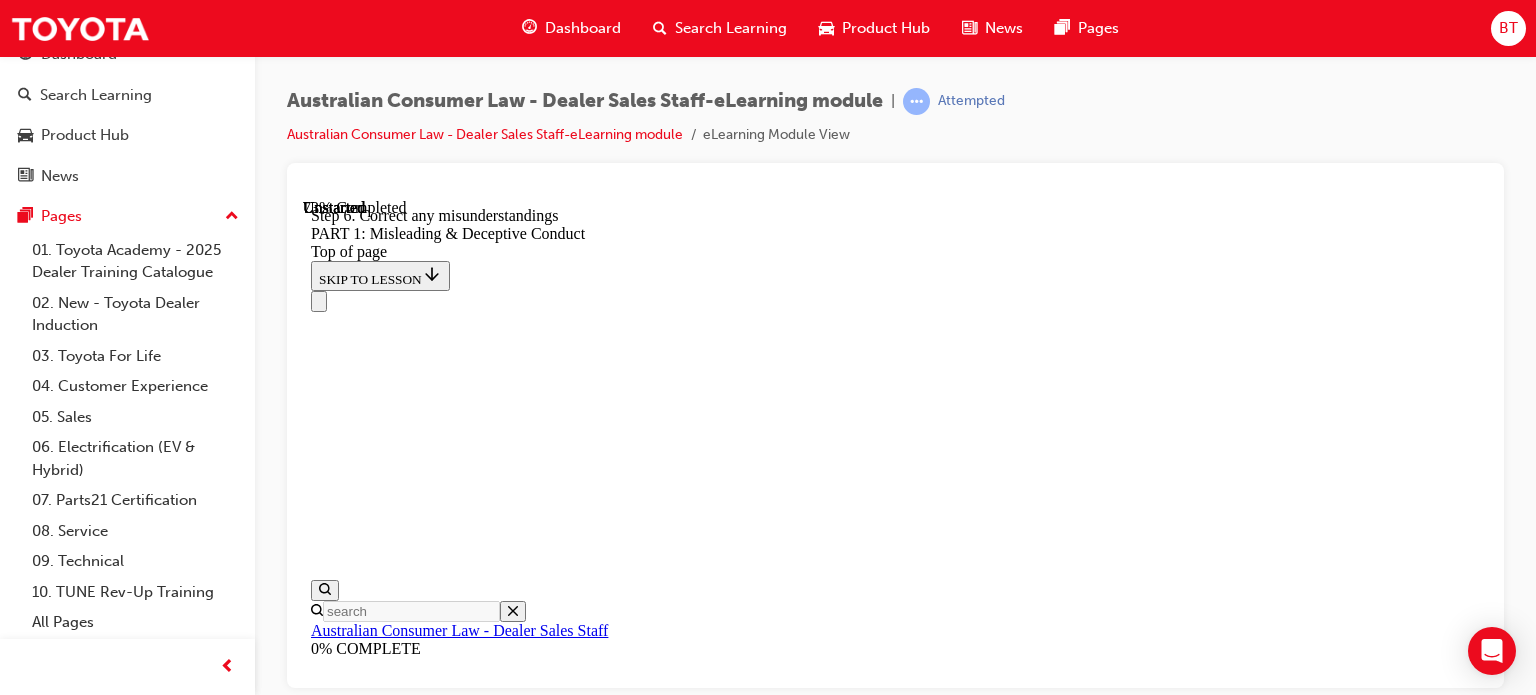 click at bounding box center [335, 22785] 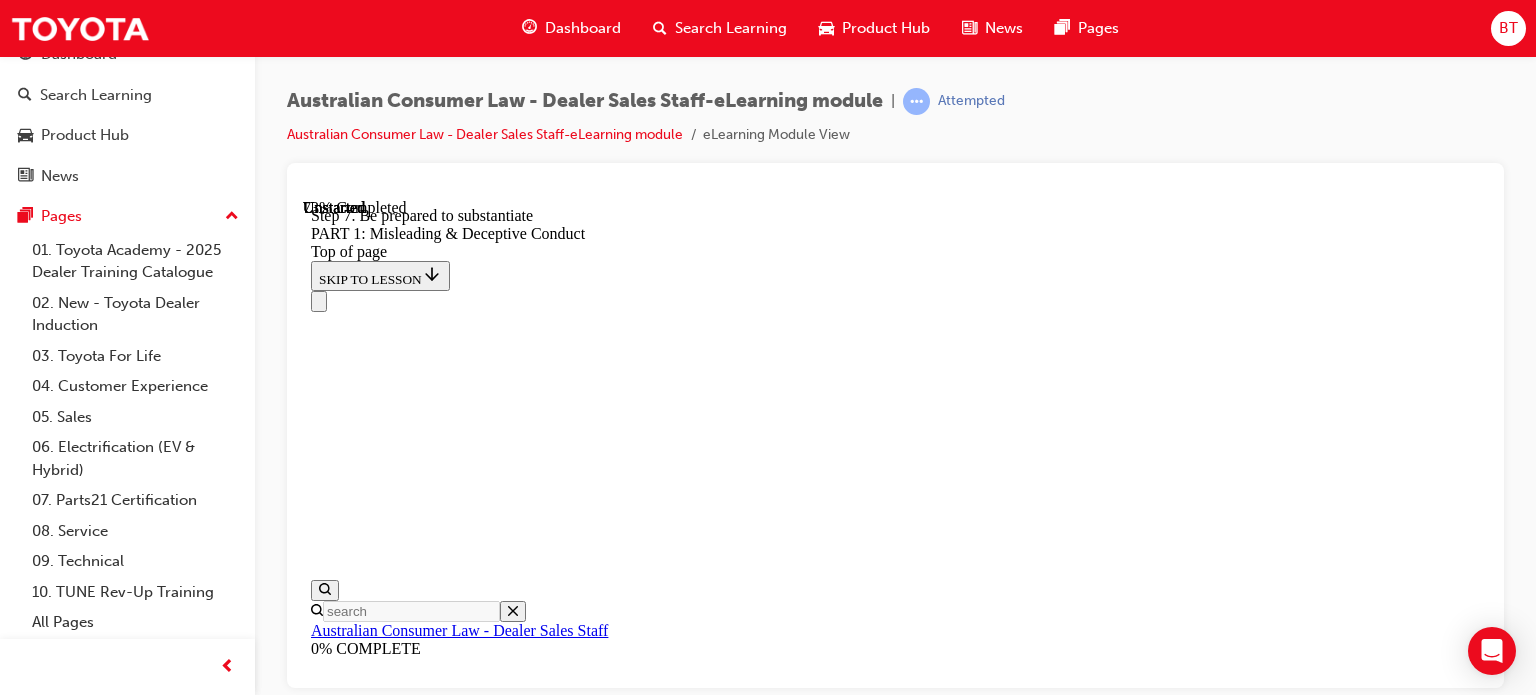 click at bounding box center (335, 22785) 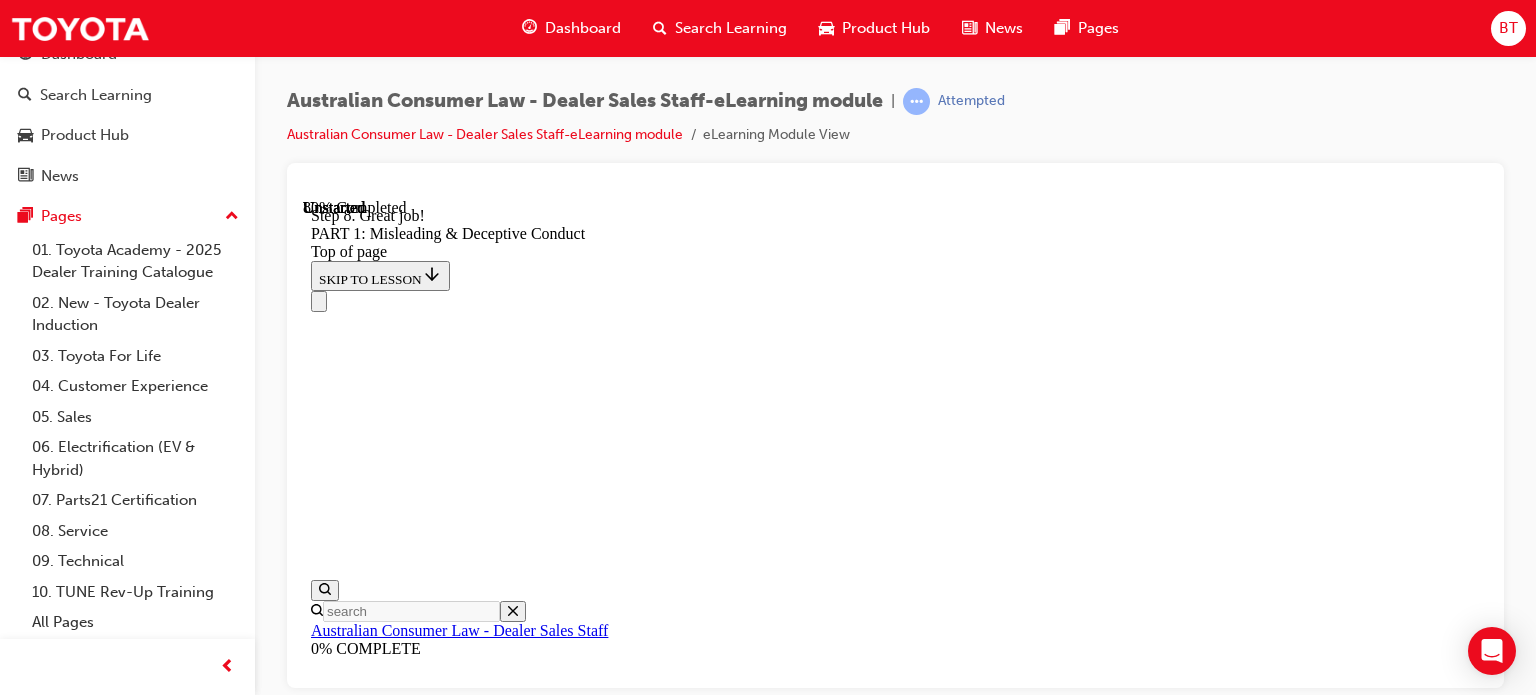 click on "What you SHOULD do in conversations with customers START    1 Give current and correct information For example: “The brochure you have appears out of date, let me get you the most recent one. You can also find current information about the vehicle on the Toyota website.”  1 2 3 4 5 6 7    2 Use simple language that the guest will understand For example: Instead of simply listing safety features in acronyms such has ABC, ACC, AEB, DSC, explain what each feature does and remember to be accurate about what each feature does and doesn’t do and which features are included in which models.  Refer to brochures and relevant webpages, particularly if you are unsure about any detail.   1 2 3 4 5 6 7    3 Check that the overall impression is accurate 1 2 3 4 5 6 7    4 Back up claims with facts and documented evidence where appropriate For example: “The vehicle’s ANCAP safety rating can be found on the ANCAP website.” 1 2 3 4 5 6 7    5 Note important limitations or exemptions 1 2 3 4 5 6 7    6 1 2 3 4 5" at bounding box center (895, 22965) 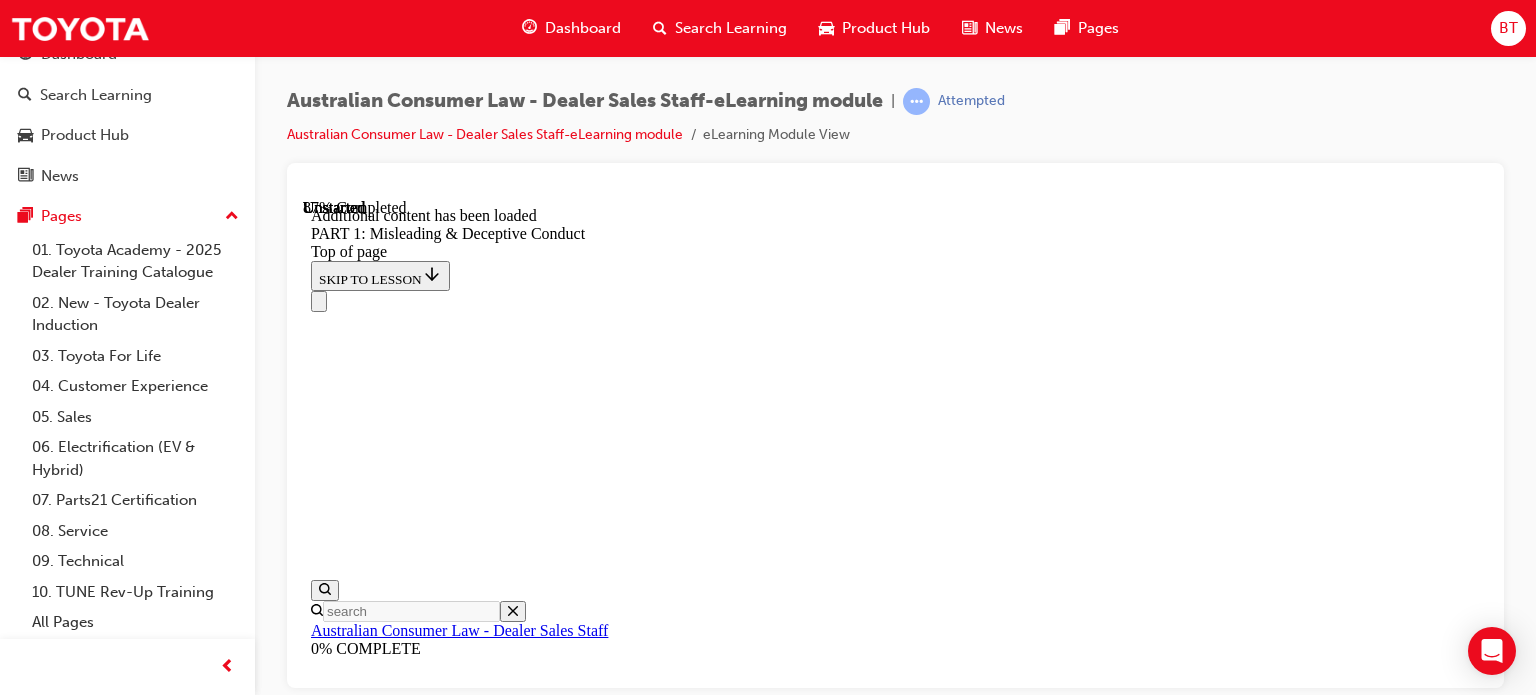 scroll, scrollTop: 5835, scrollLeft: 0, axis: vertical 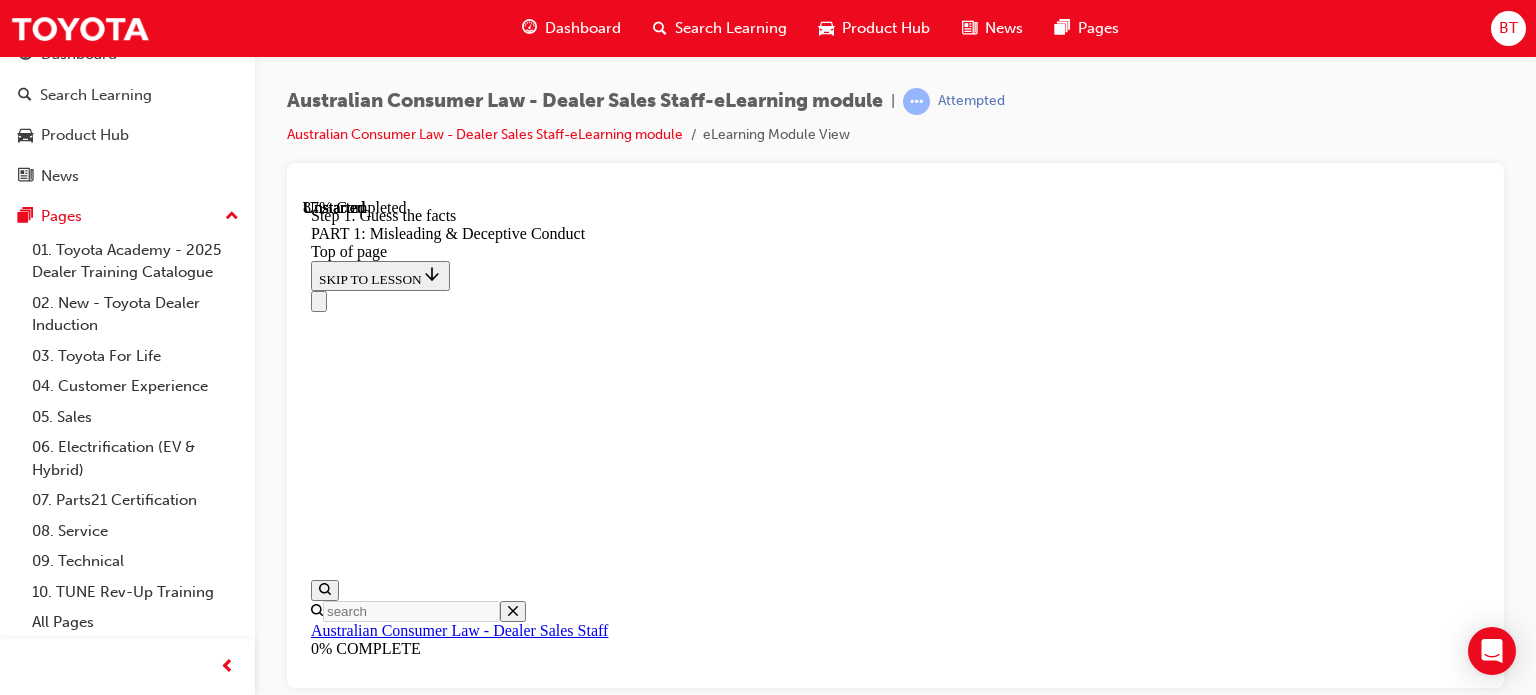 click at bounding box center (335, 23243) 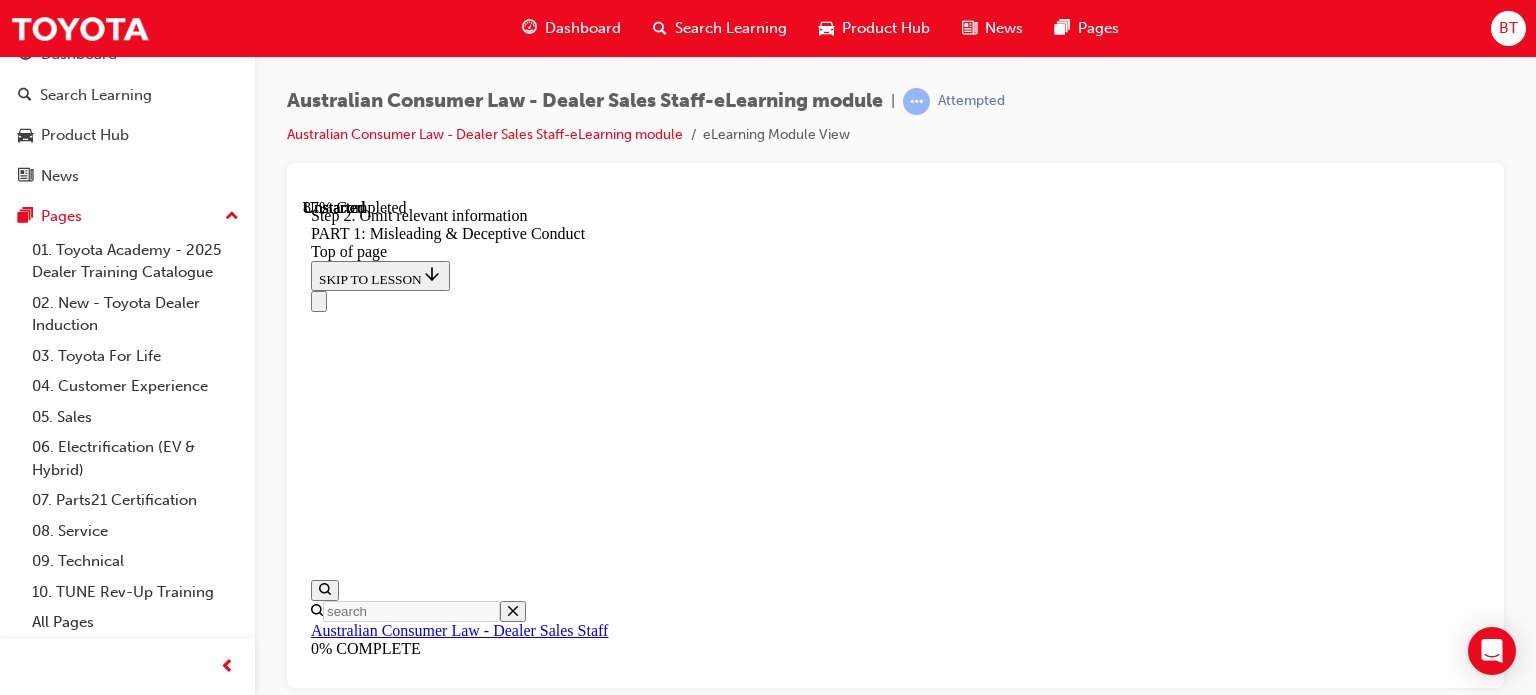 click at bounding box center (335, 23243) 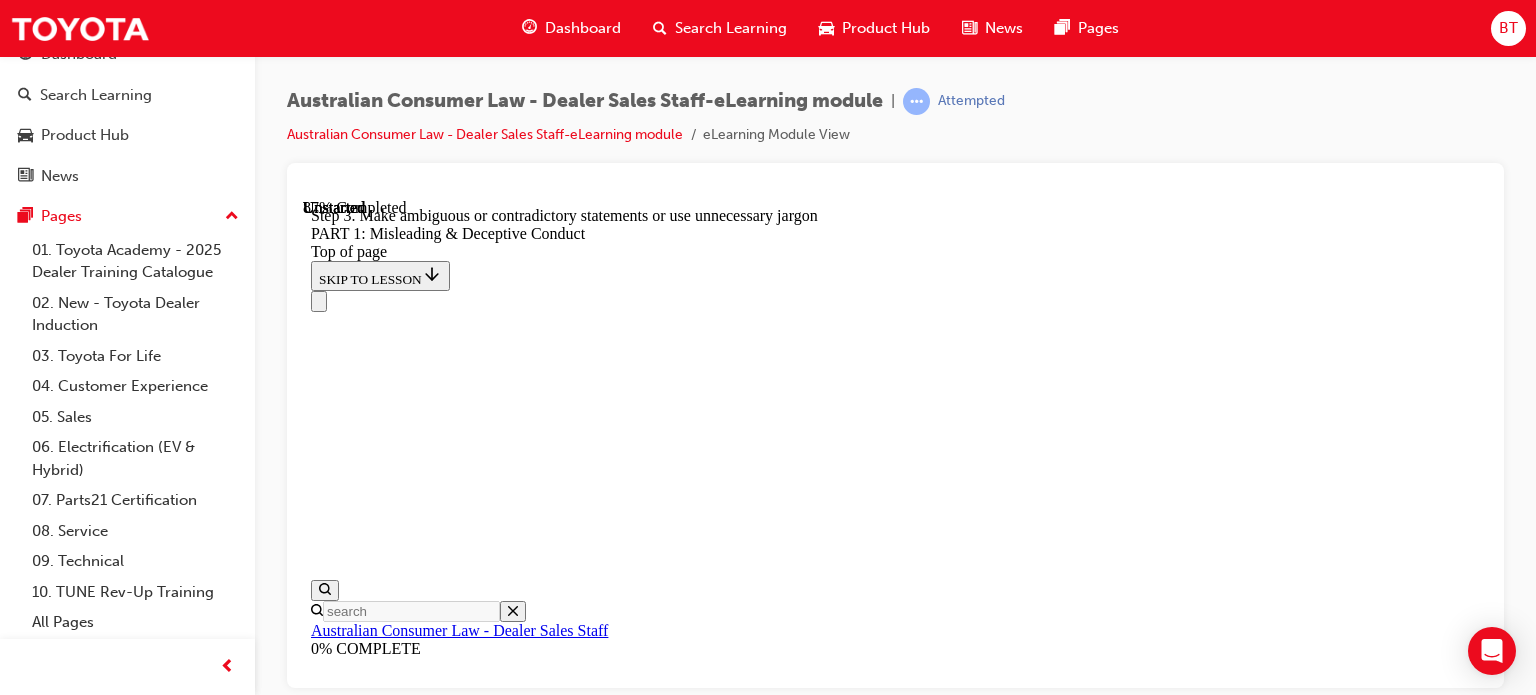 click at bounding box center [335, 23243] 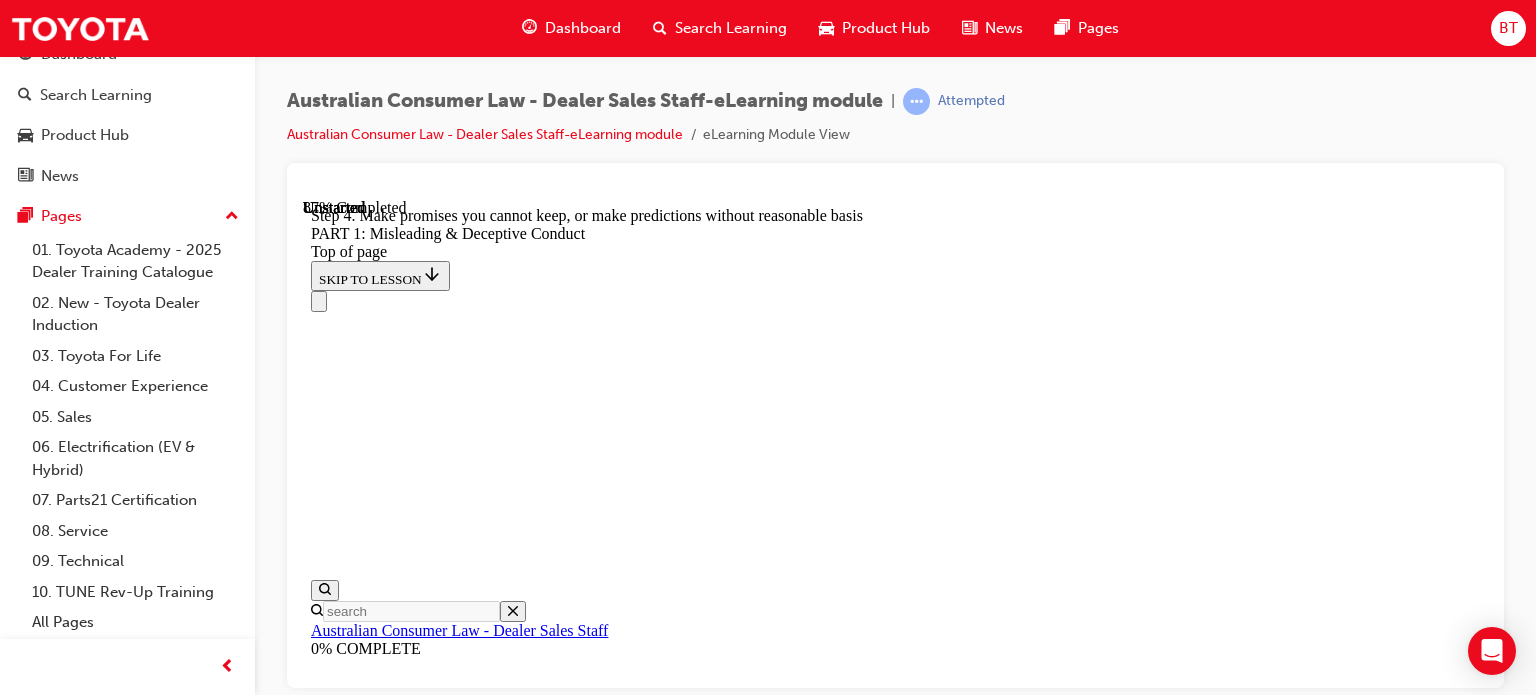 click at bounding box center (335, 23243) 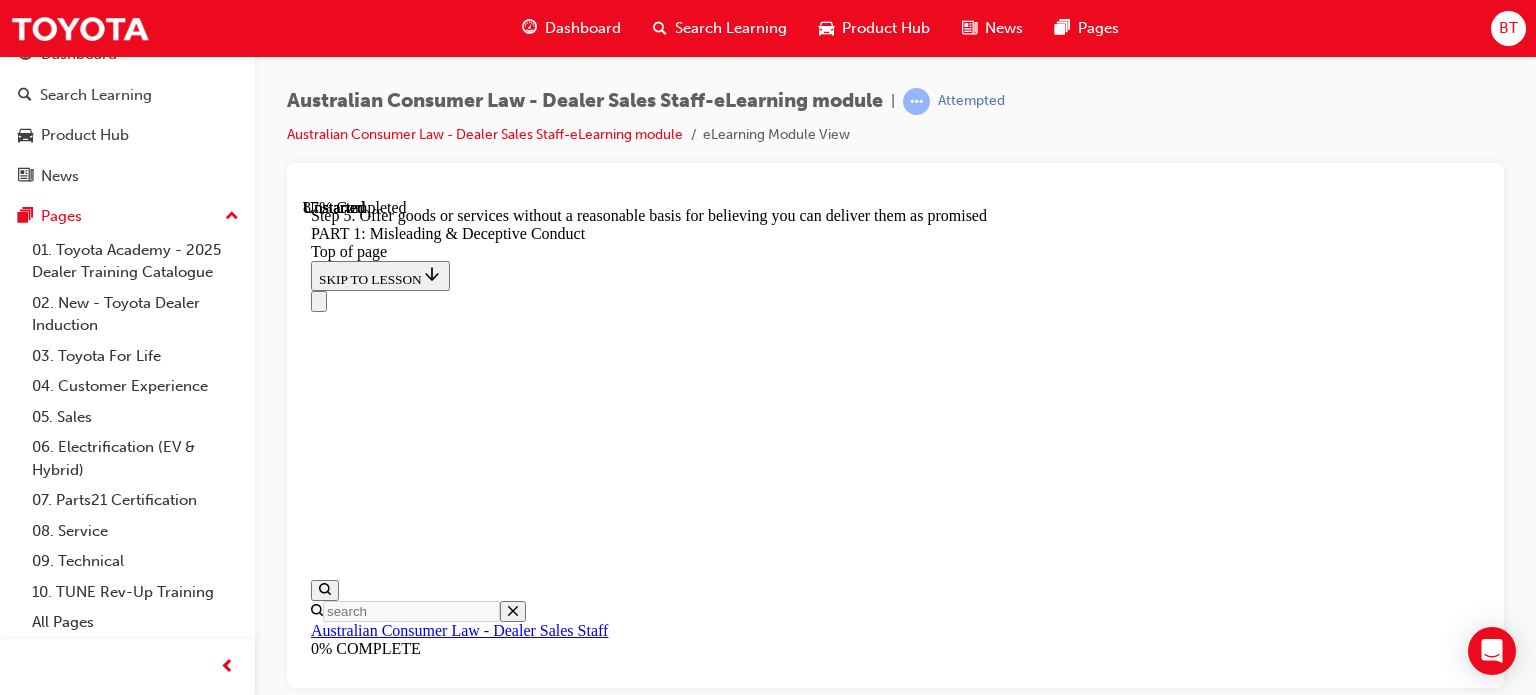 click at bounding box center (335, 23243) 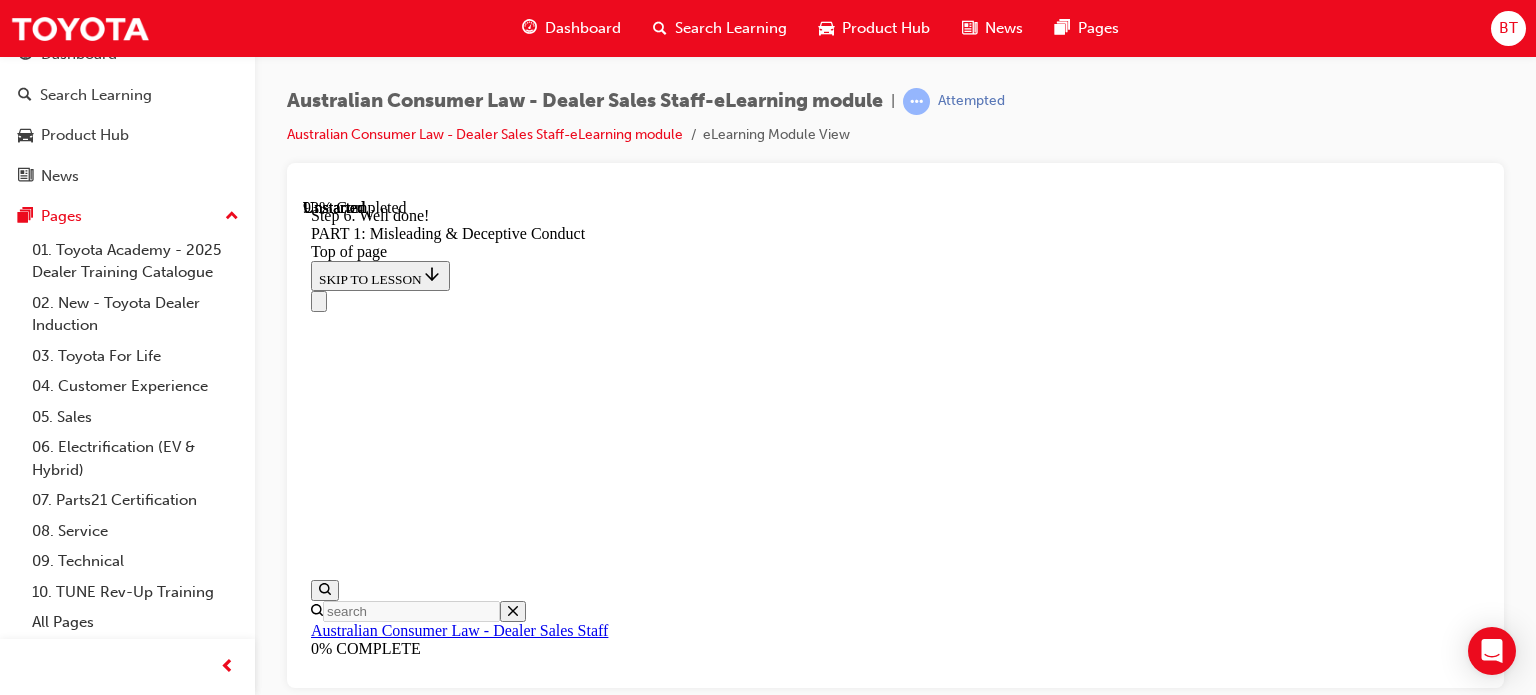 scroll, scrollTop: 5932, scrollLeft: 0, axis: vertical 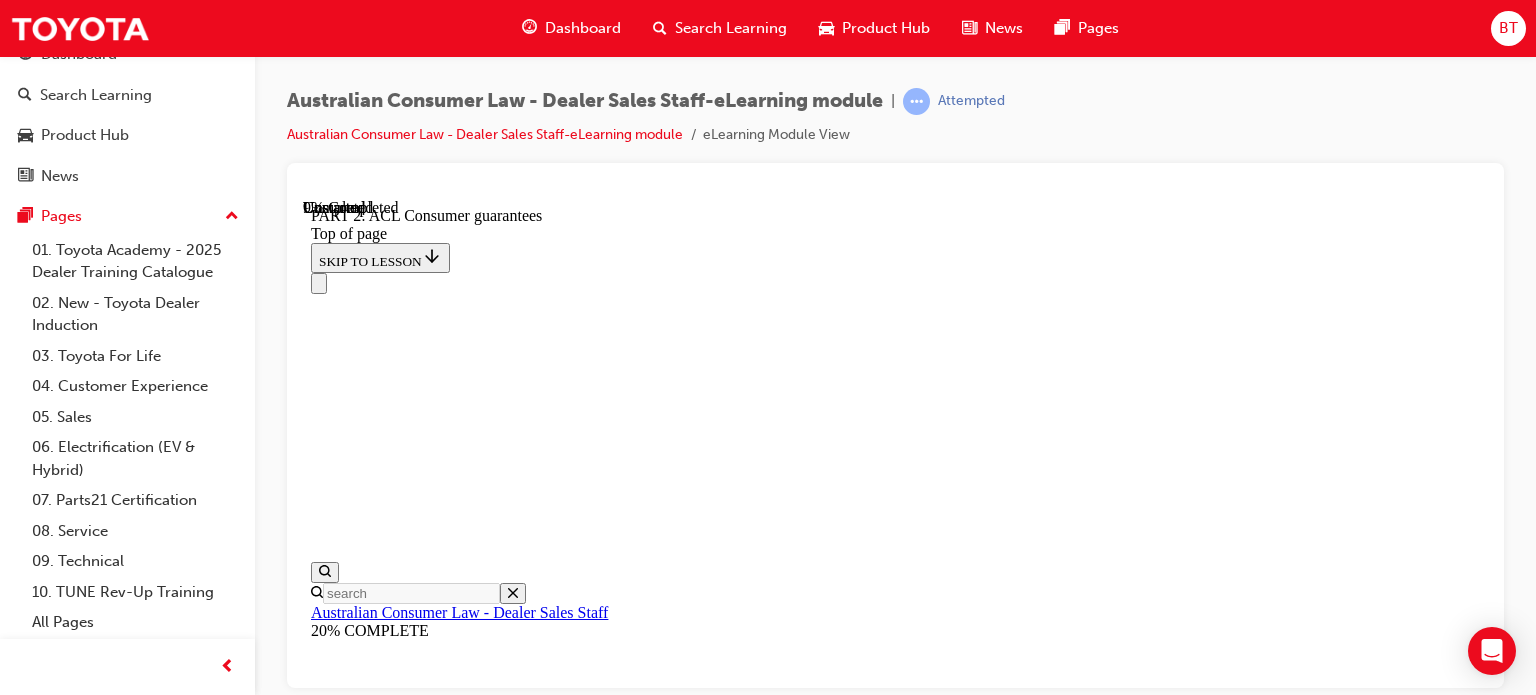 click on "START" at bounding box center (339, 9477) 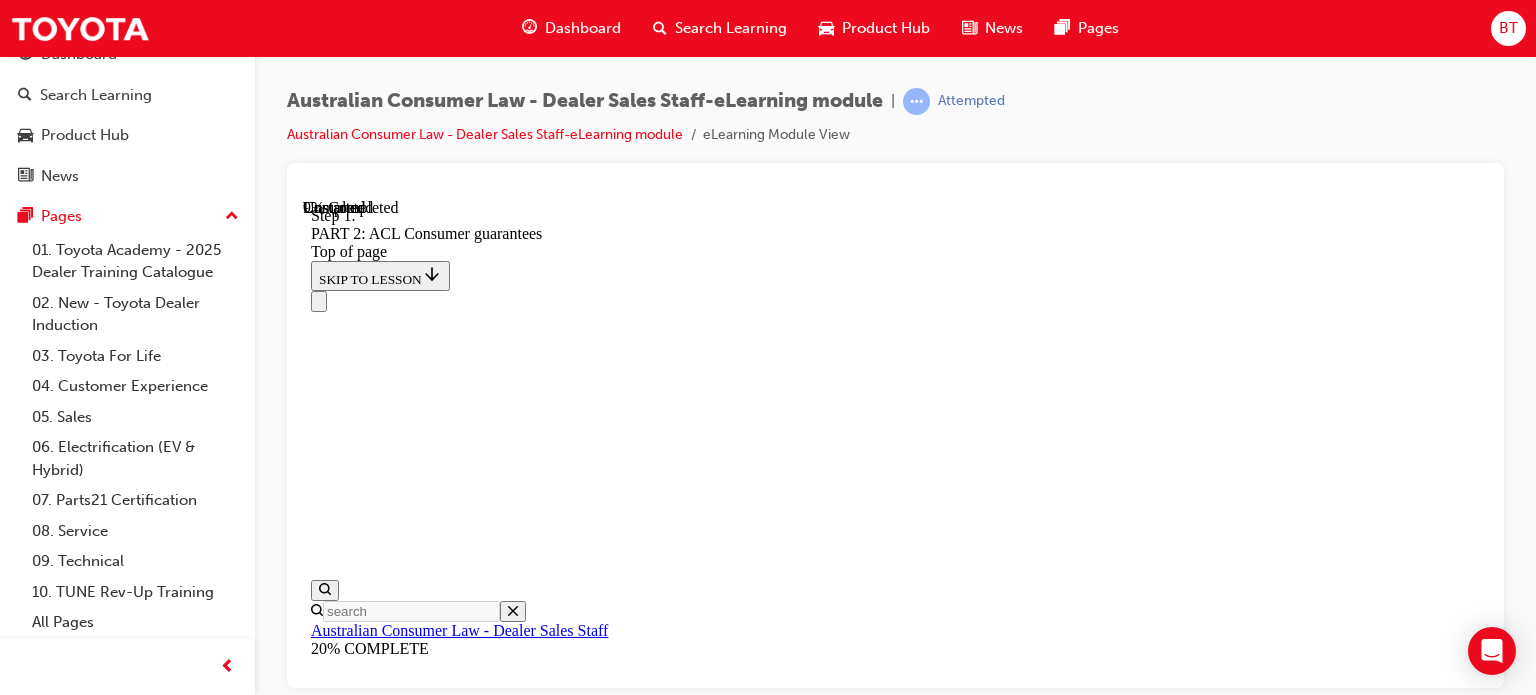 scroll, scrollTop: 3336, scrollLeft: 0, axis: vertical 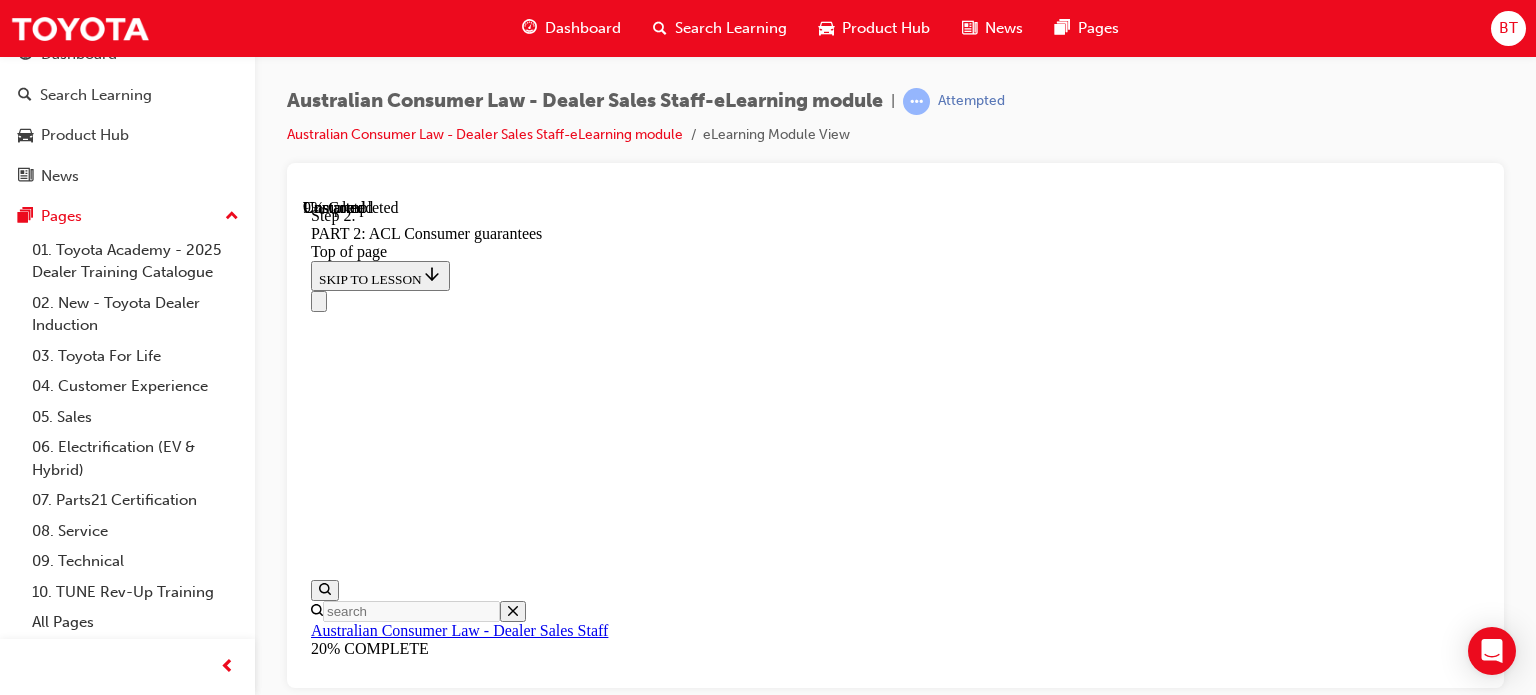 click 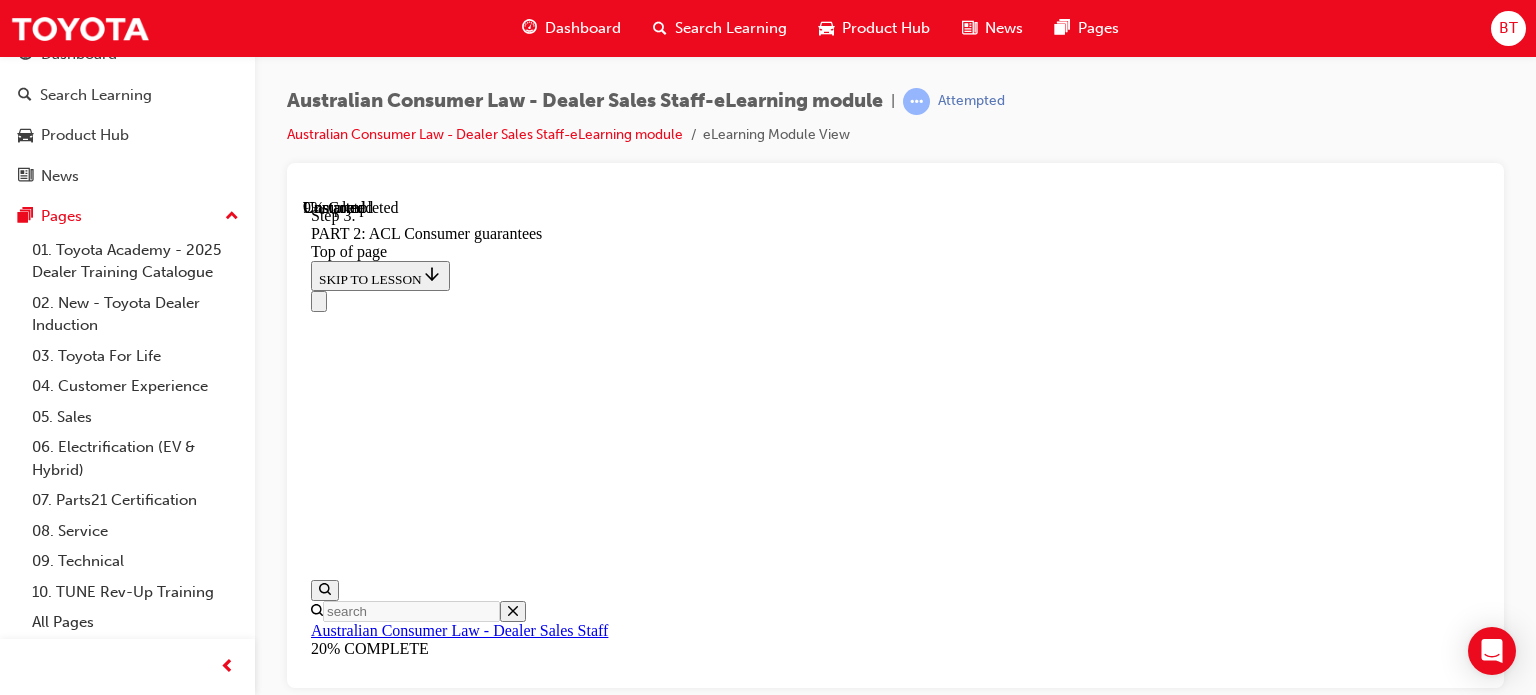 click 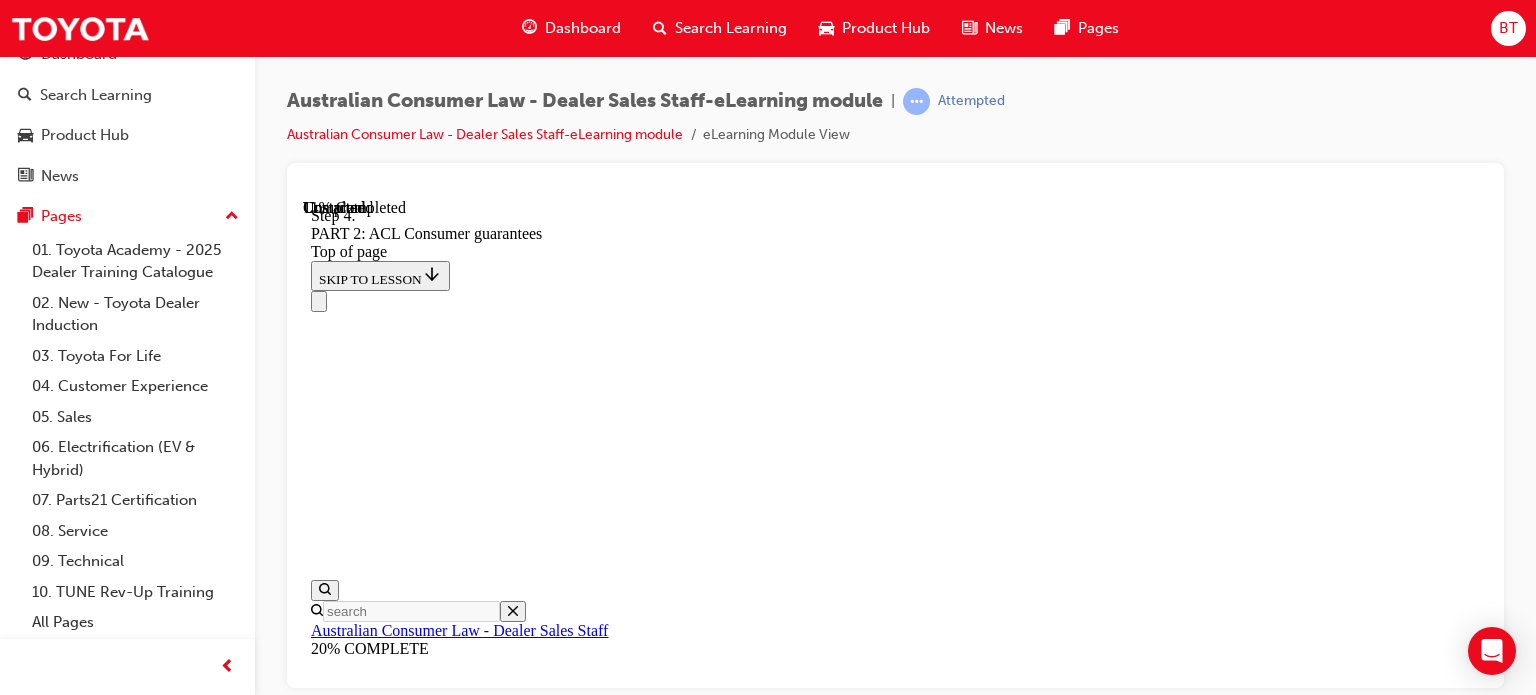 click on "CONTINUE" at bounding box center (353, 9779) 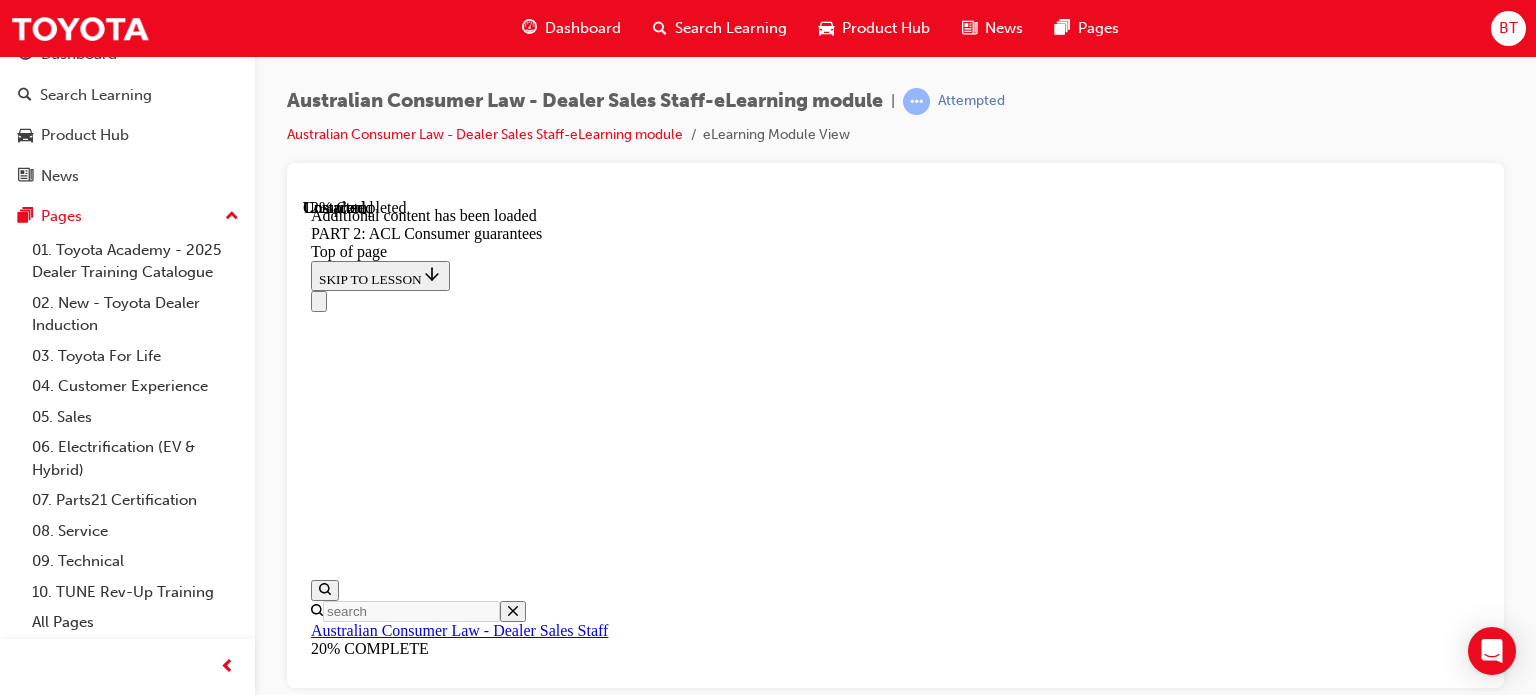 click on "START" at bounding box center [339, 9953] 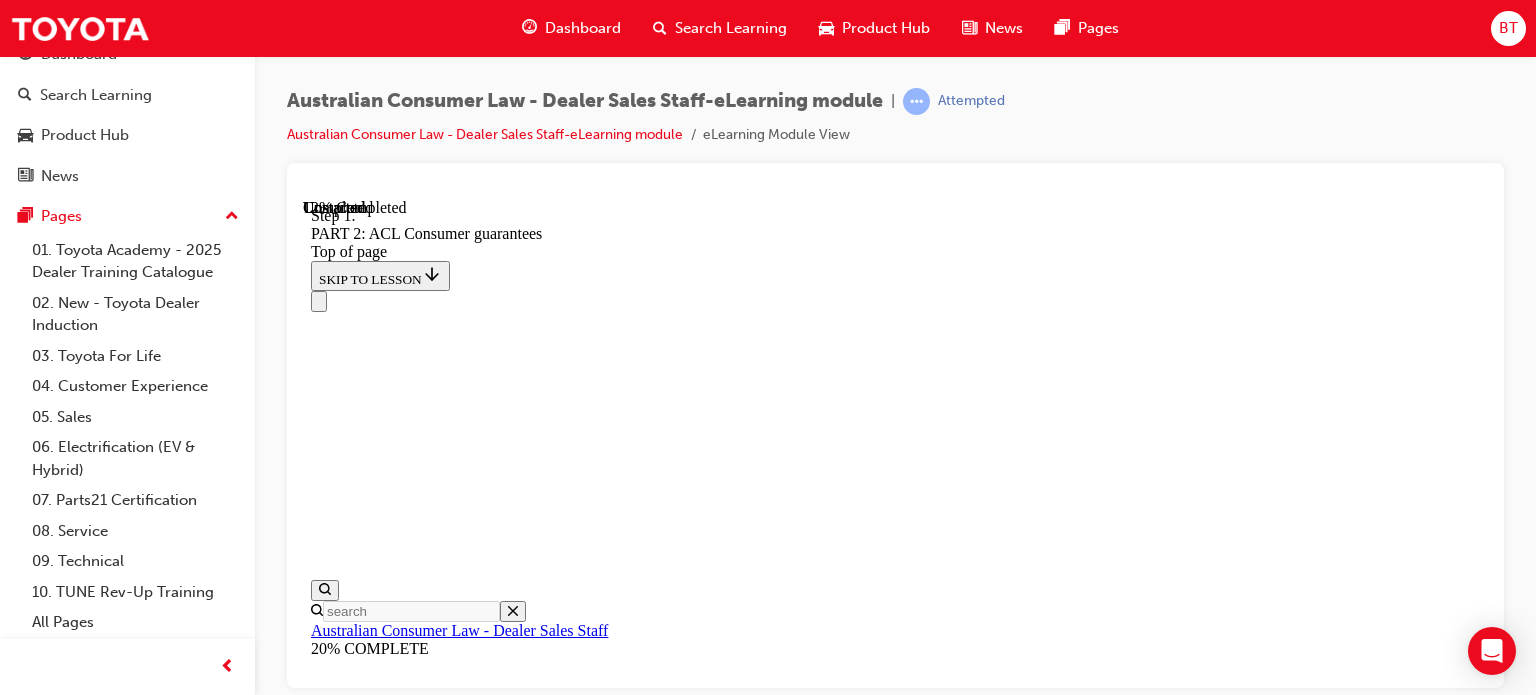 scroll, scrollTop: 3876, scrollLeft: 0, axis: vertical 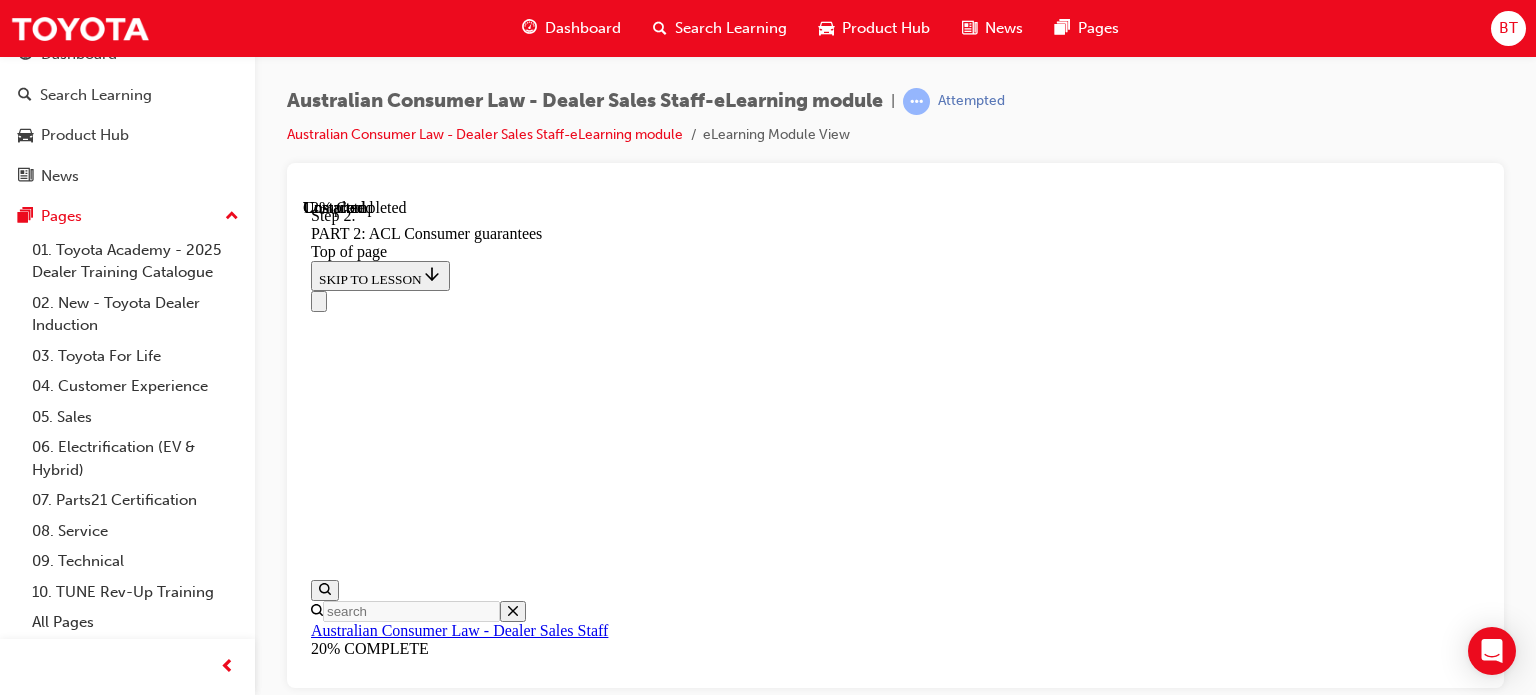 click at bounding box center [335, 9796] 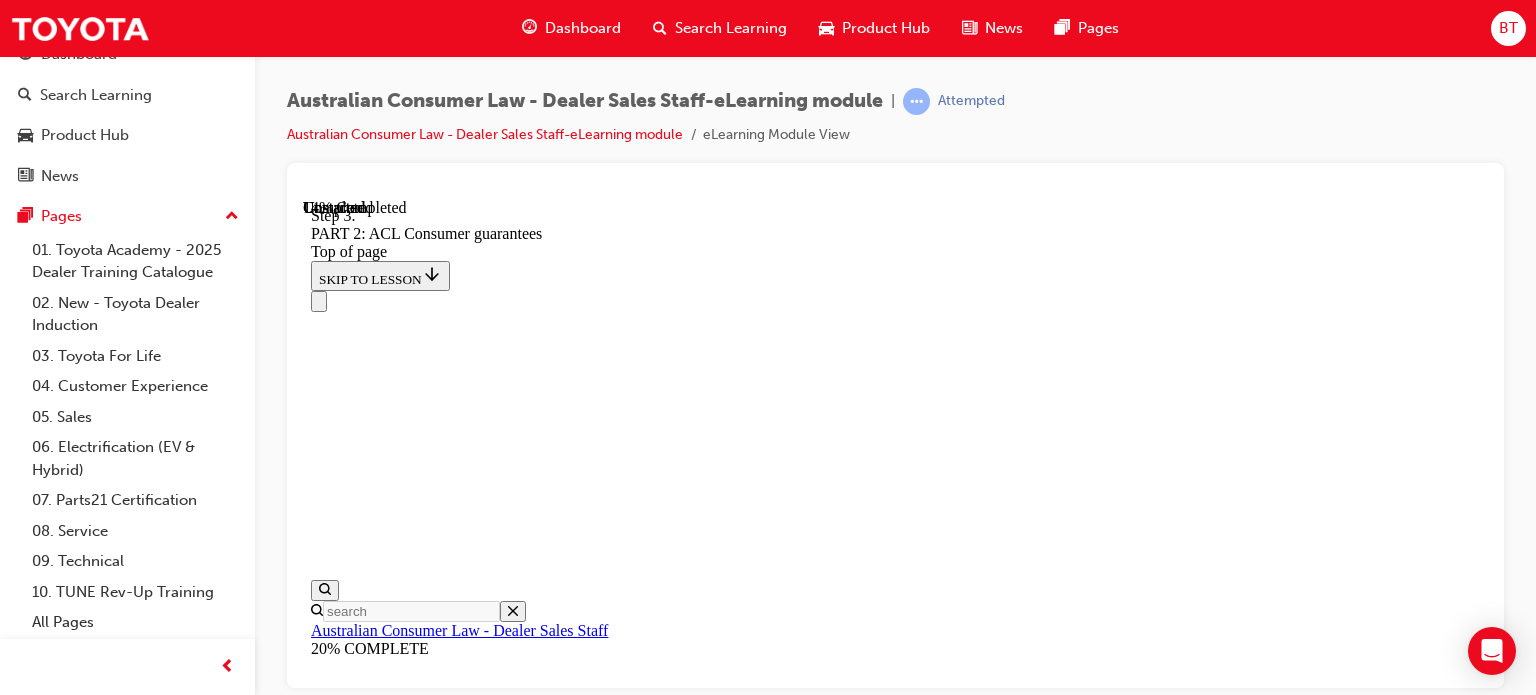 click on "CONTINUE" at bounding box center (353, 10237) 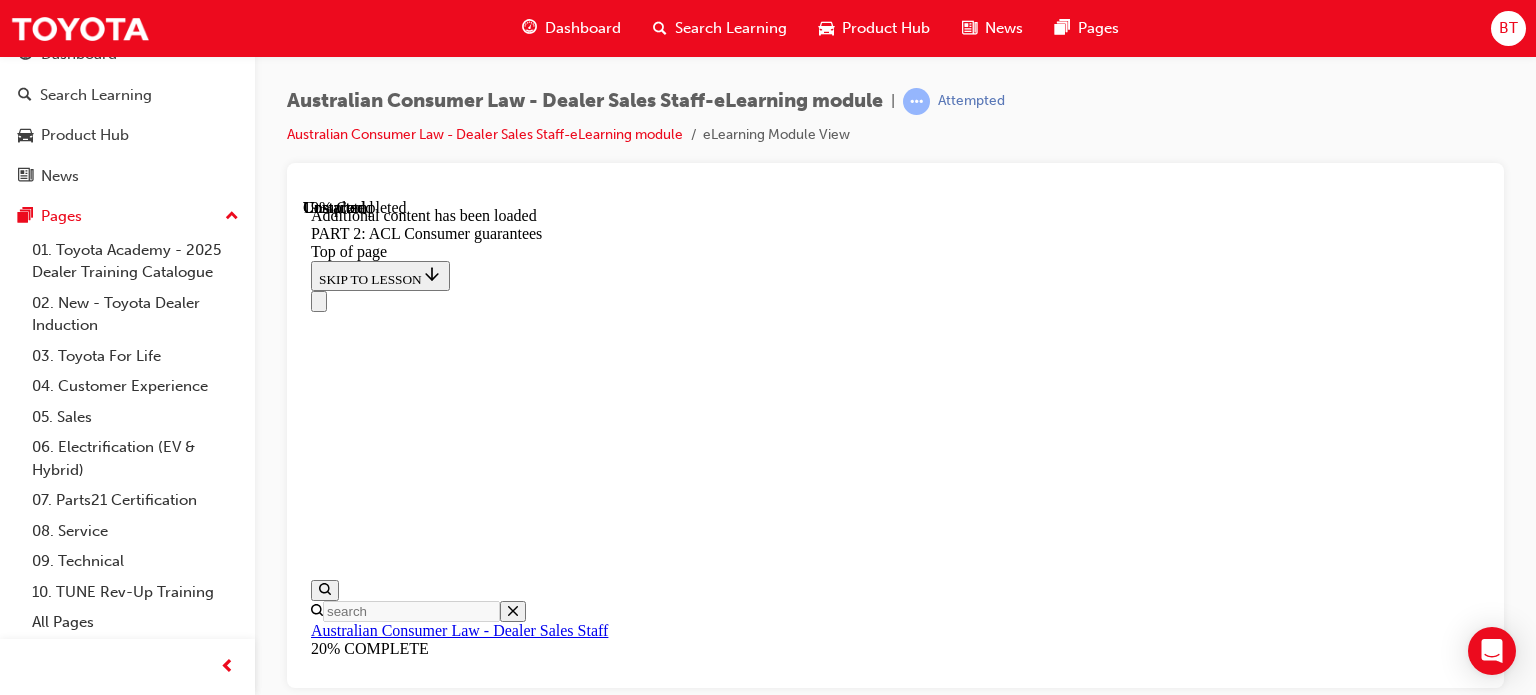 click on "CONTINUE" at bounding box center (354, 10940) 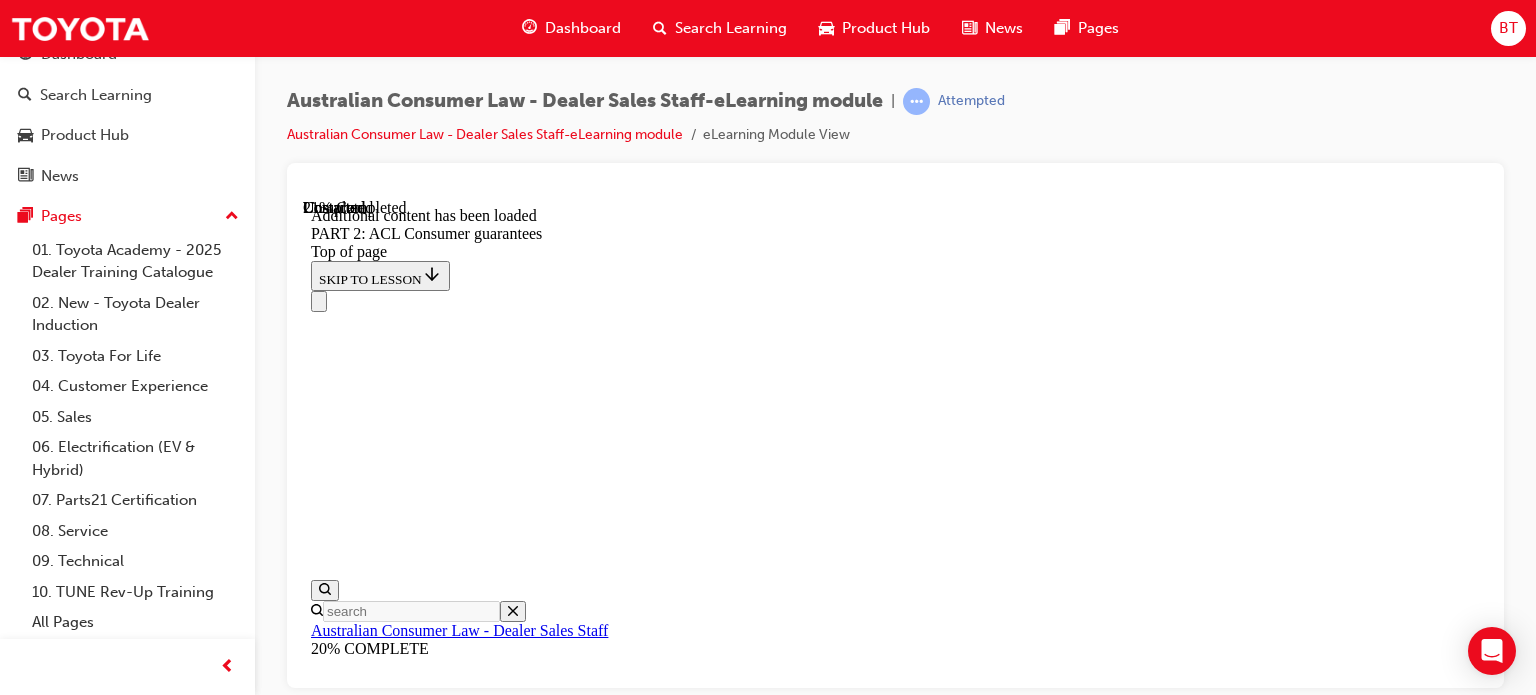 click on "CONTINUE" at bounding box center [353, 10967] 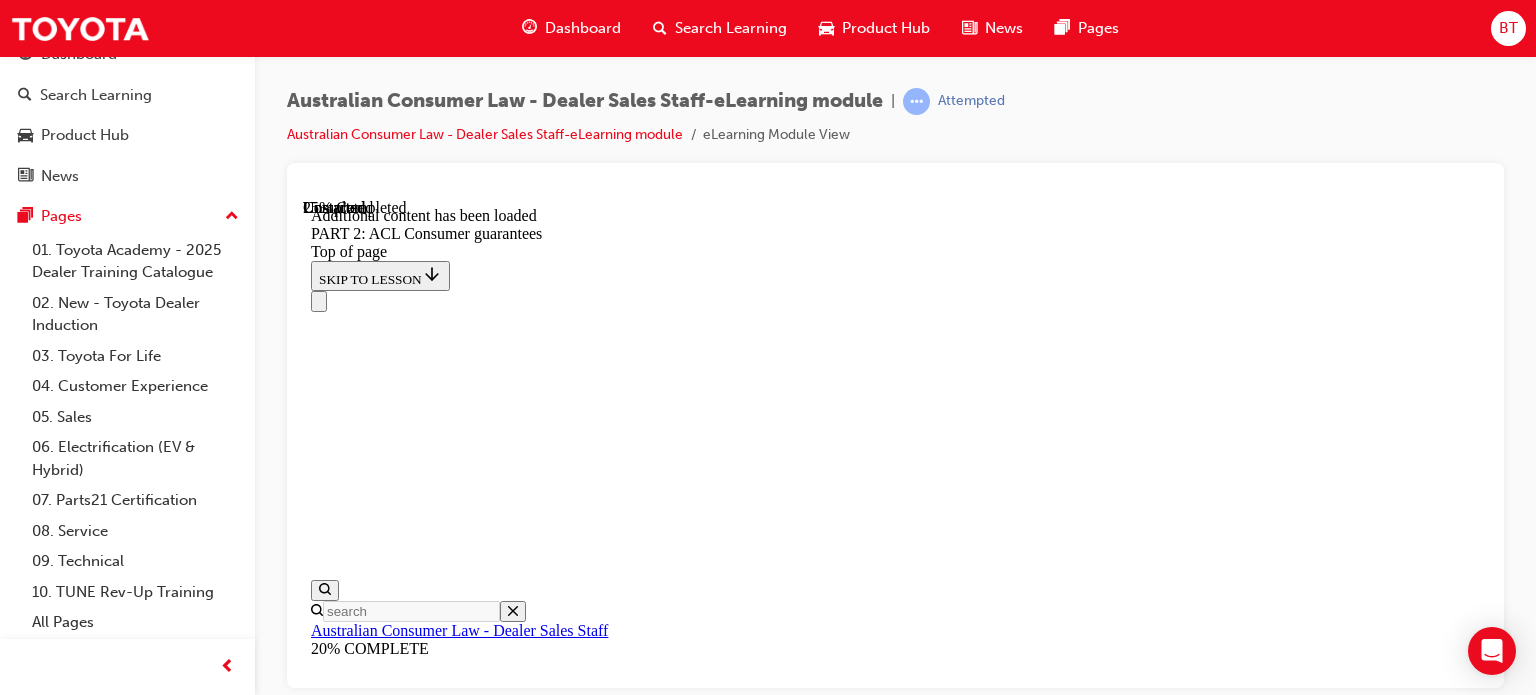 scroll, scrollTop: 6311, scrollLeft: 0, axis: vertical 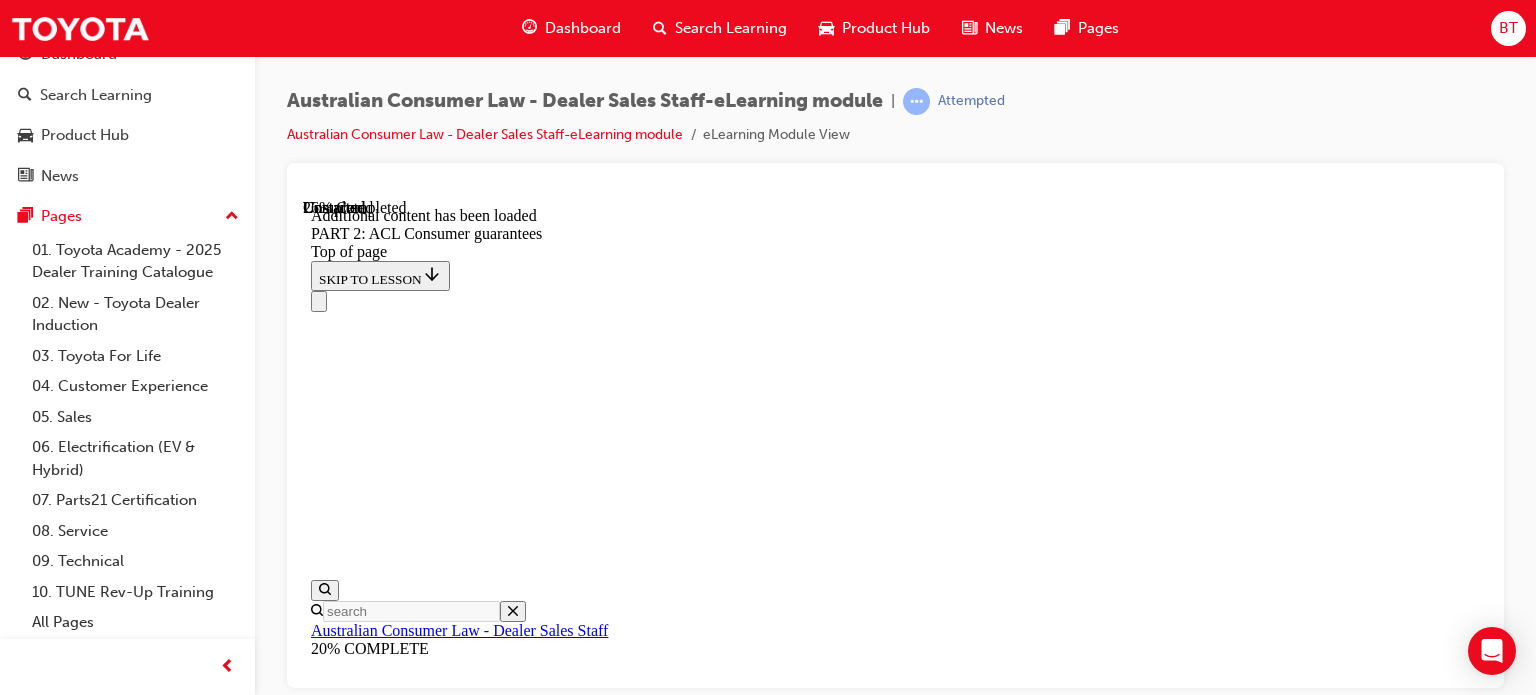 click on "CONTINUE" at bounding box center (353, 11561) 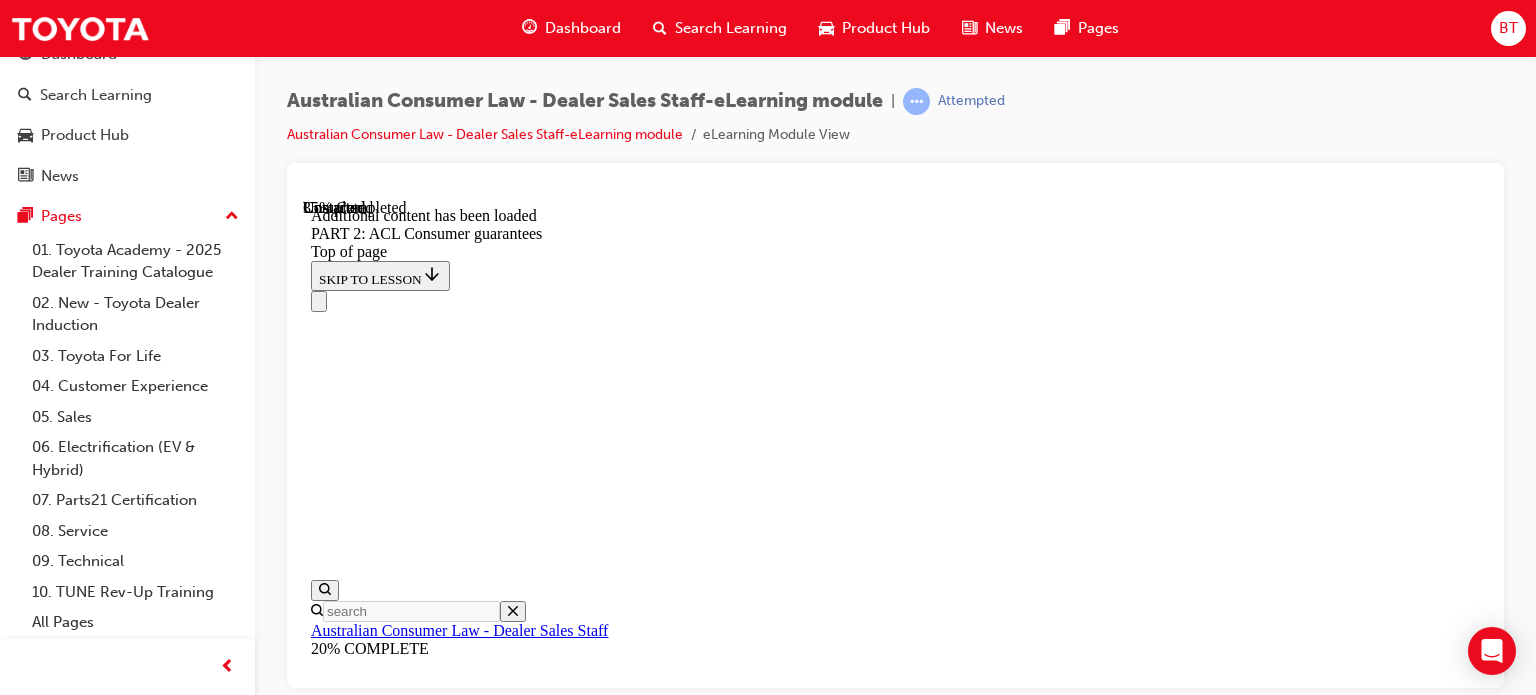 scroll, scrollTop: 9137, scrollLeft: 0, axis: vertical 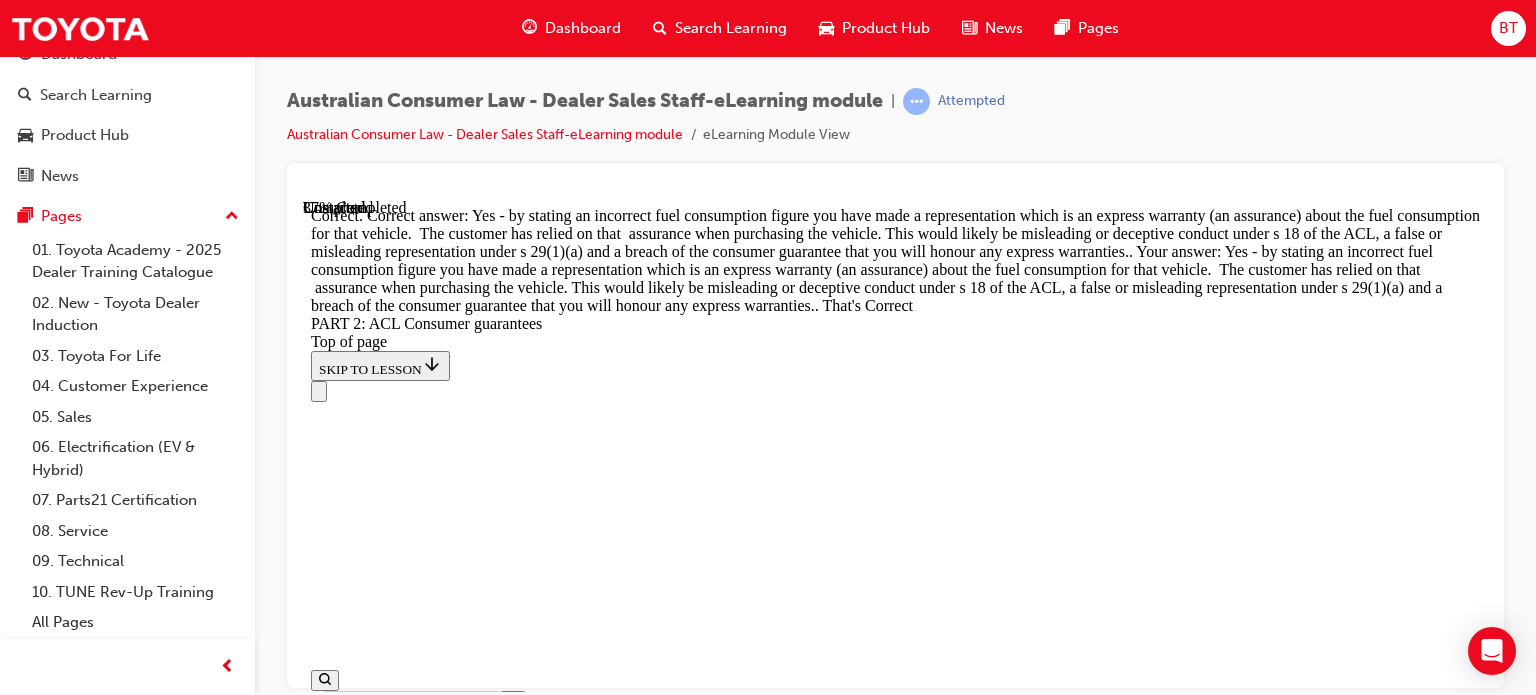 click on "CONTINUE" at bounding box center (353, 17303) 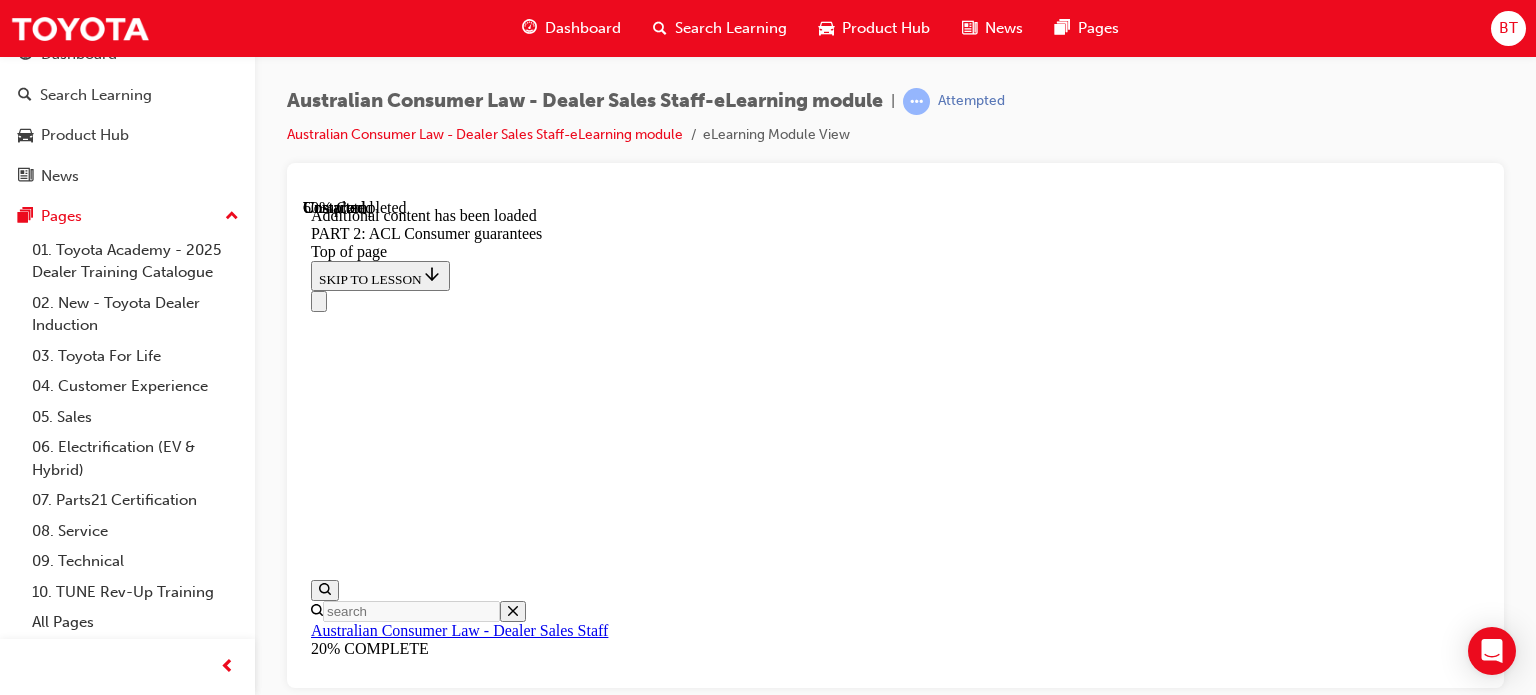 scroll, scrollTop: 13278, scrollLeft: 0, axis: vertical 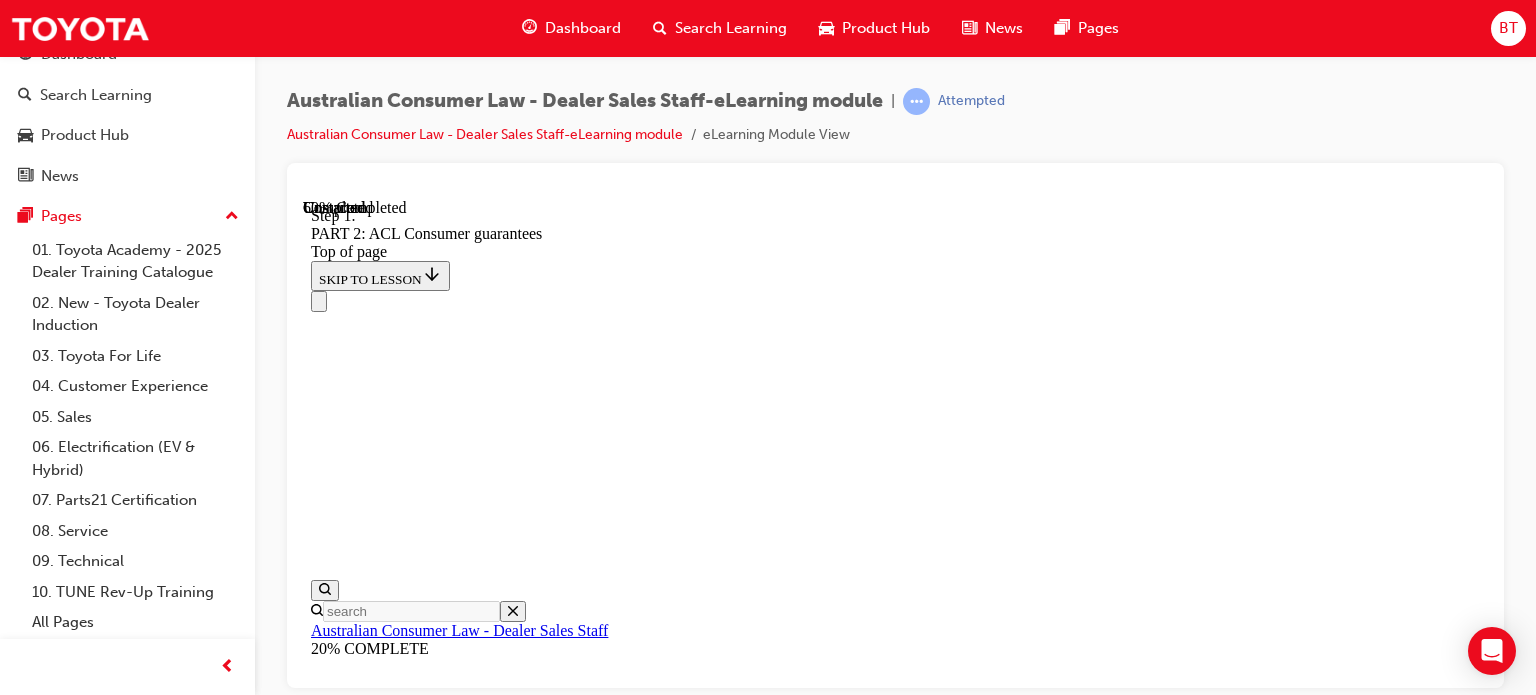 click 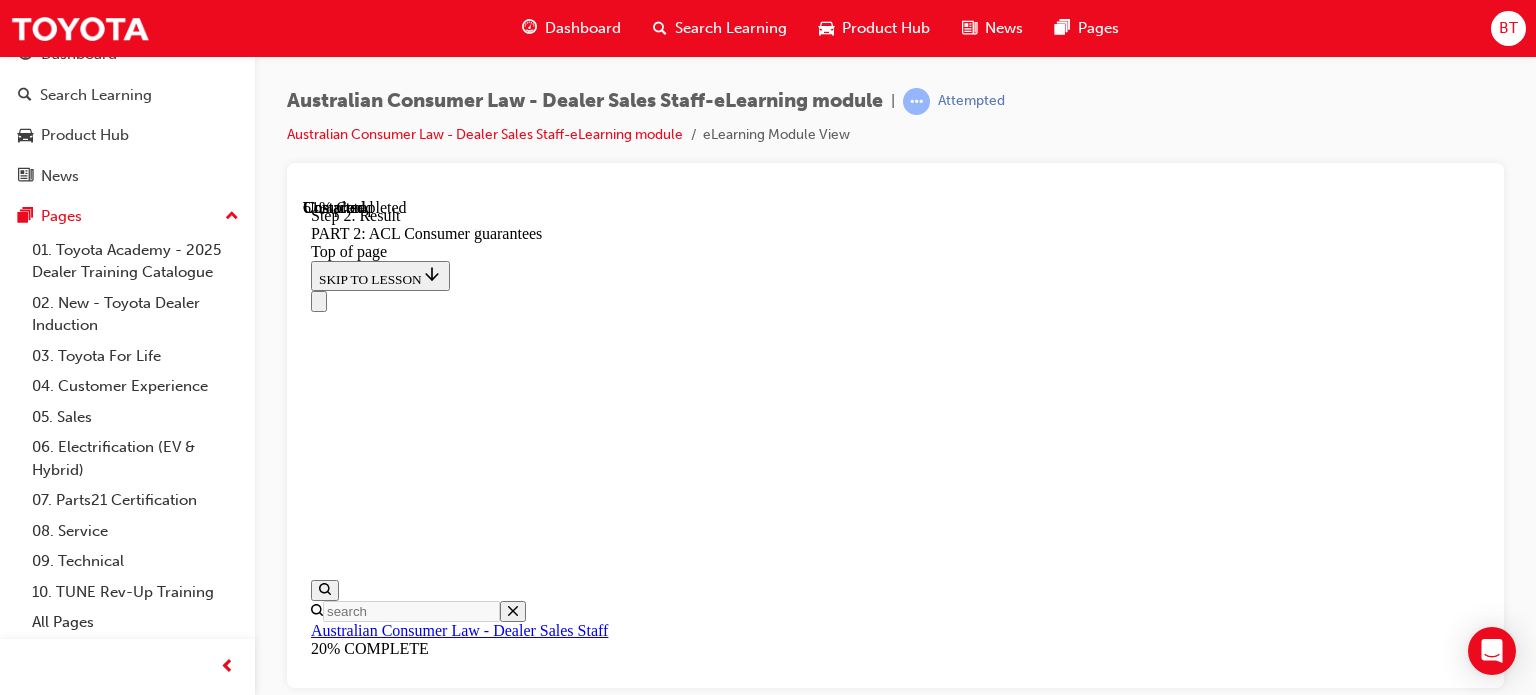 click on "CONTINUE" at bounding box center [353, 20964] 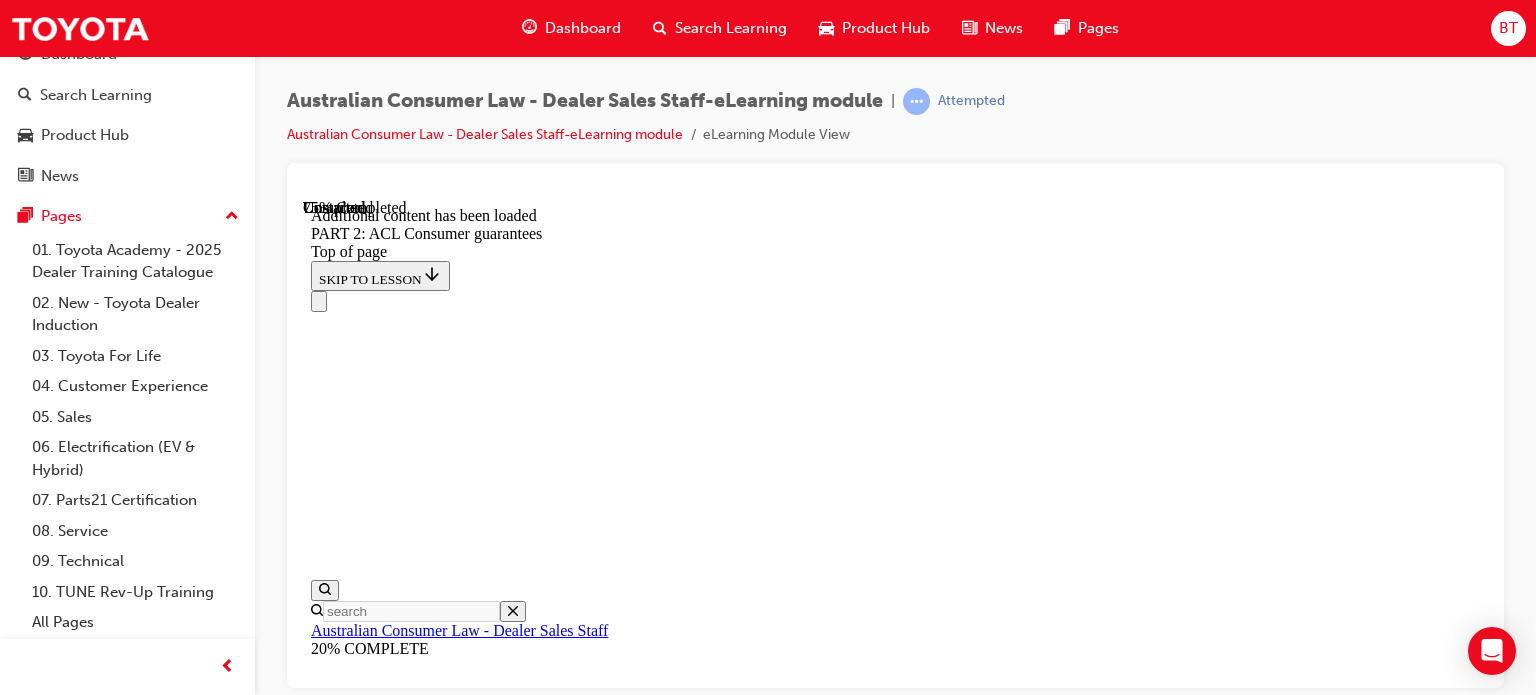 scroll, scrollTop: 17890, scrollLeft: 0, axis: vertical 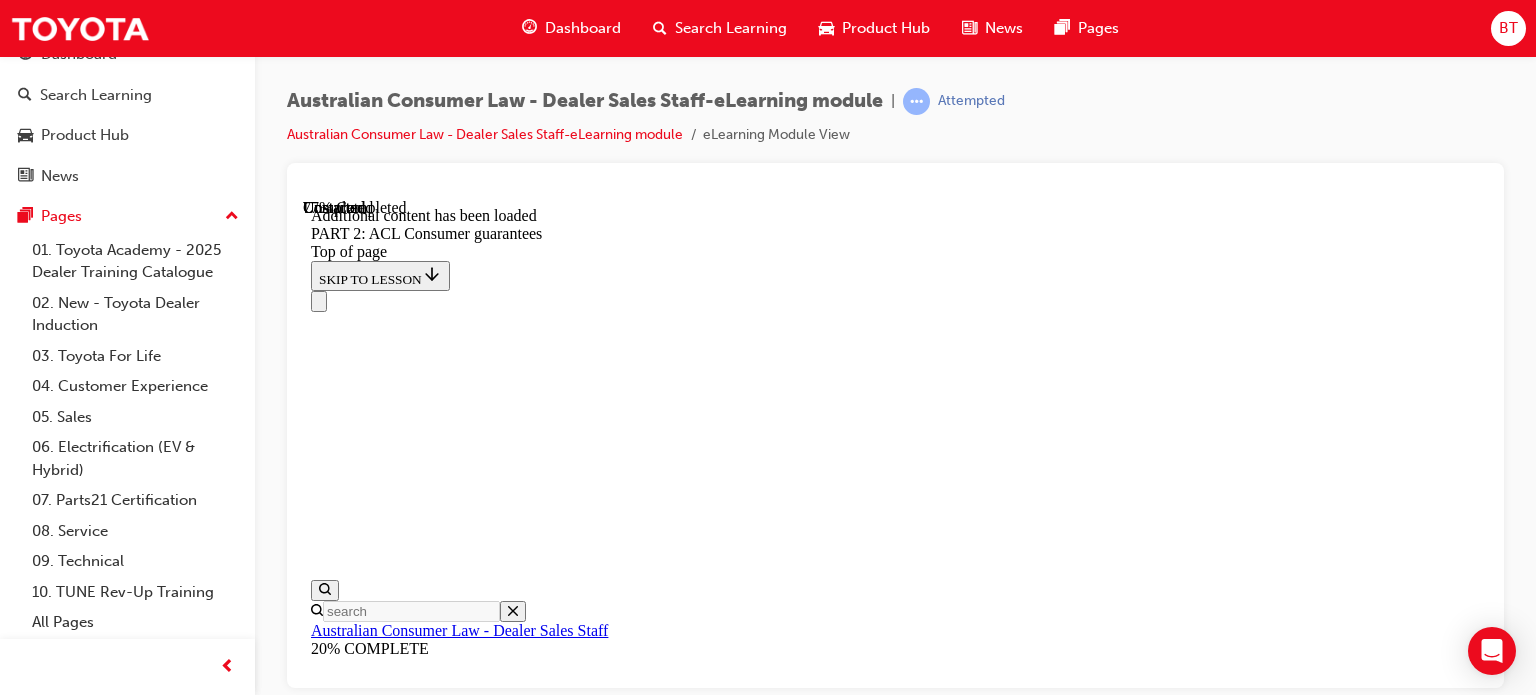 click on "CONTINUE" at bounding box center (353, 24649) 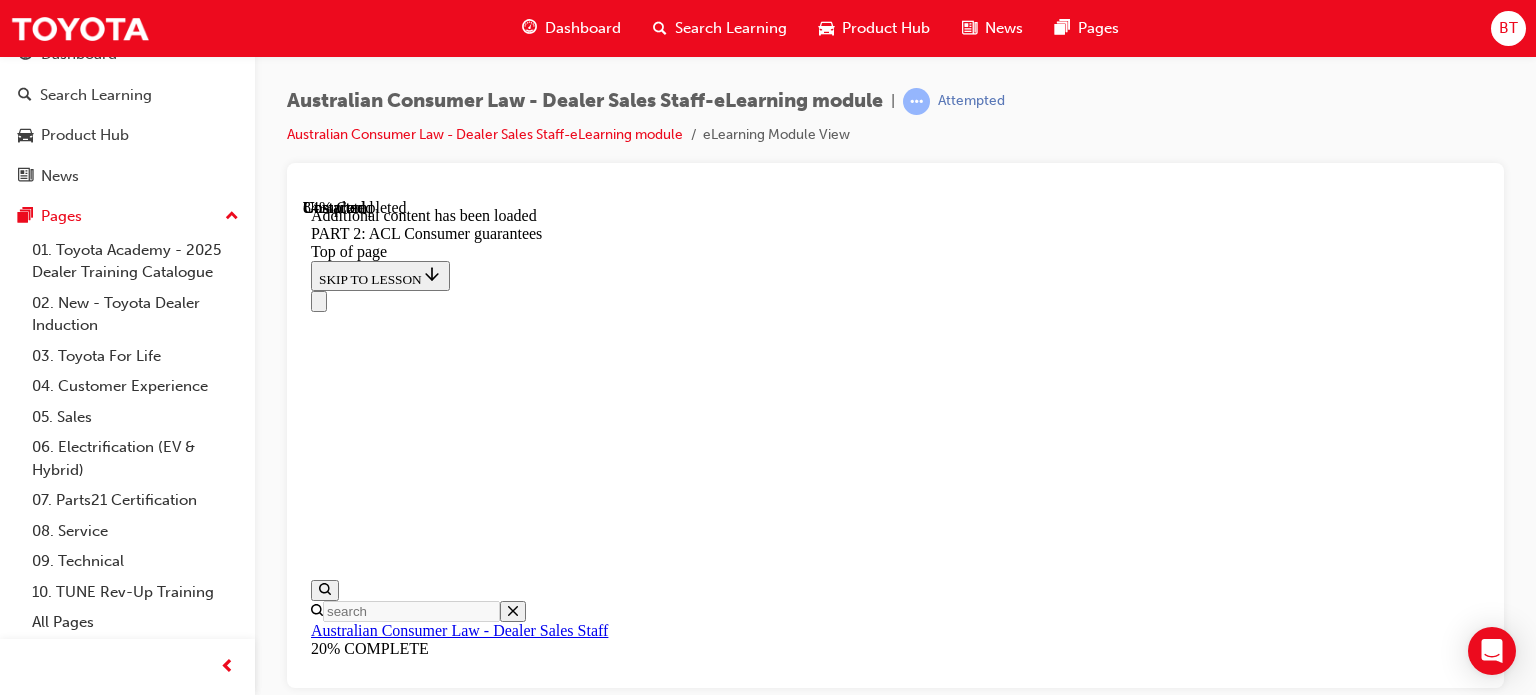 scroll, scrollTop: 21080, scrollLeft: 0, axis: vertical 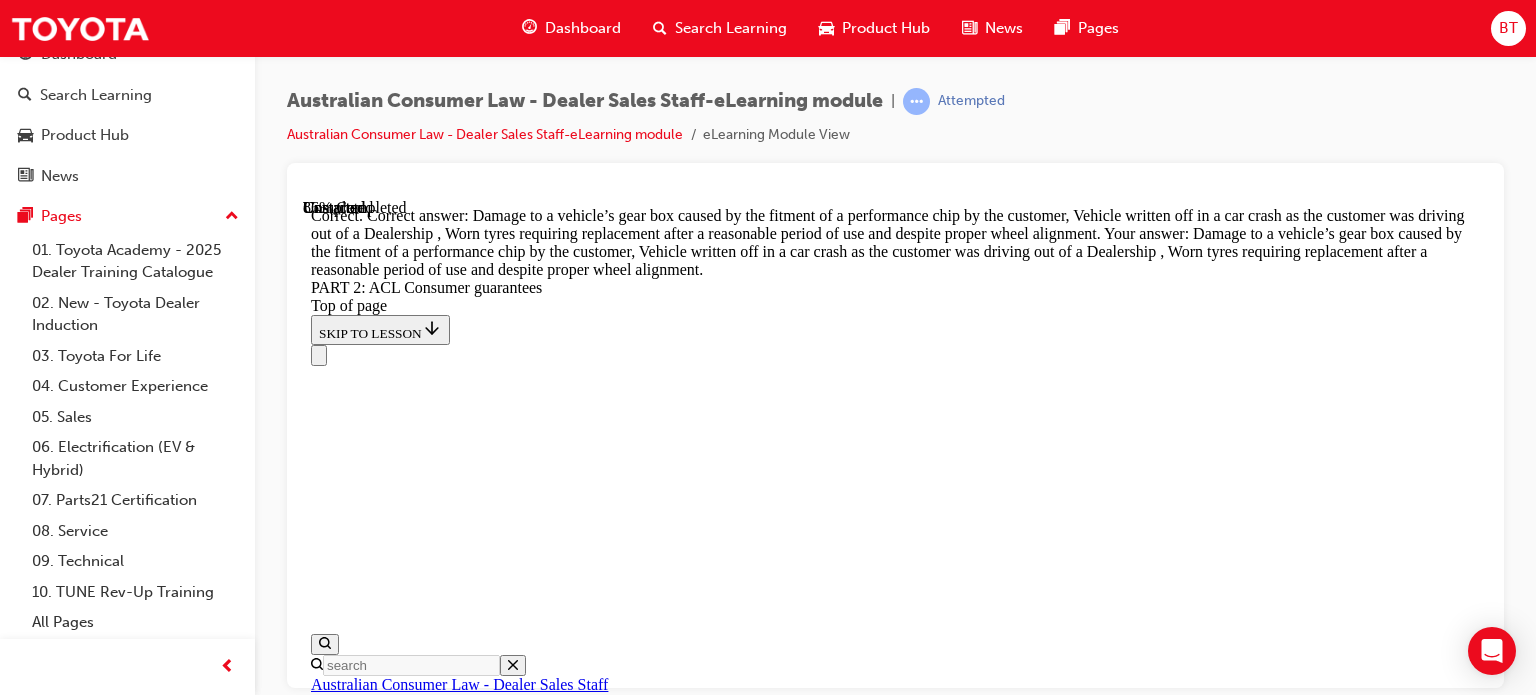 click on "CONTINUE" at bounding box center [353, 29859] 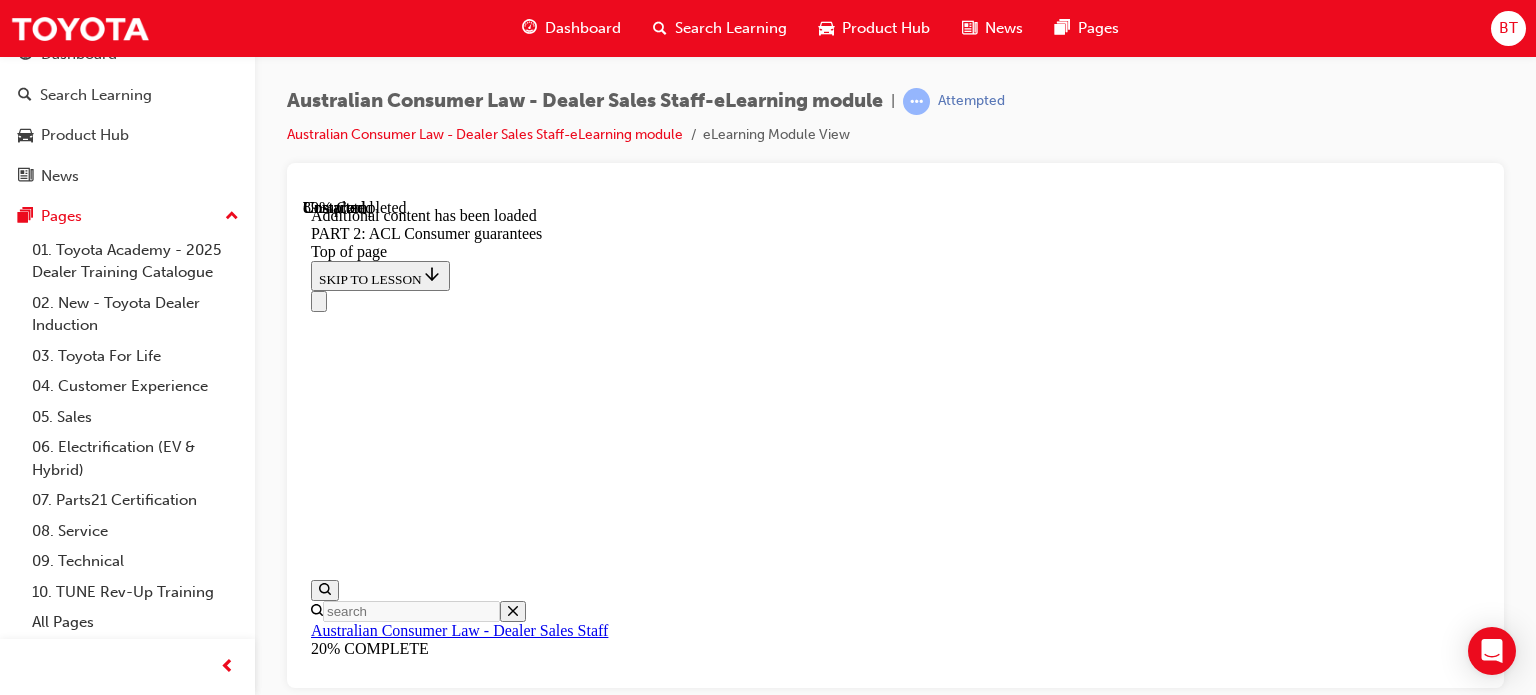 scroll, scrollTop: 23473, scrollLeft: 0, axis: vertical 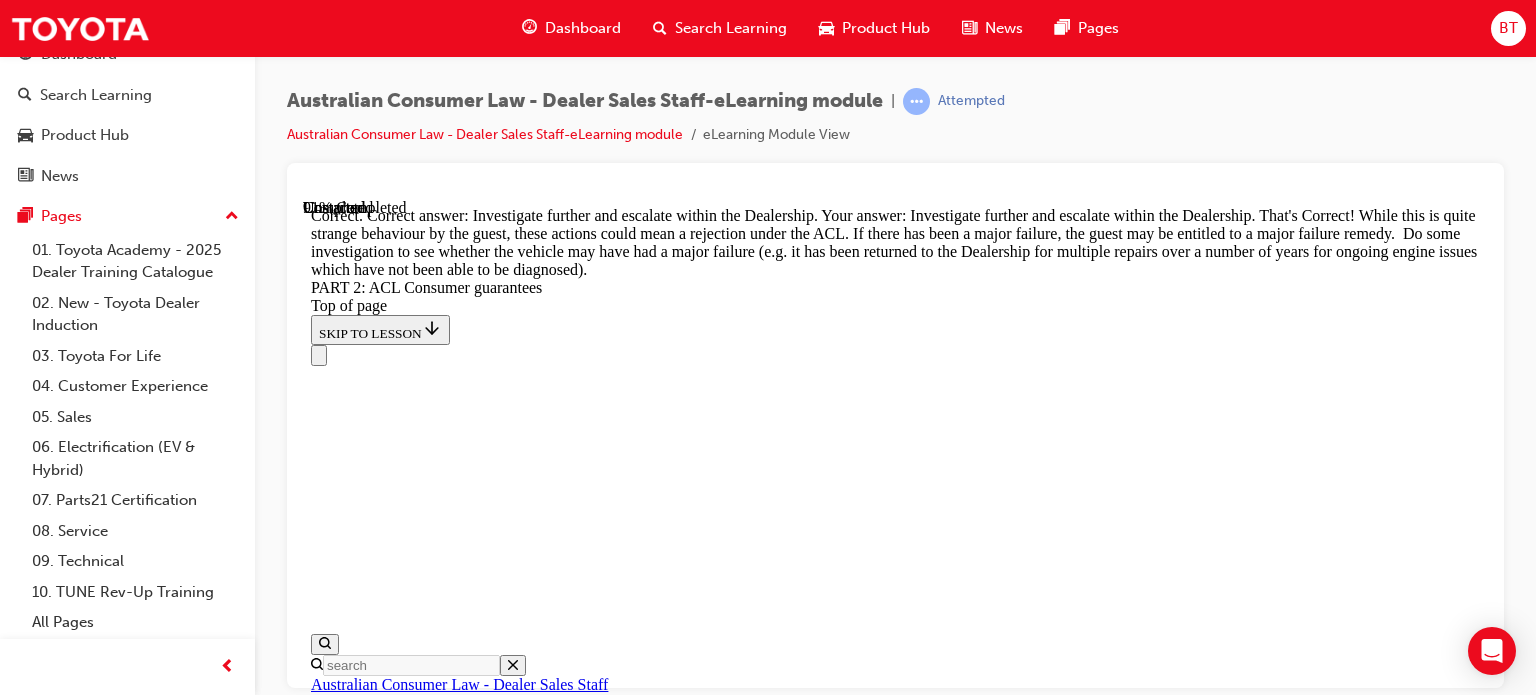 click on "CONTINUE" at bounding box center (353, 37119) 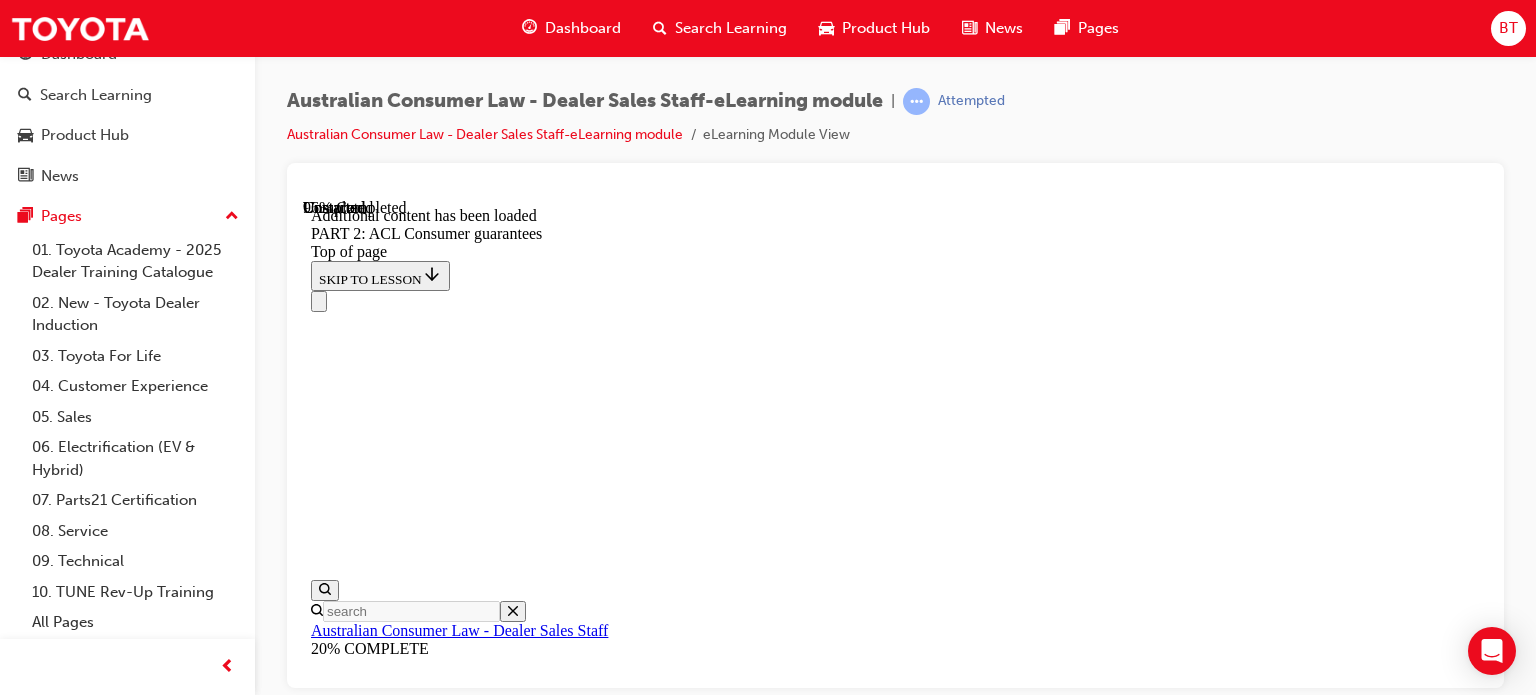 scroll, scrollTop: 25644, scrollLeft: 0, axis: vertical 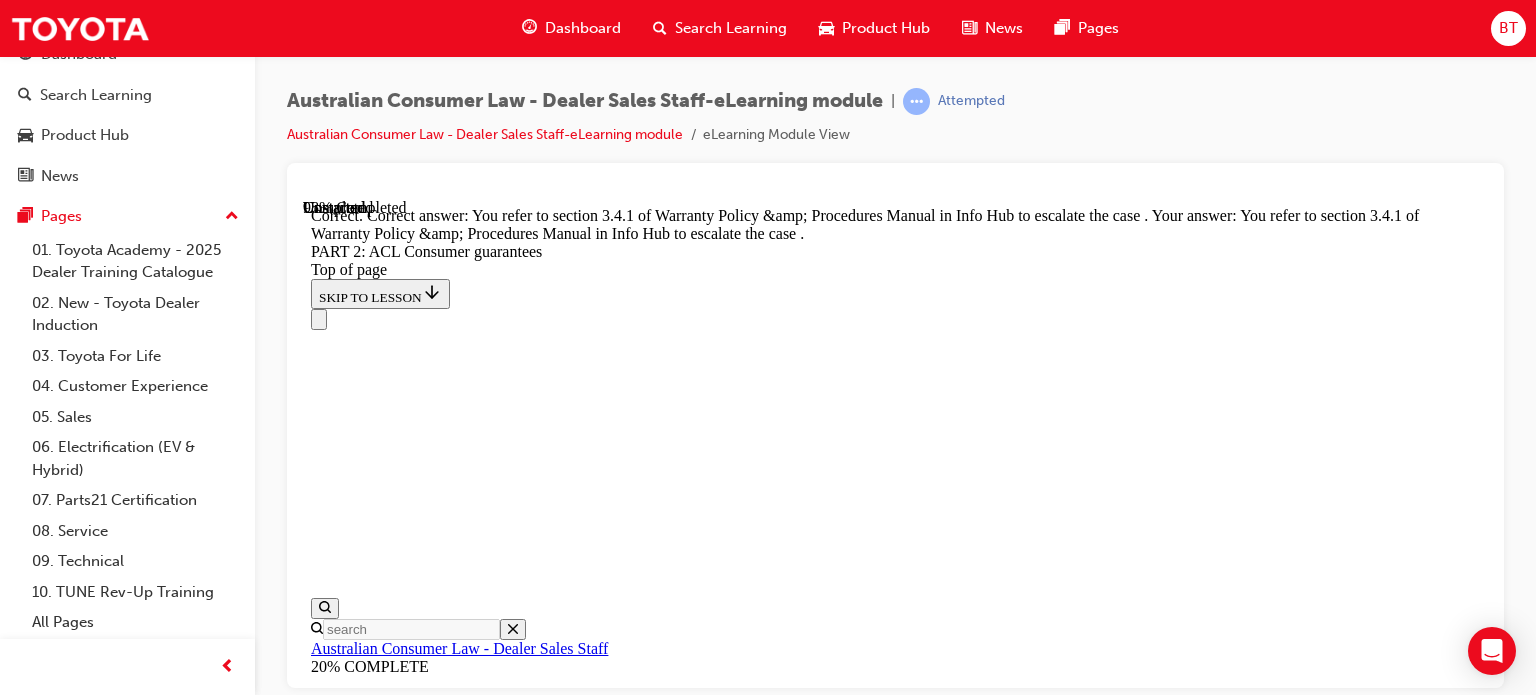 click on "CONTINUE" at bounding box center (353, 42583) 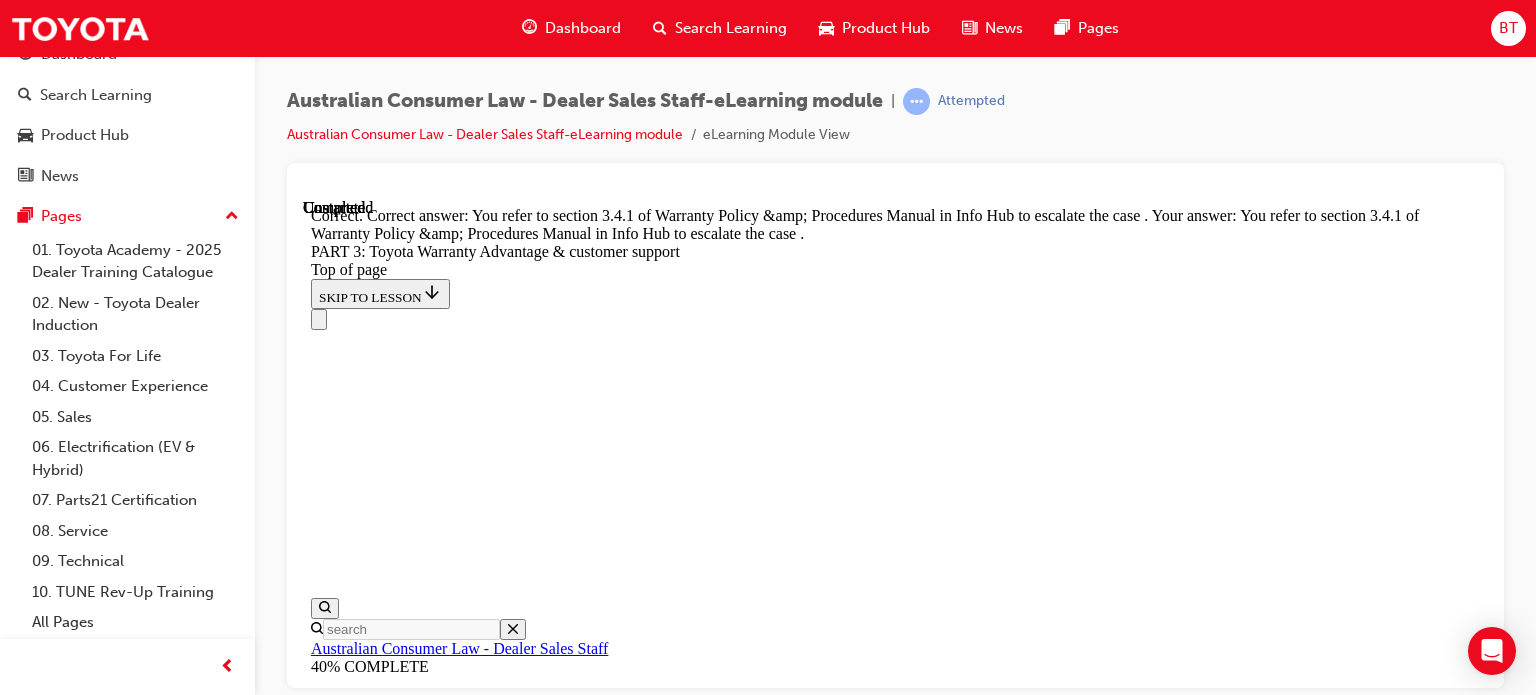scroll, scrollTop: 0, scrollLeft: 0, axis: both 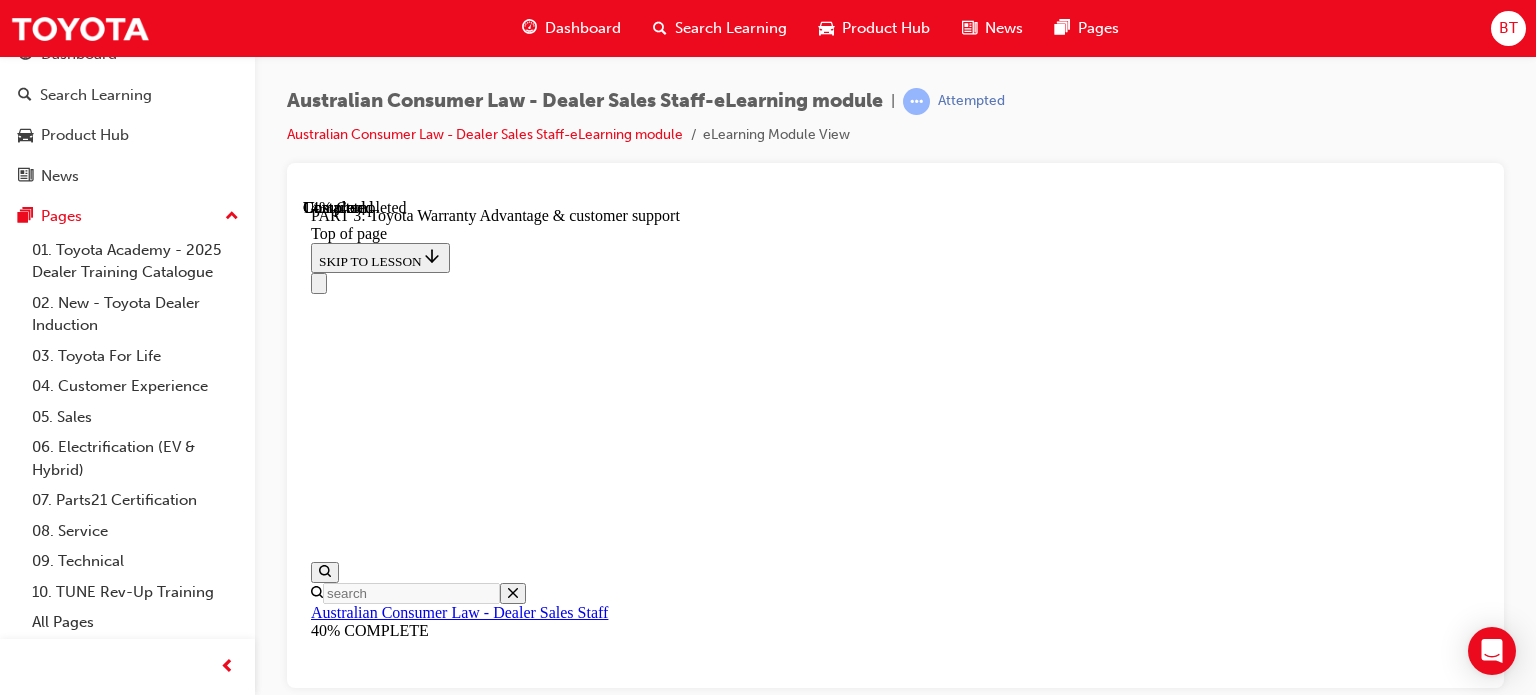 click on "Encourage the customer to come back to a Toyota Dealer, tell her that she will lose warranties if she does not service her car with a Toyota Dealership. Emphasise that she always needs to come to a Toyota Dealership when the car is due for servicing." at bounding box center [895, 12724] 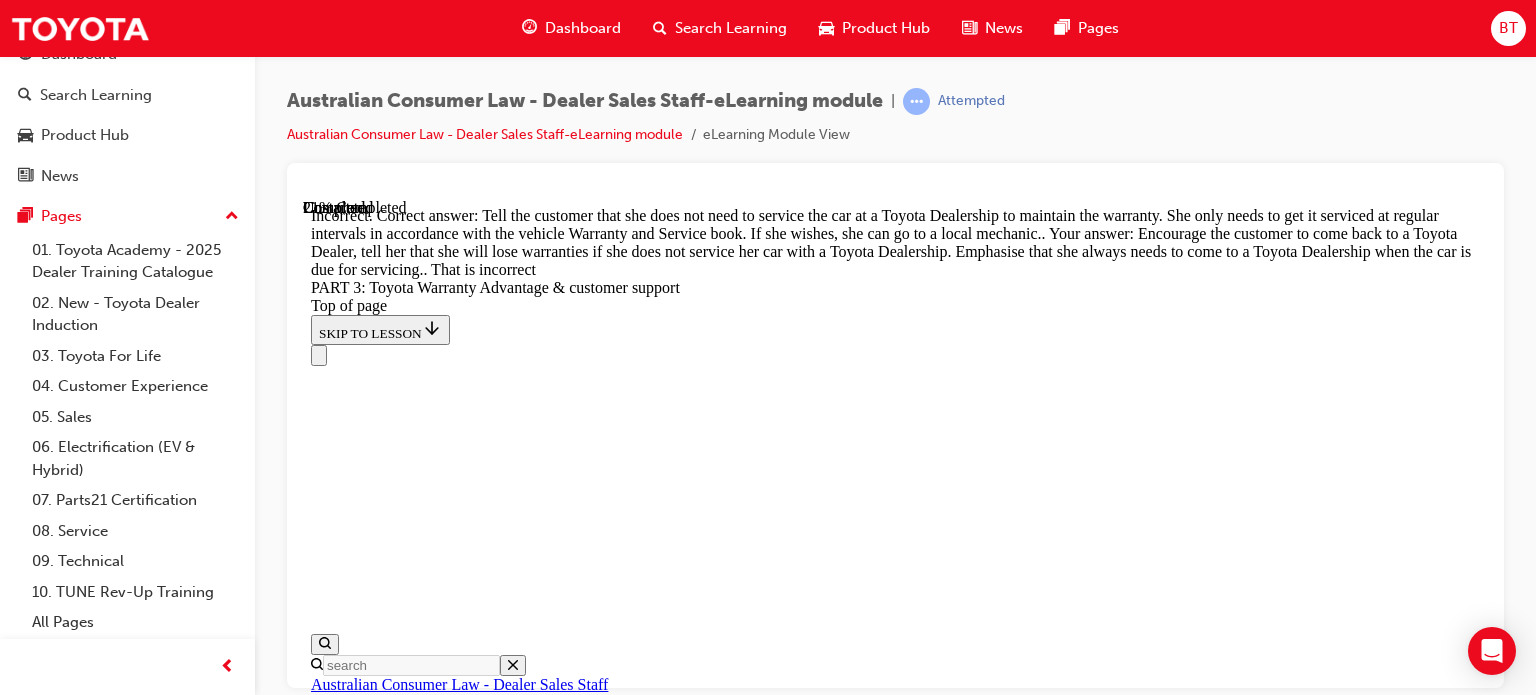 scroll, scrollTop: 1601, scrollLeft: 0, axis: vertical 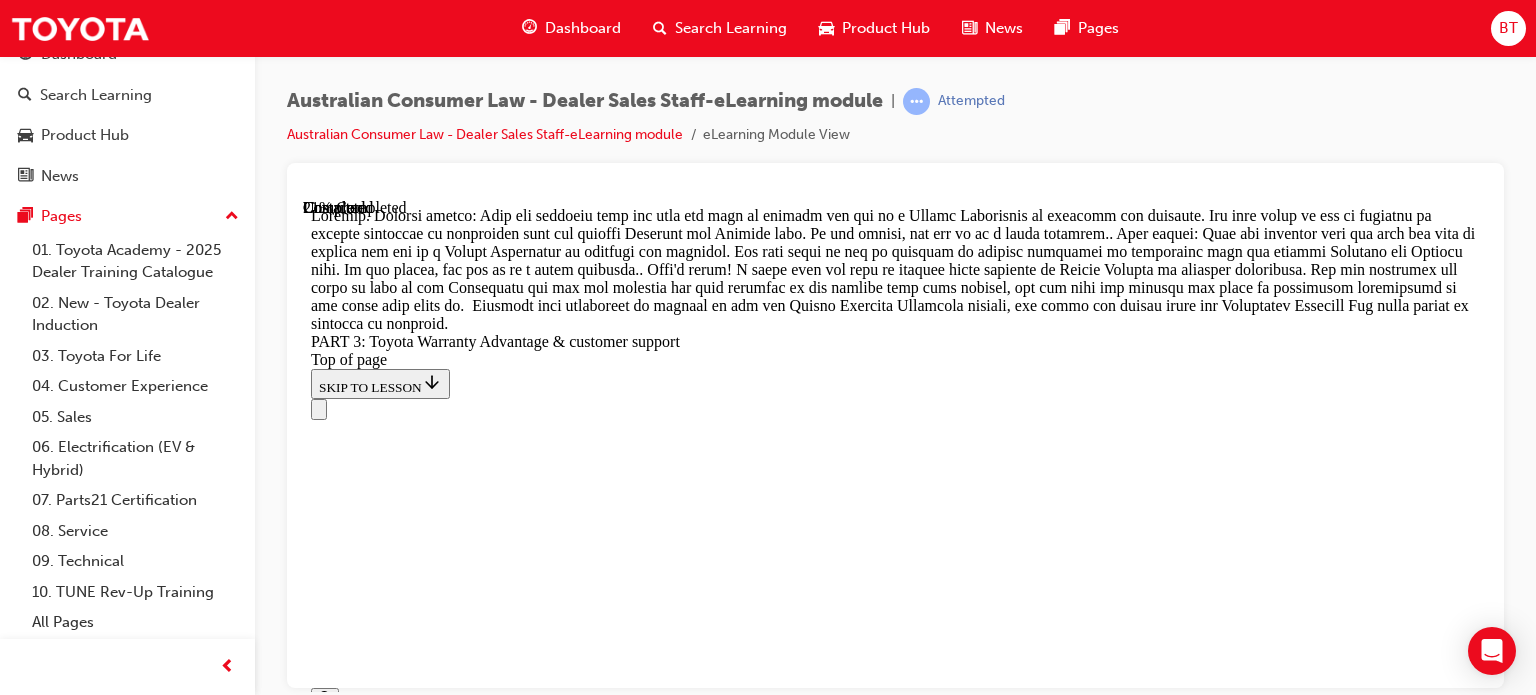 click on "CONTINUE" at bounding box center (353, 13157) 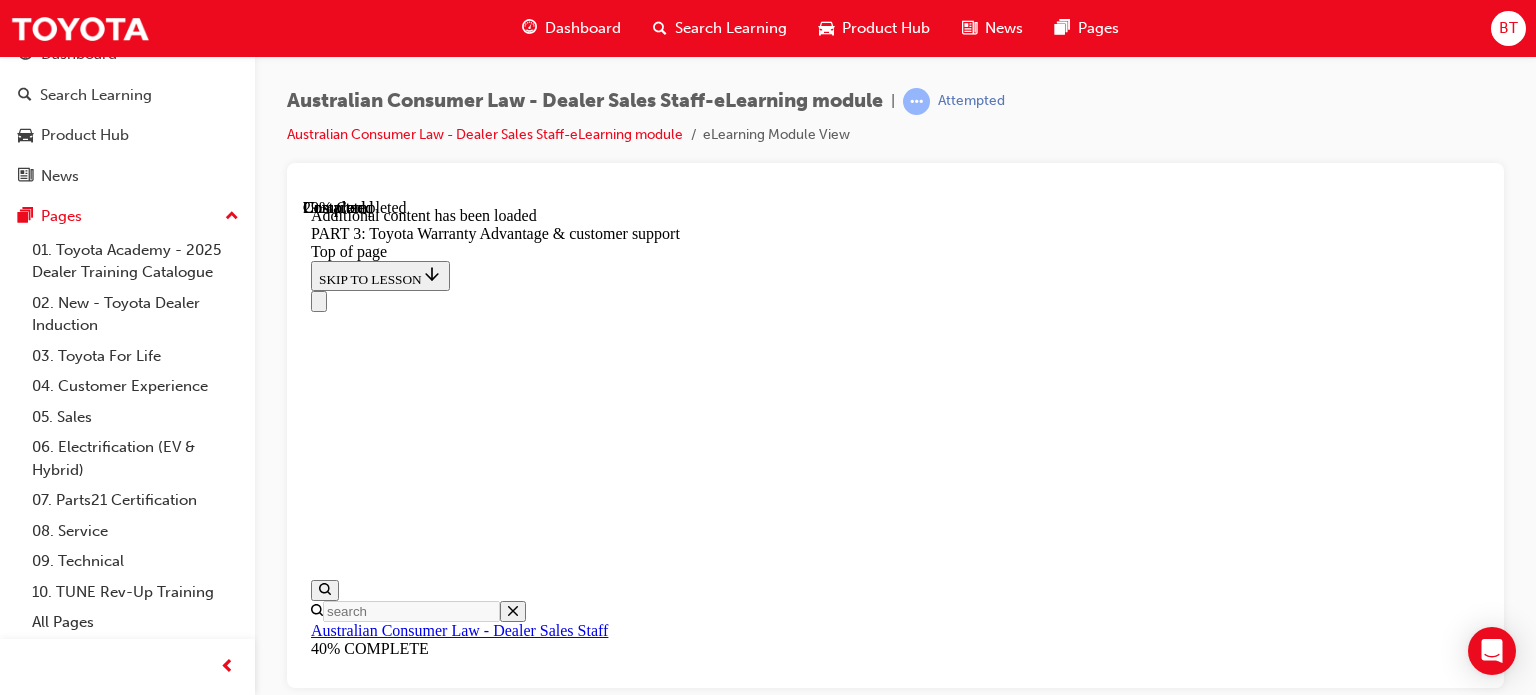 scroll, scrollTop: 2684, scrollLeft: 0, axis: vertical 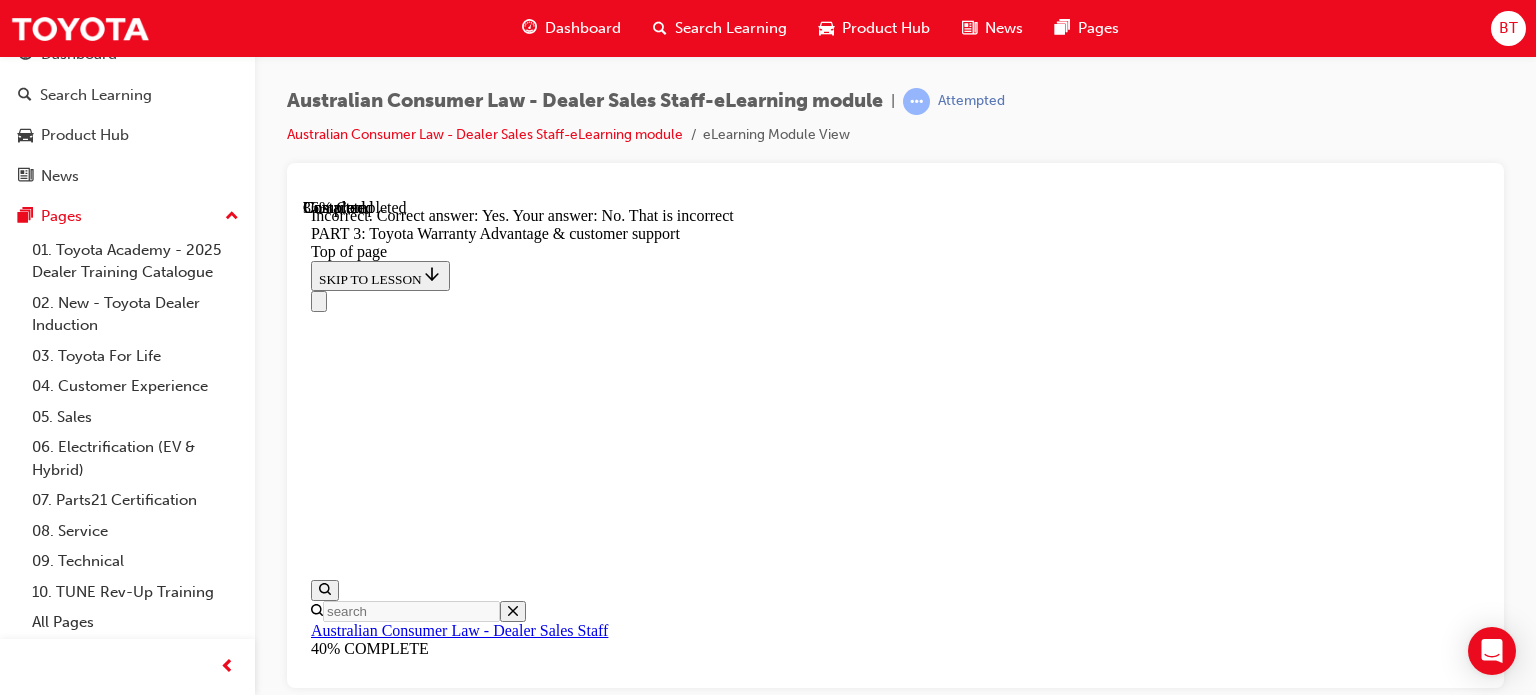 click on "TAKE AGAIN" at bounding box center [359, 17487] 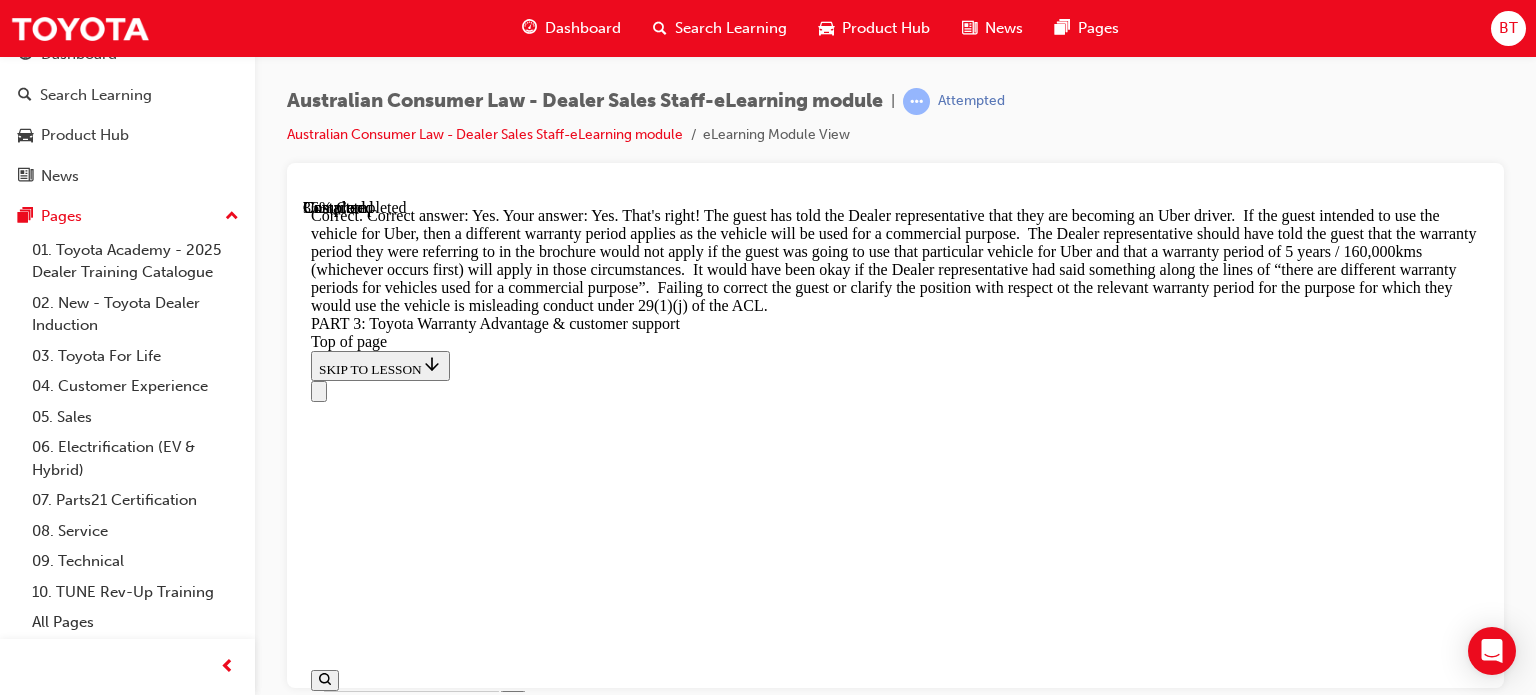 click on "CONTINUE" at bounding box center [353, 17749] 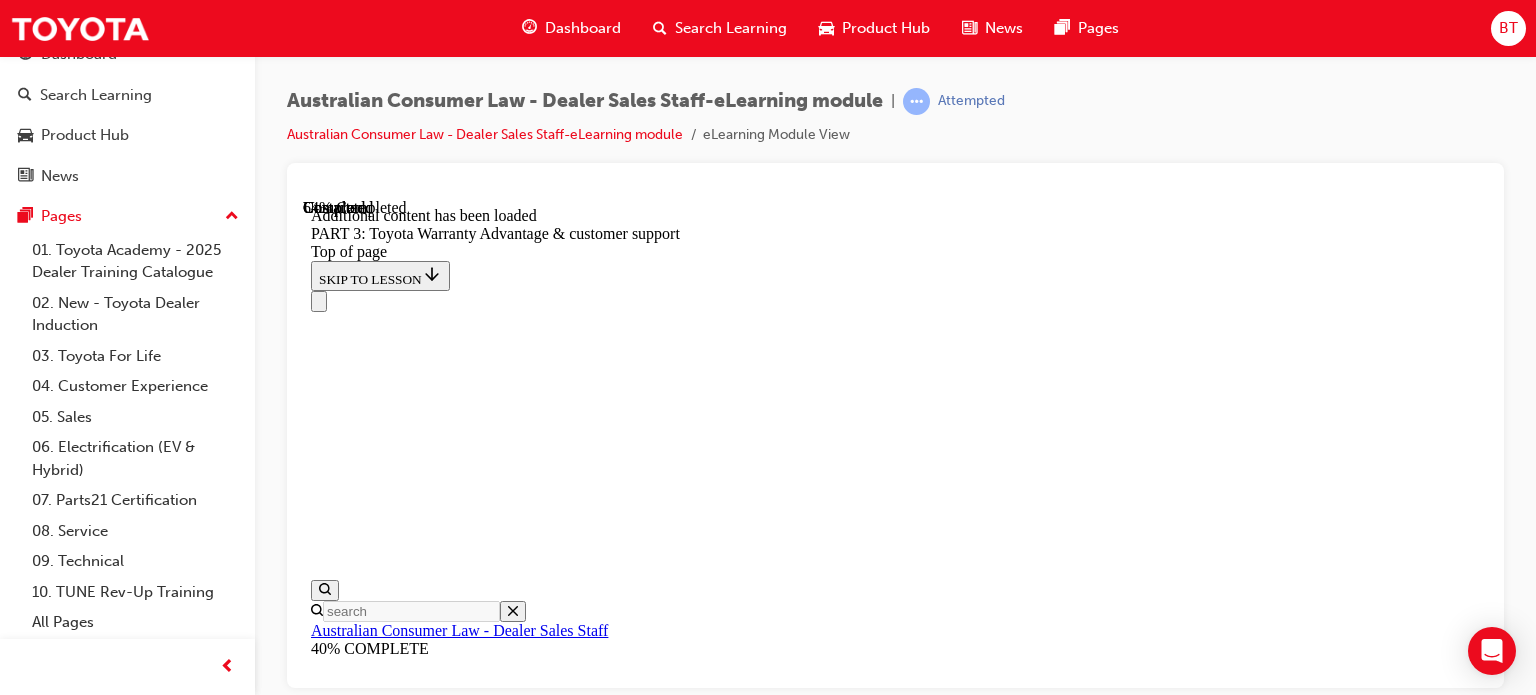 scroll, scrollTop: 5812, scrollLeft: 0, axis: vertical 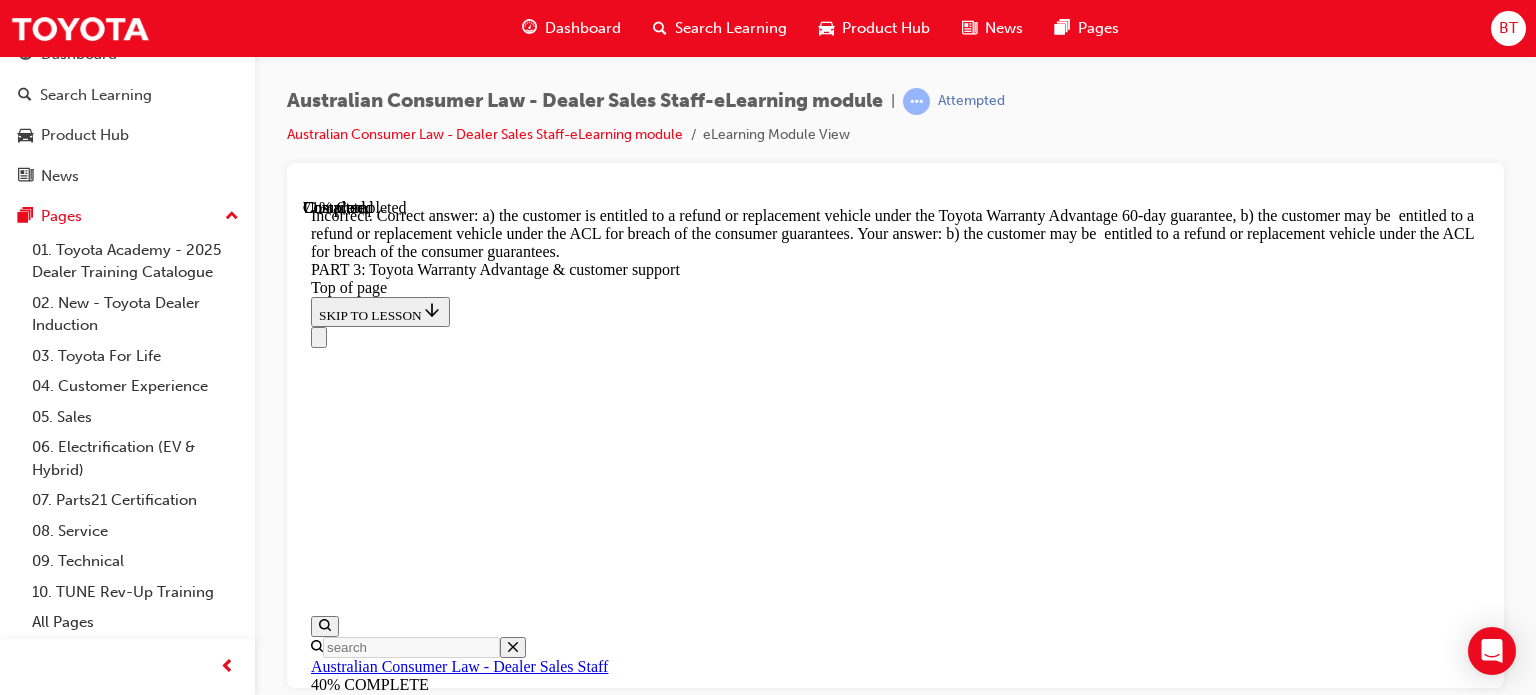 click on "a) the customer is entitled to a refund or replacement vehicle under the Toyota Warranty Advantage 60-day guarantee" at bounding box center (915, 19458) 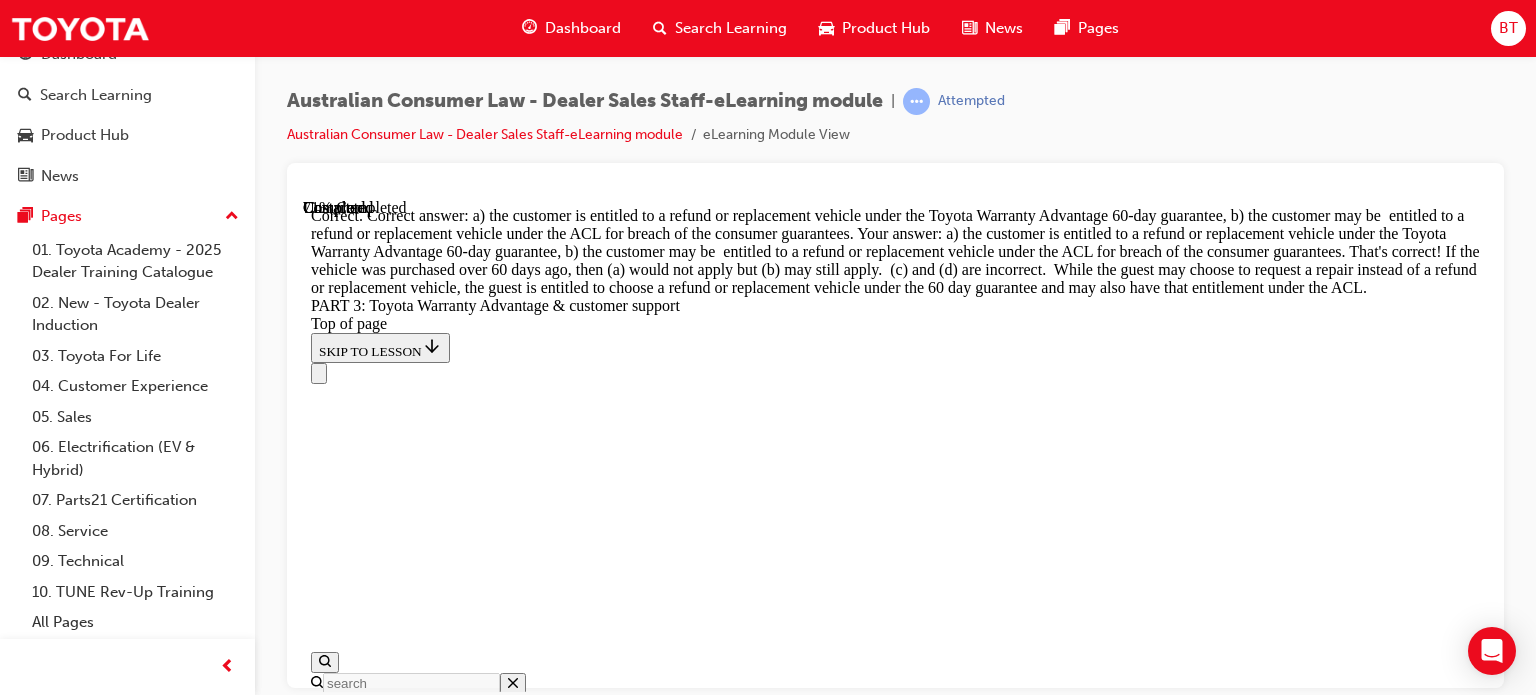 click on "CONTINUE" at bounding box center [353, 22539] 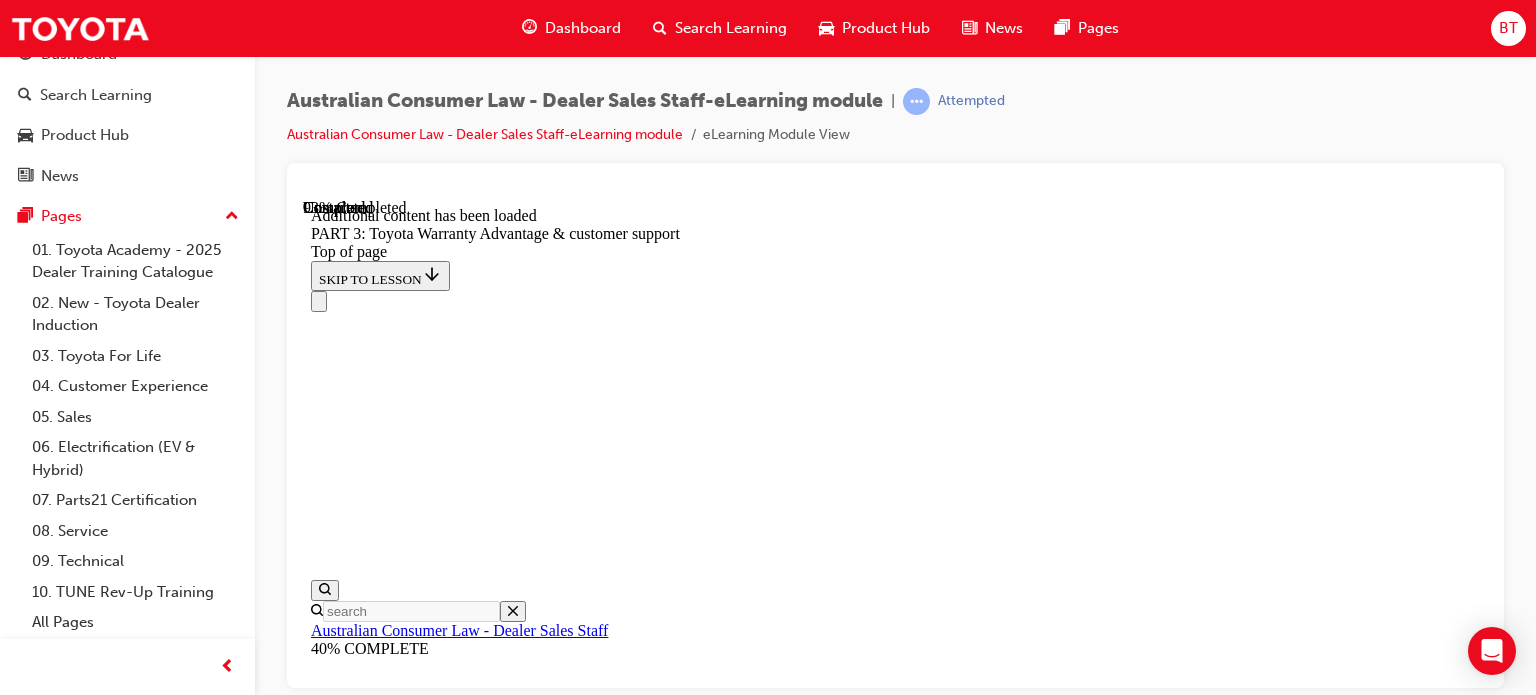 scroll, scrollTop: 7185, scrollLeft: 0, axis: vertical 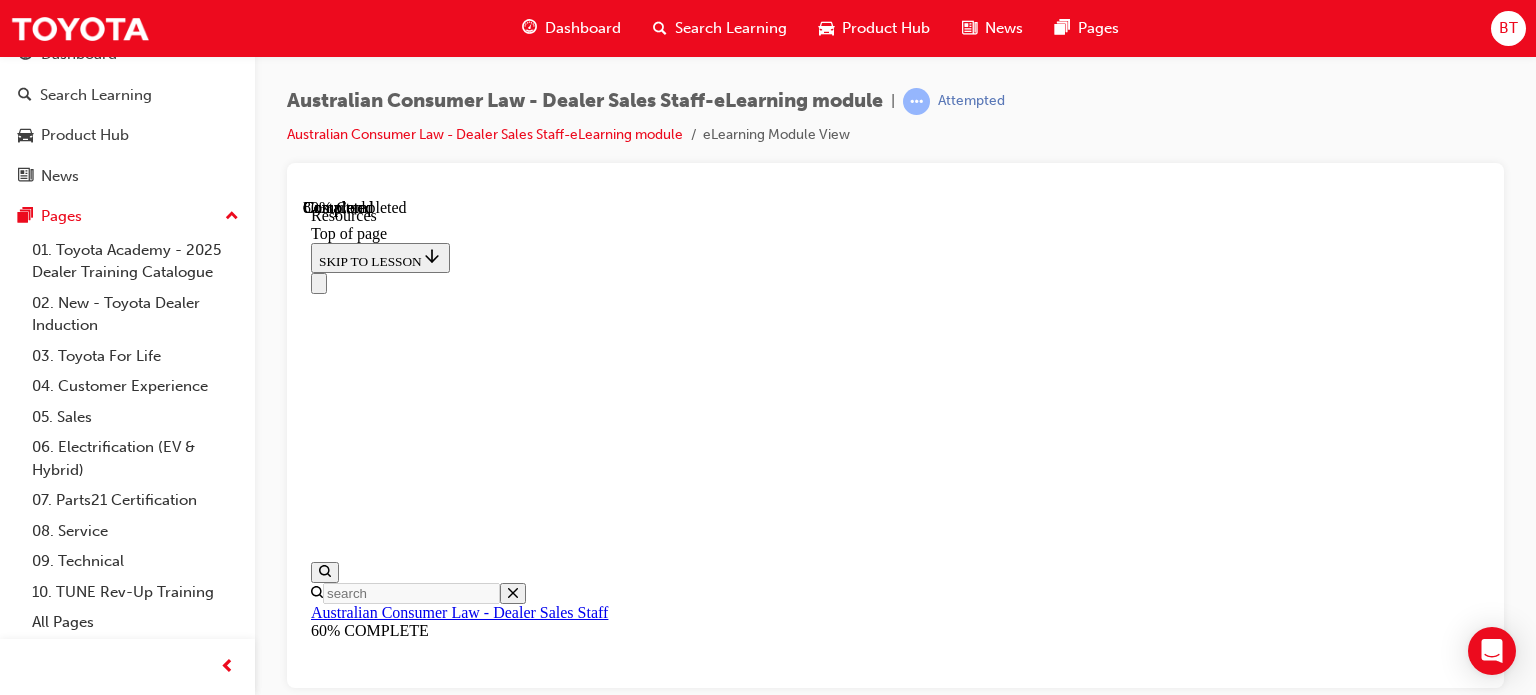 click on "CONTINUE" at bounding box center [353, 8754] 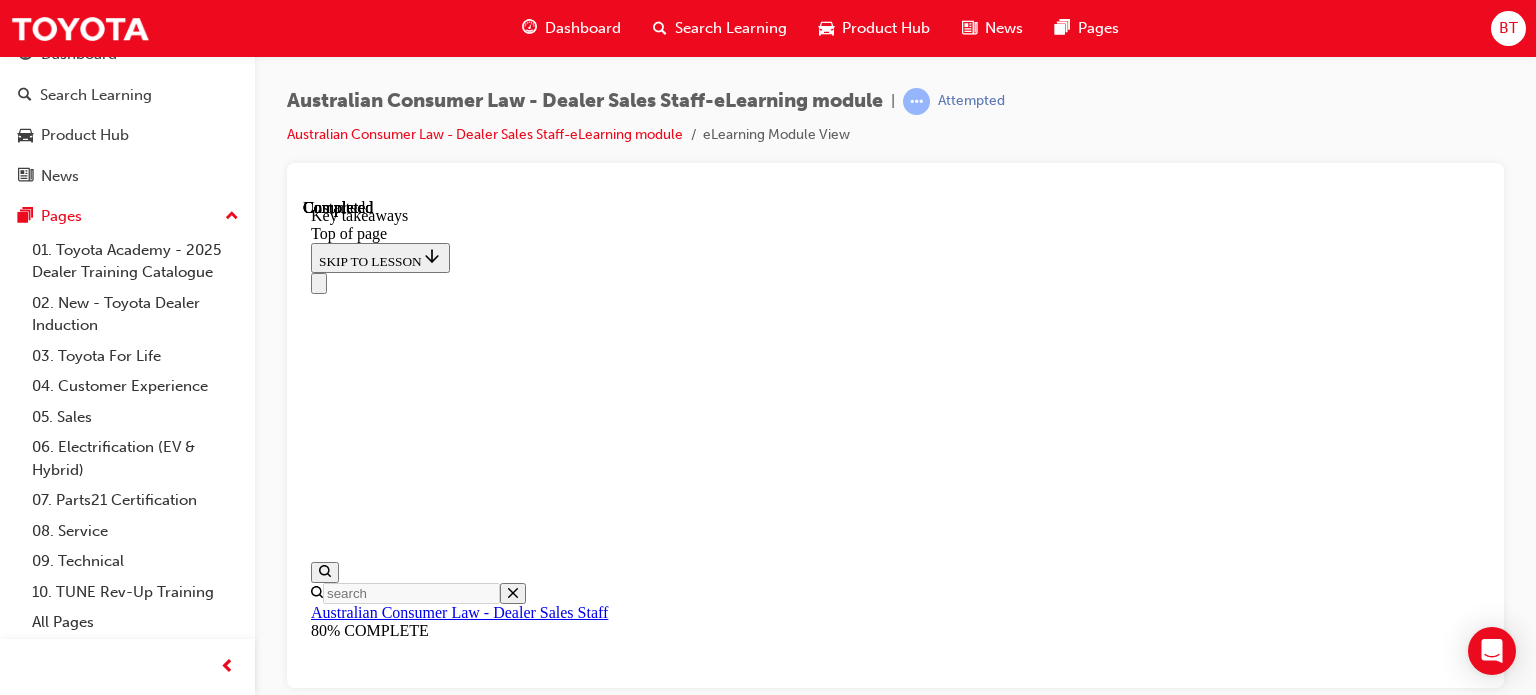 scroll, scrollTop: 0, scrollLeft: 0, axis: both 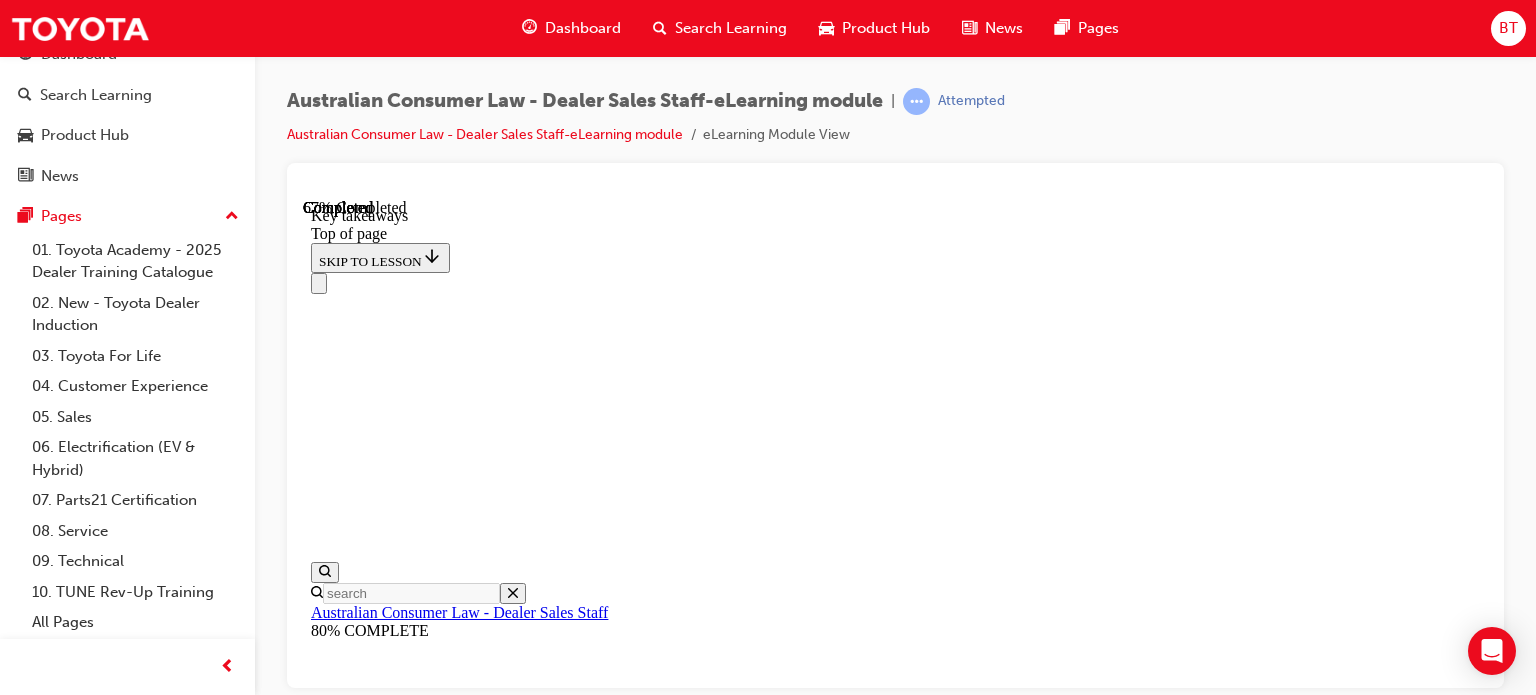 click on "CONTINUE" at bounding box center (353, 8355) 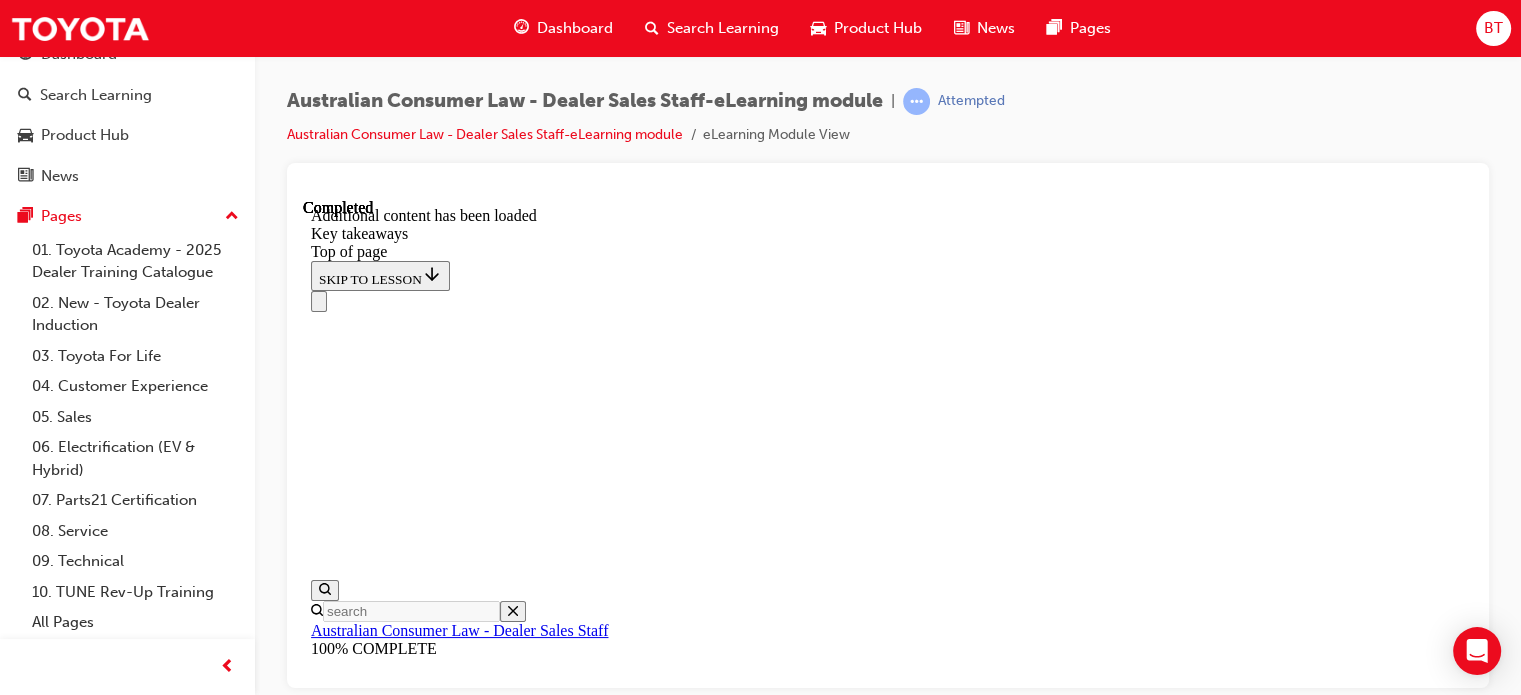 scroll, scrollTop: 672, scrollLeft: 0, axis: vertical 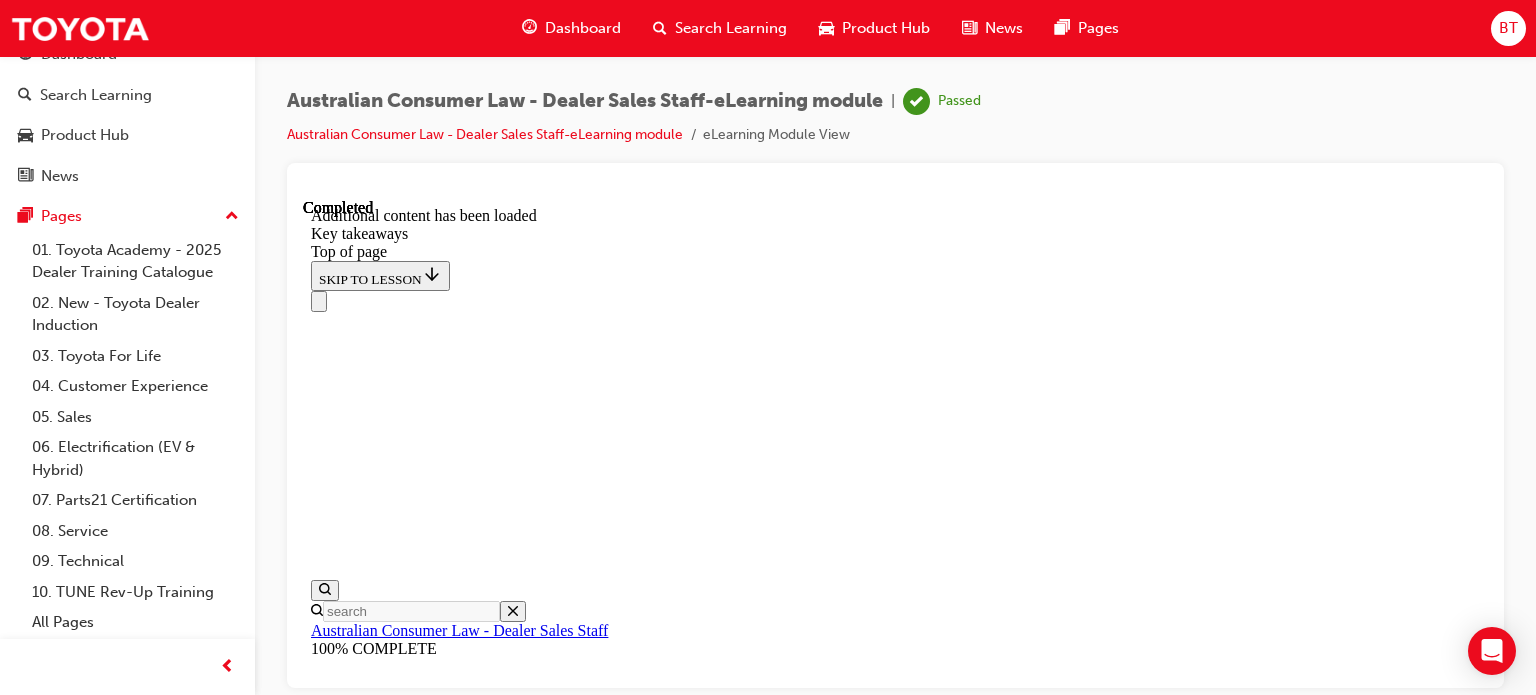 click on "Search Learning" at bounding box center [731, 28] 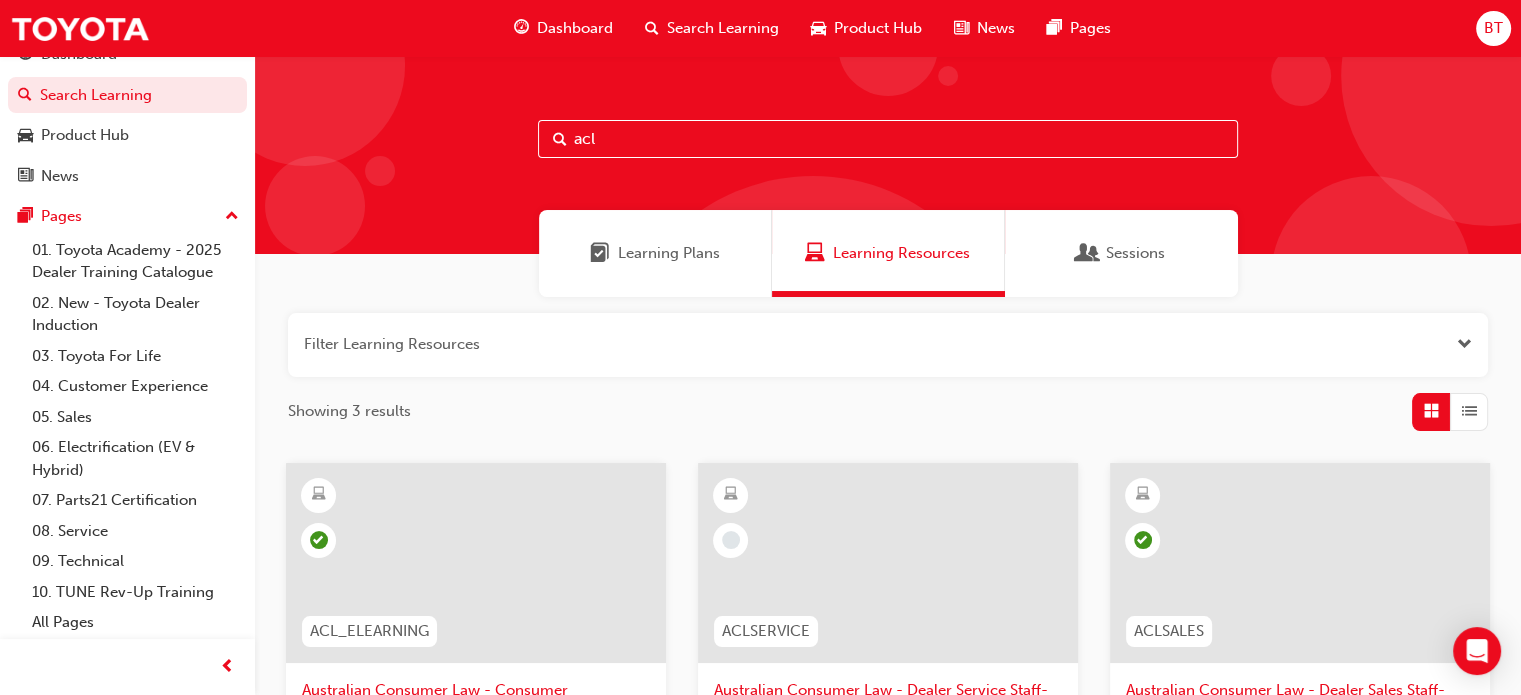 scroll, scrollTop: 300, scrollLeft: 0, axis: vertical 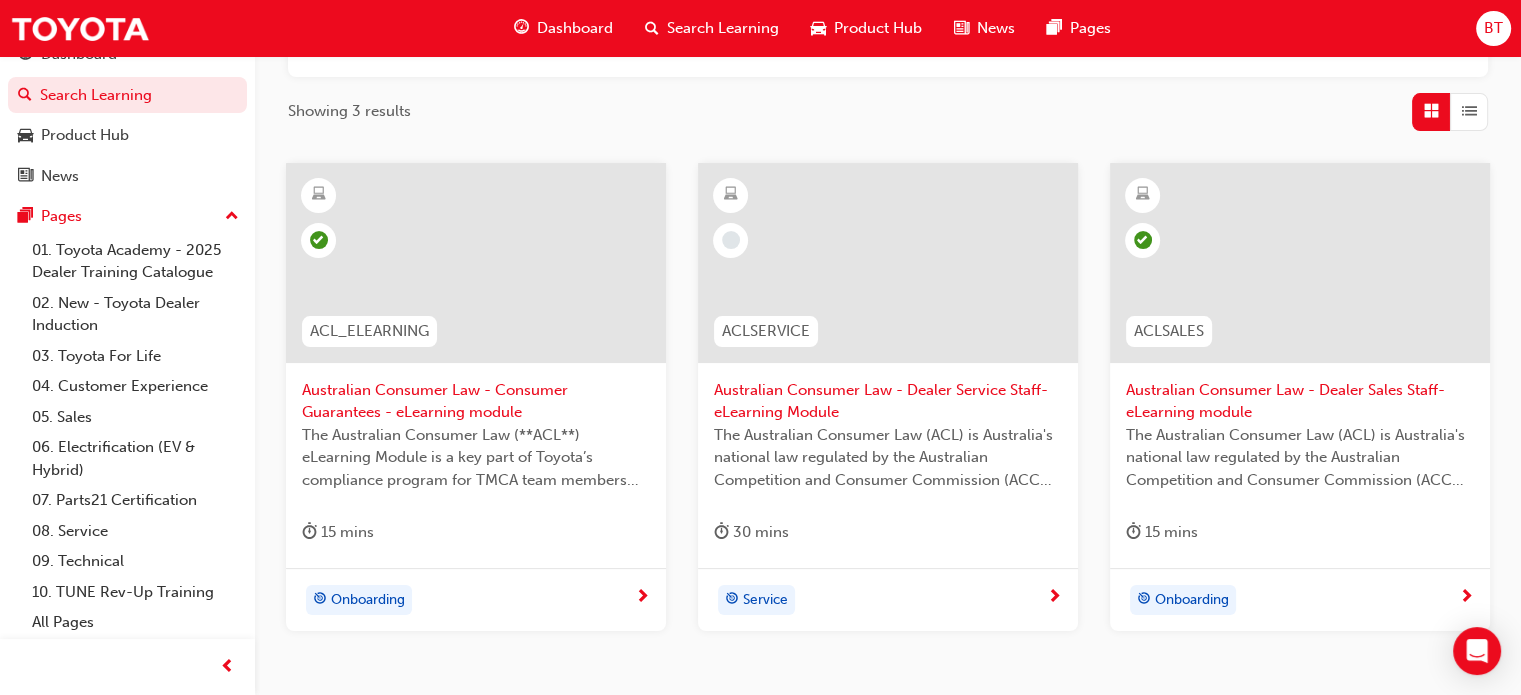 click at bounding box center (888, 263) 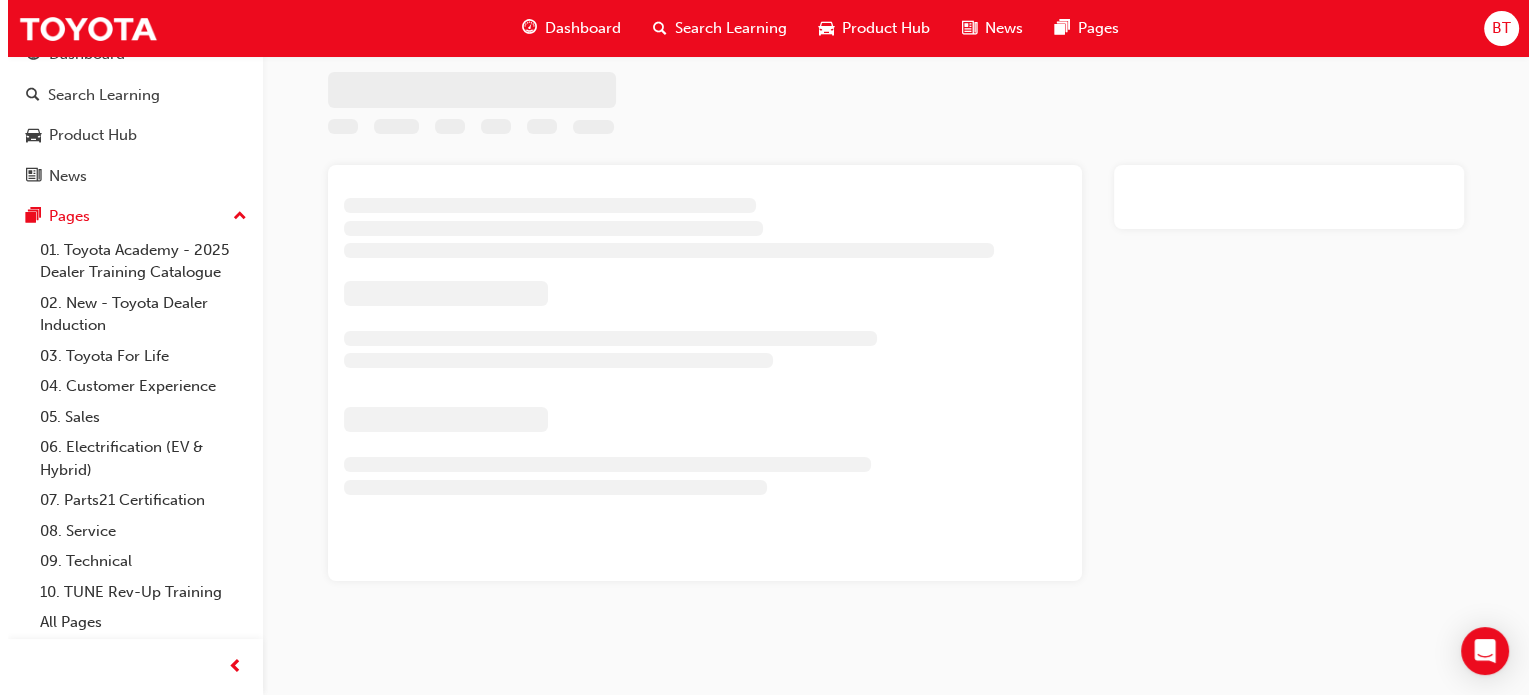 scroll, scrollTop: 0, scrollLeft: 0, axis: both 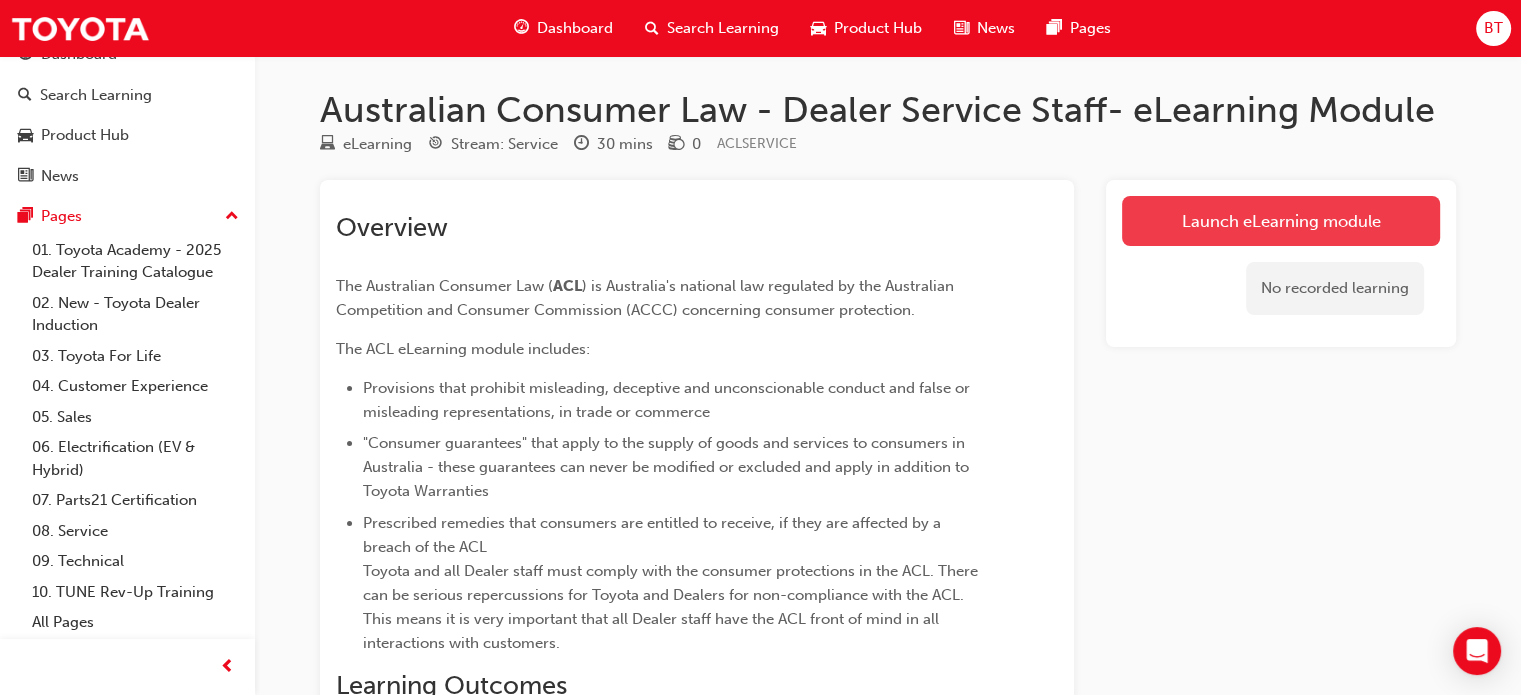 click on "Launch eLearning module" at bounding box center (1281, 221) 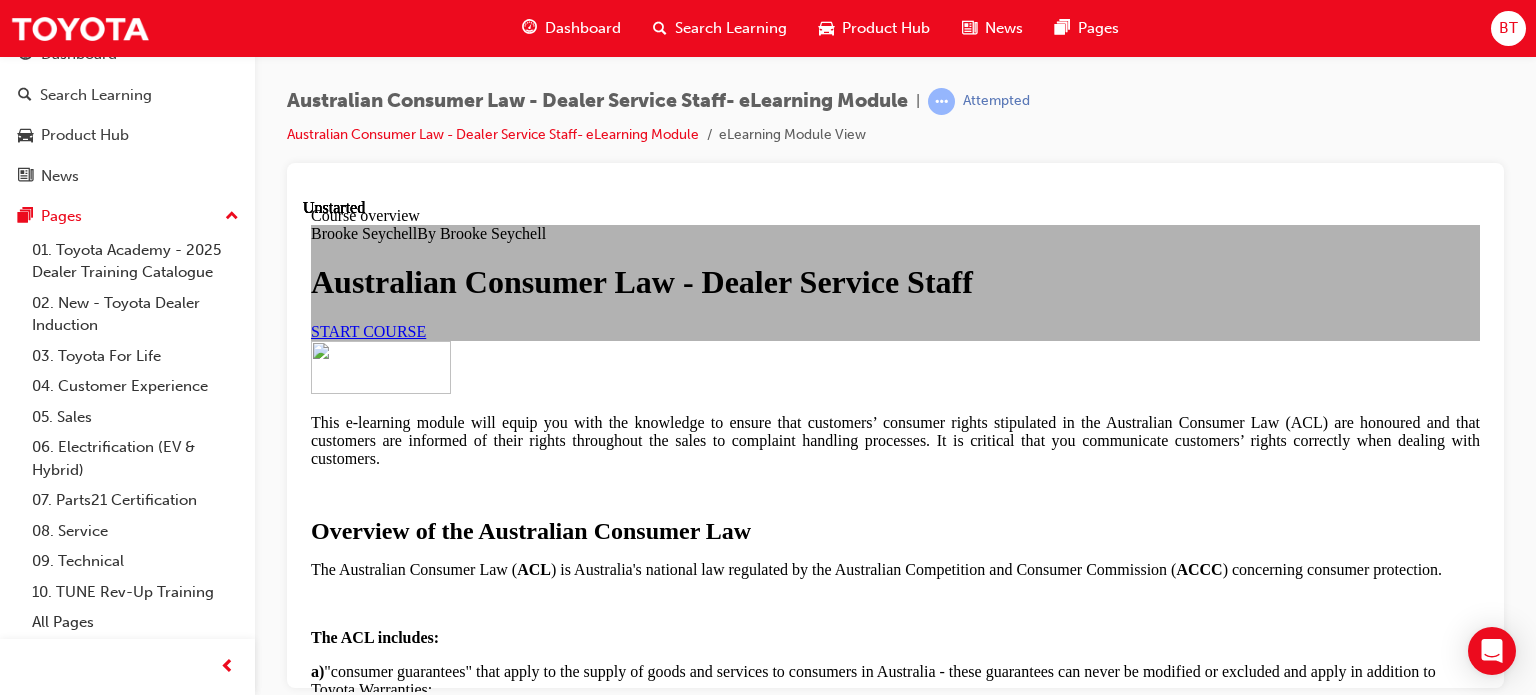 scroll, scrollTop: 0, scrollLeft: 0, axis: both 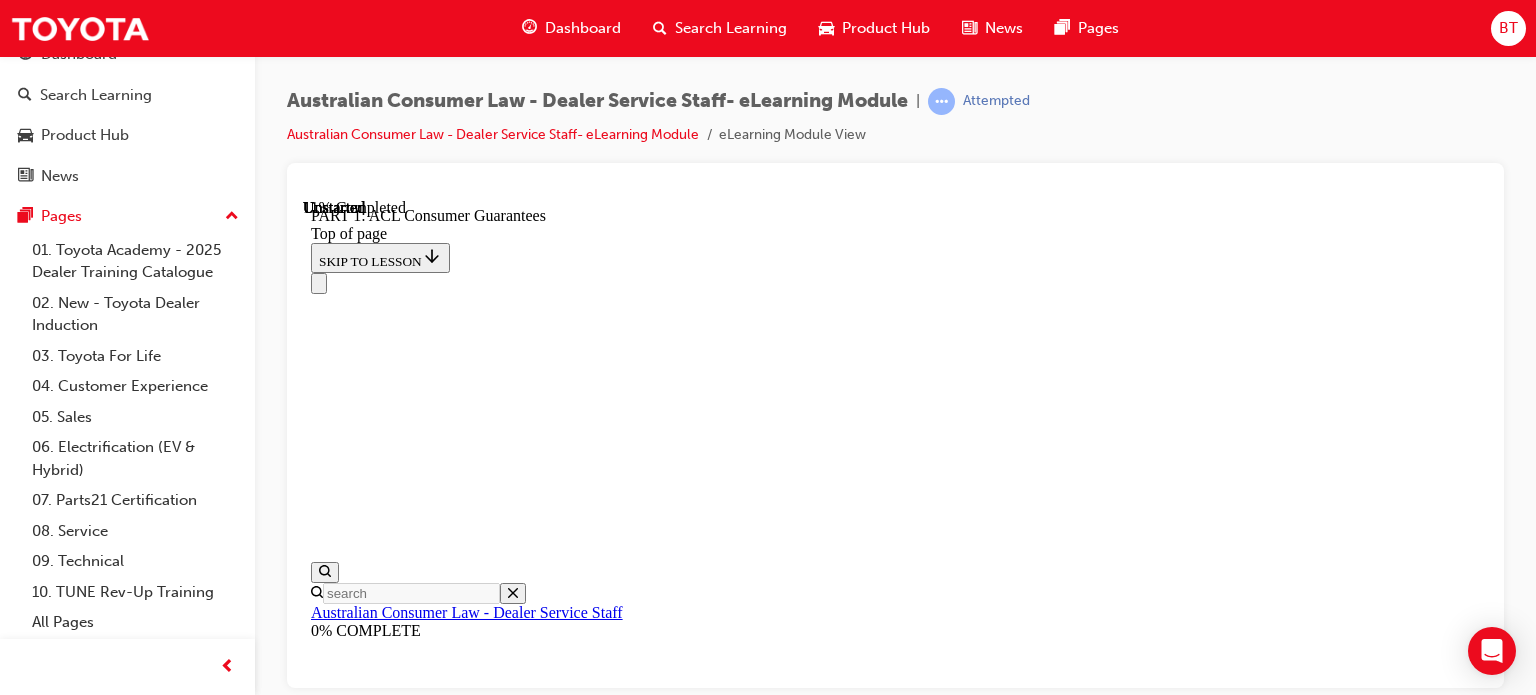 click on "CONTINUE" at bounding box center [354, 9921] 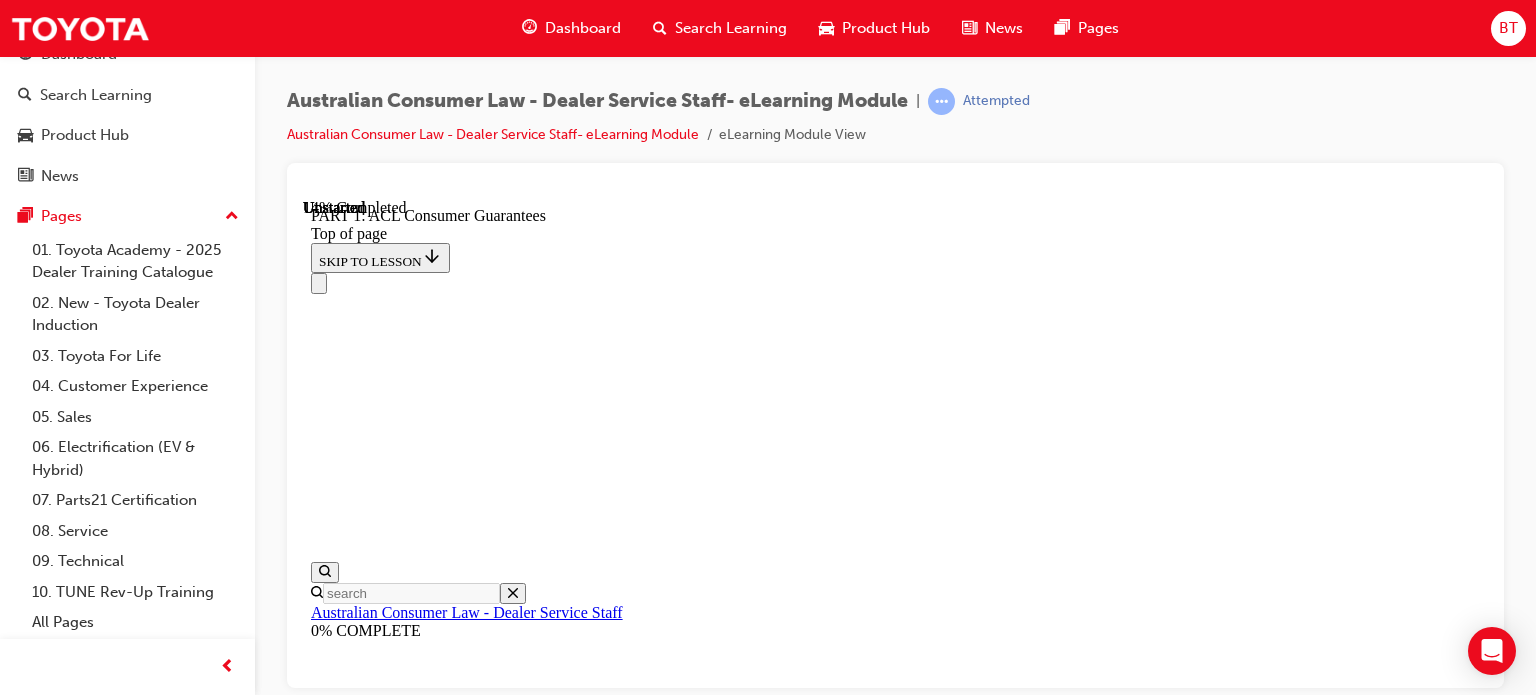 scroll, scrollTop: 3400, scrollLeft: 0, axis: vertical 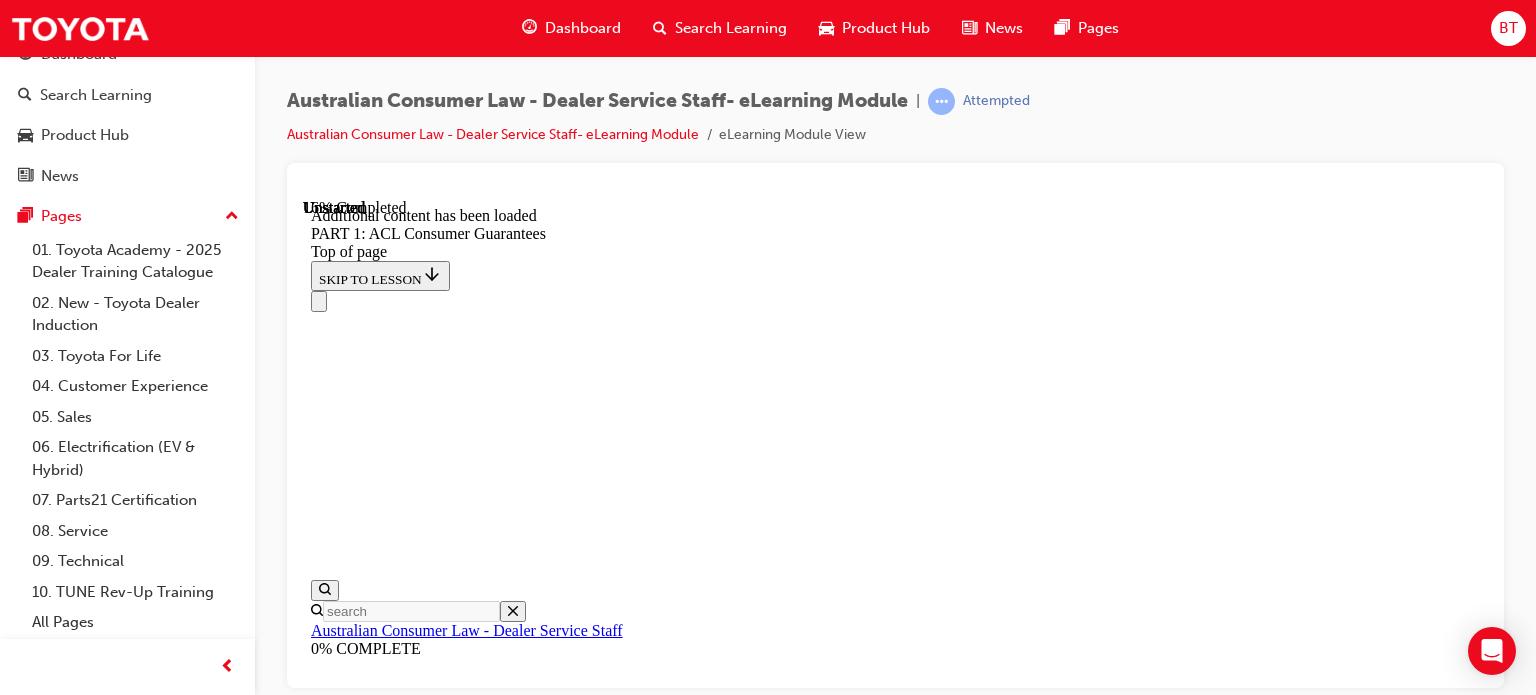 click at bounding box center (335, 10071) 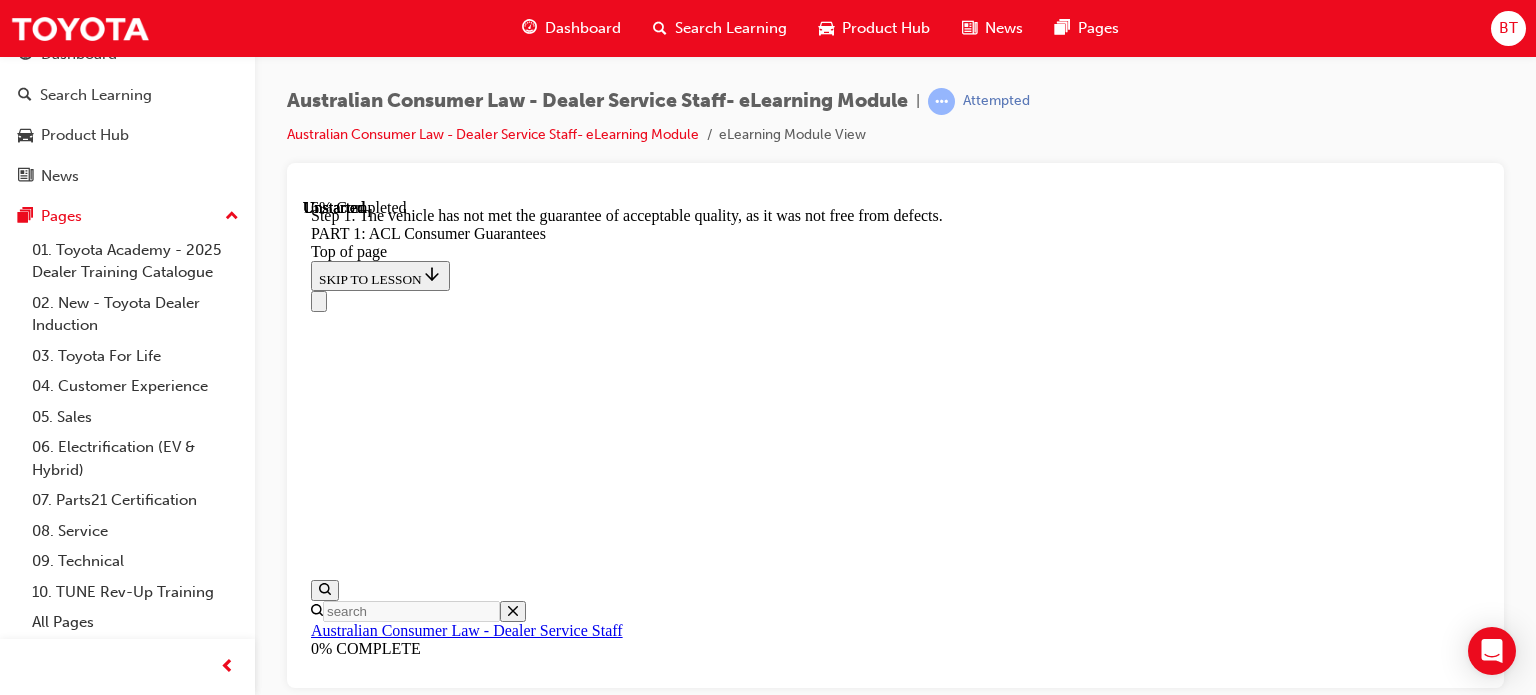 scroll, scrollTop: 3924, scrollLeft: 0, axis: vertical 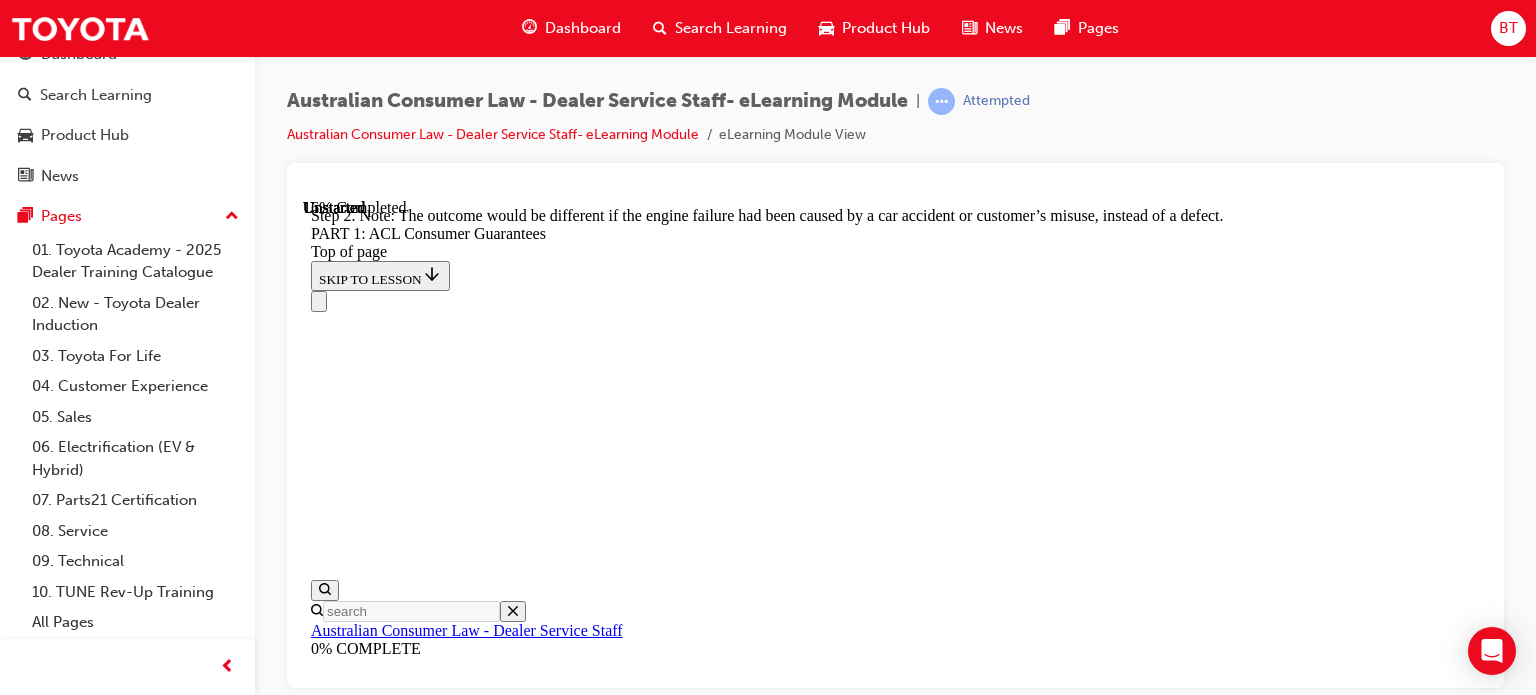 click at bounding box center [335, 10071] 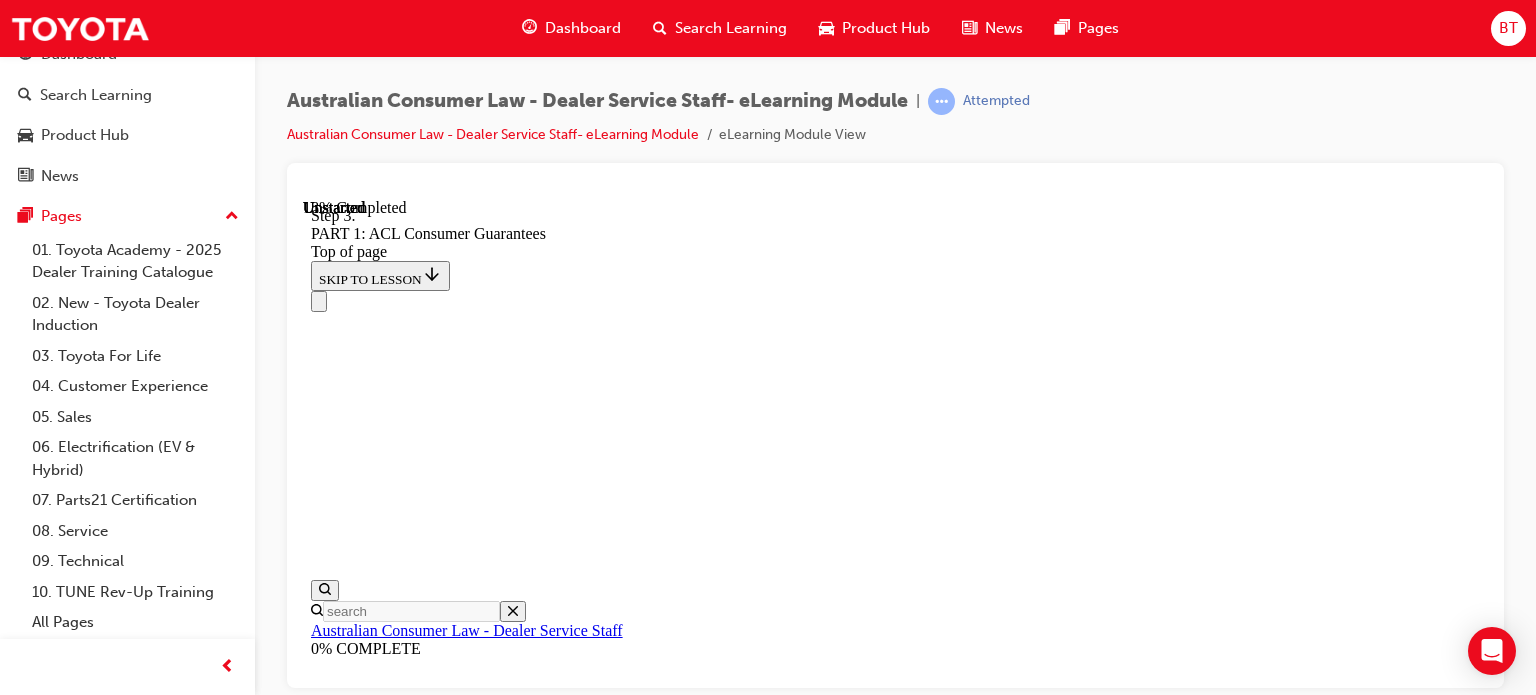 click on "CONTINUE" at bounding box center (353, 10548) 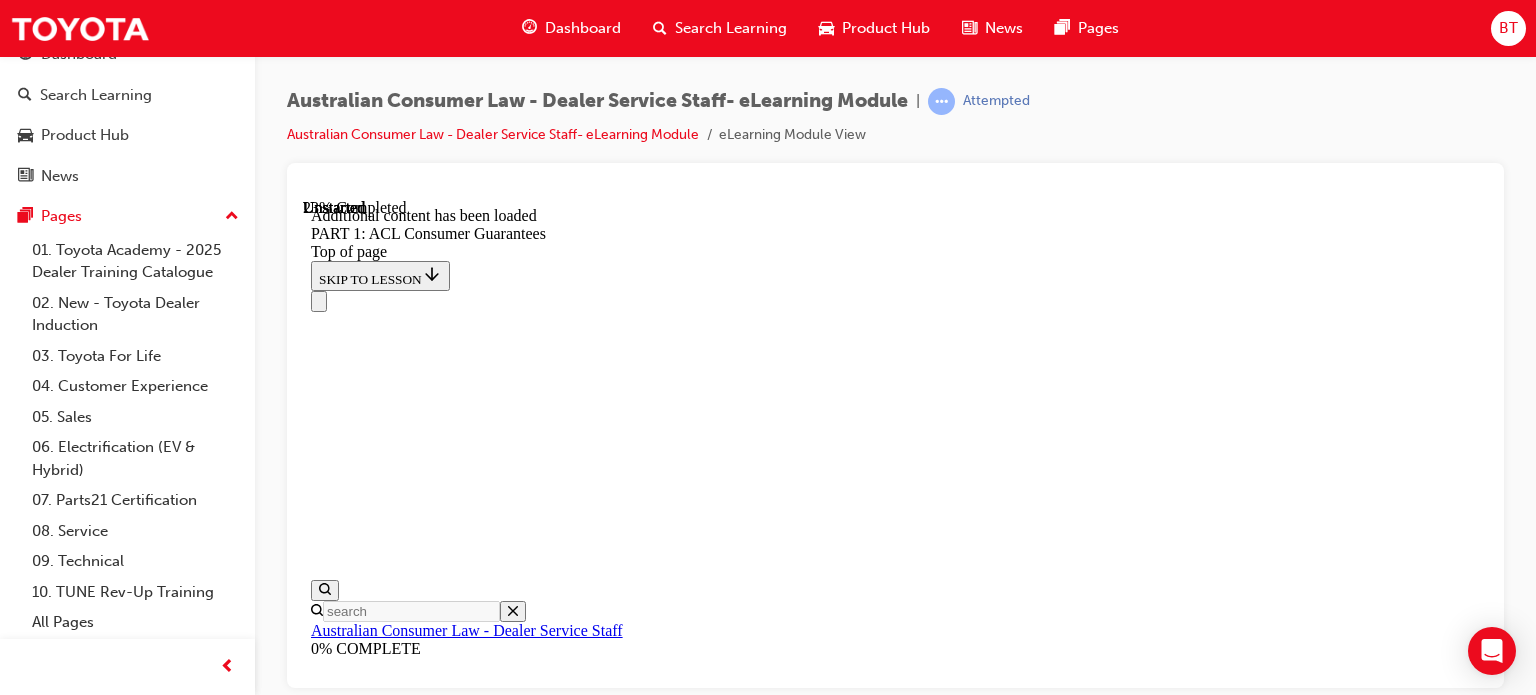 scroll, scrollTop: 5533, scrollLeft: 0, axis: vertical 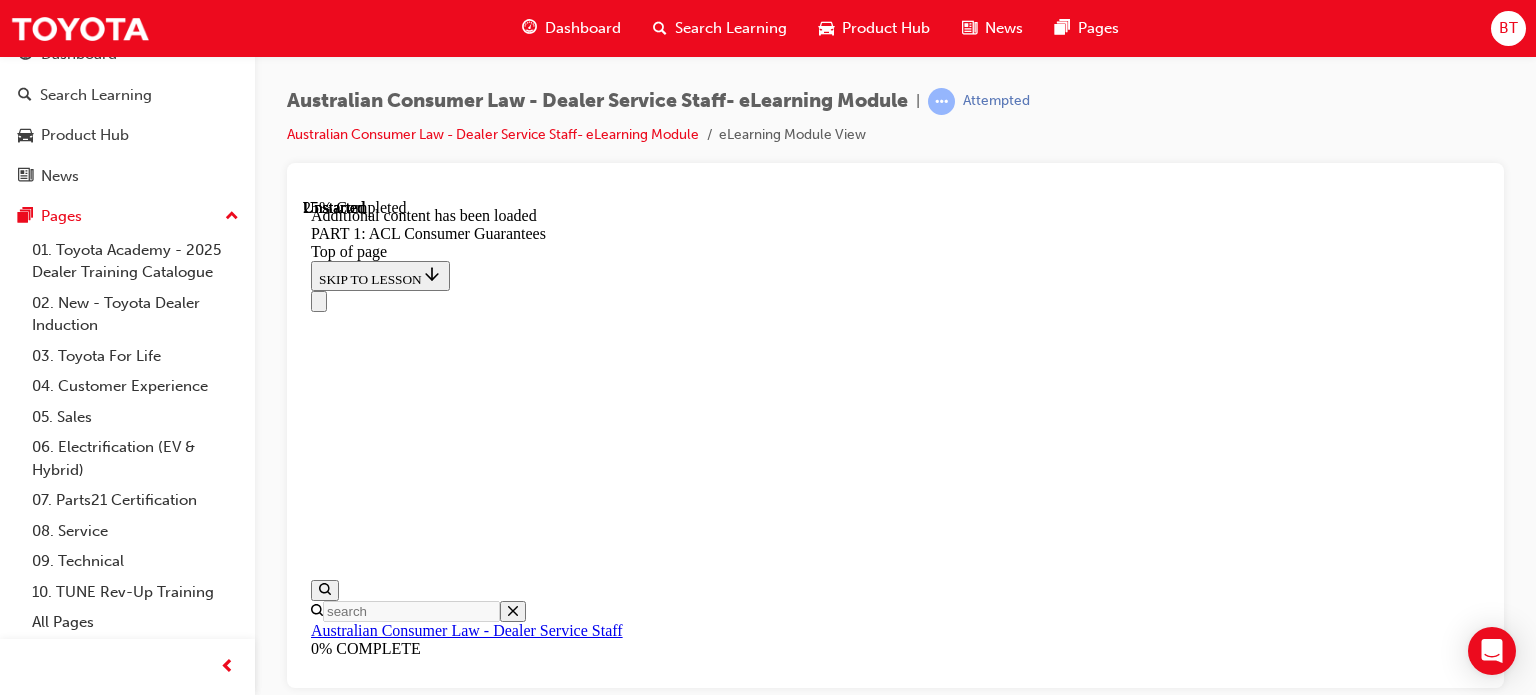 click on "Complete the content above before moving on." at bounding box center [444, 11362] 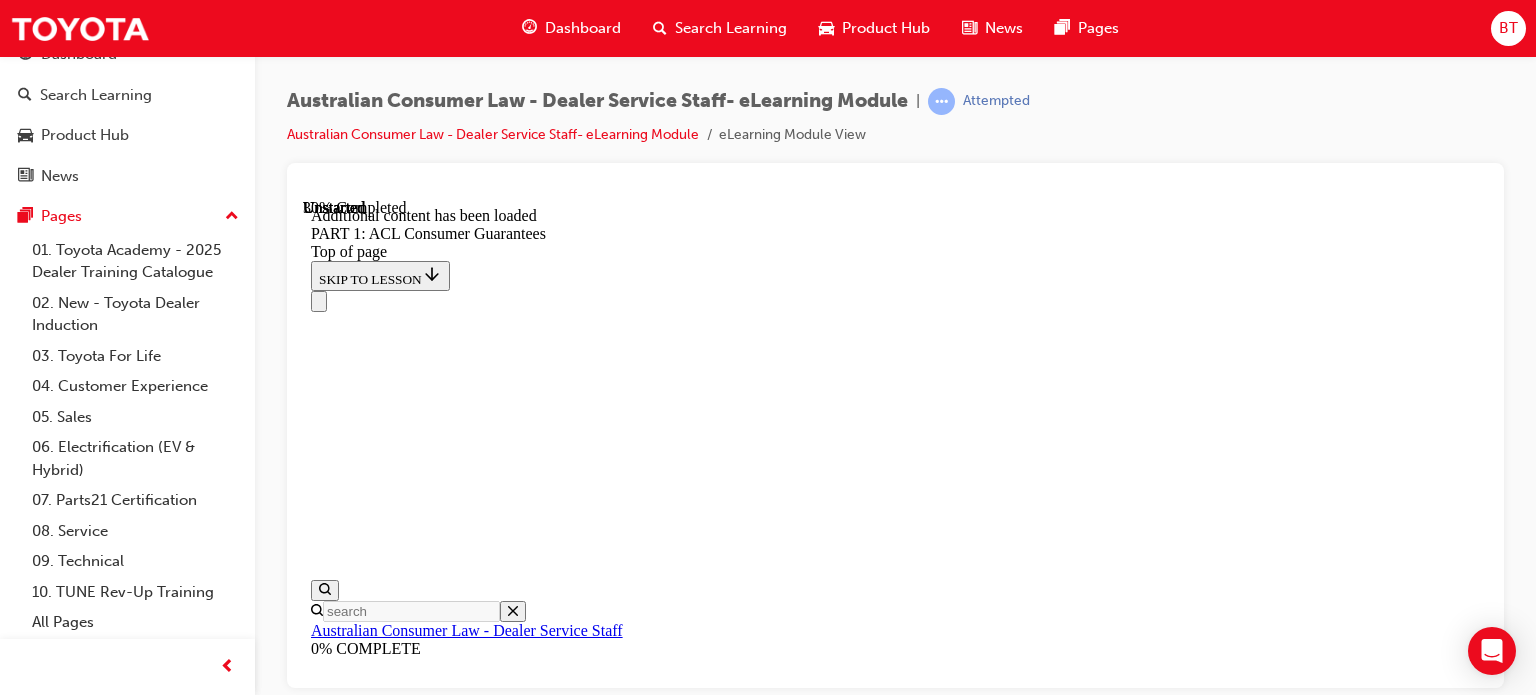 scroll, scrollTop: 5891, scrollLeft: 0, axis: vertical 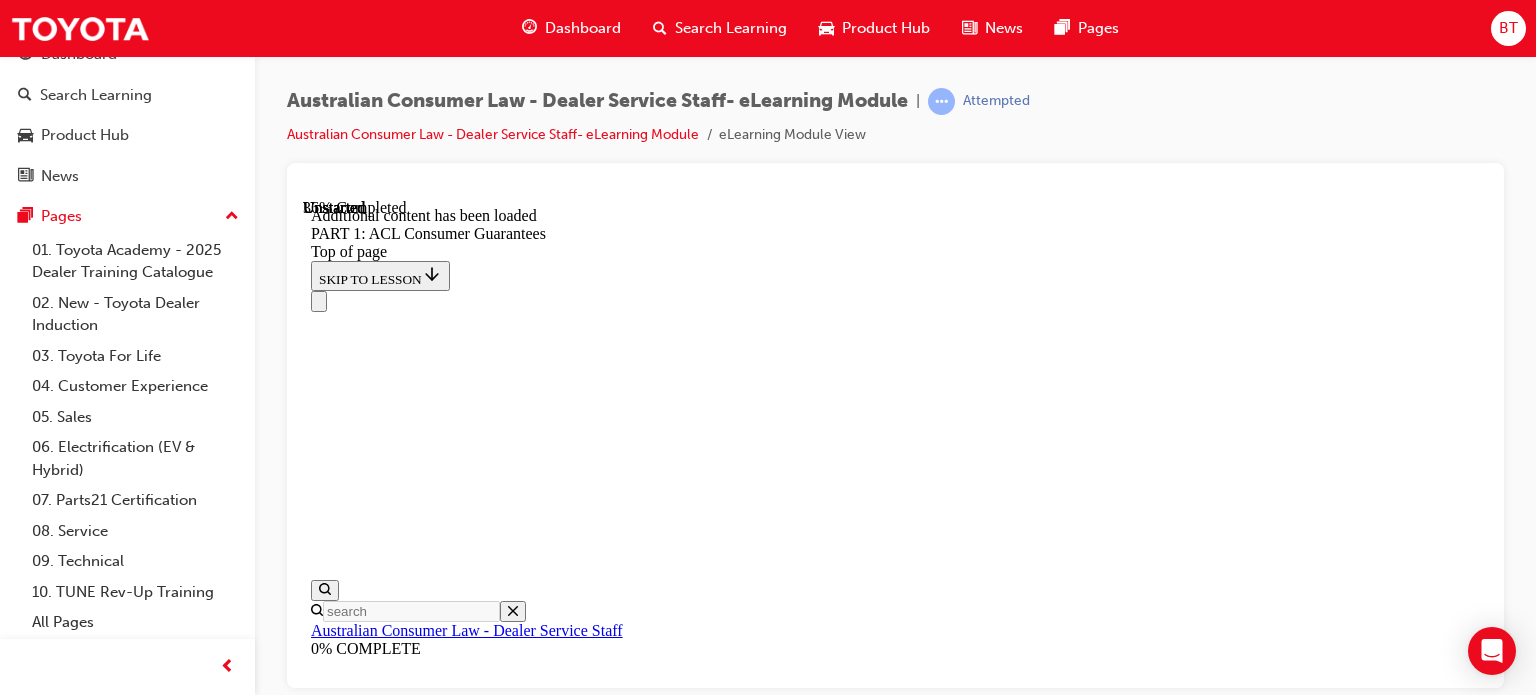 click on "Complete the content above before moving on." at bounding box center (444, 12099) 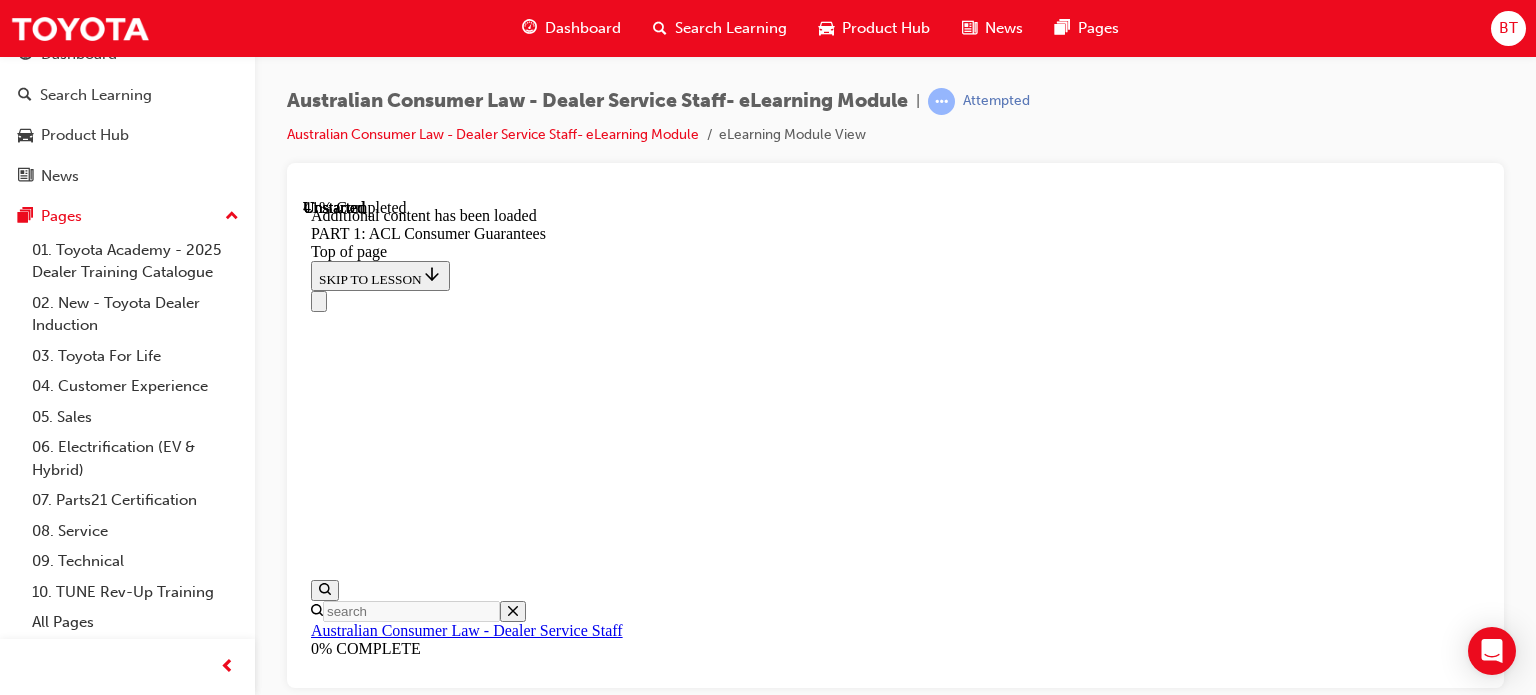 scroll, scrollTop: 8257, scrollLeft: 0, axis: vertical 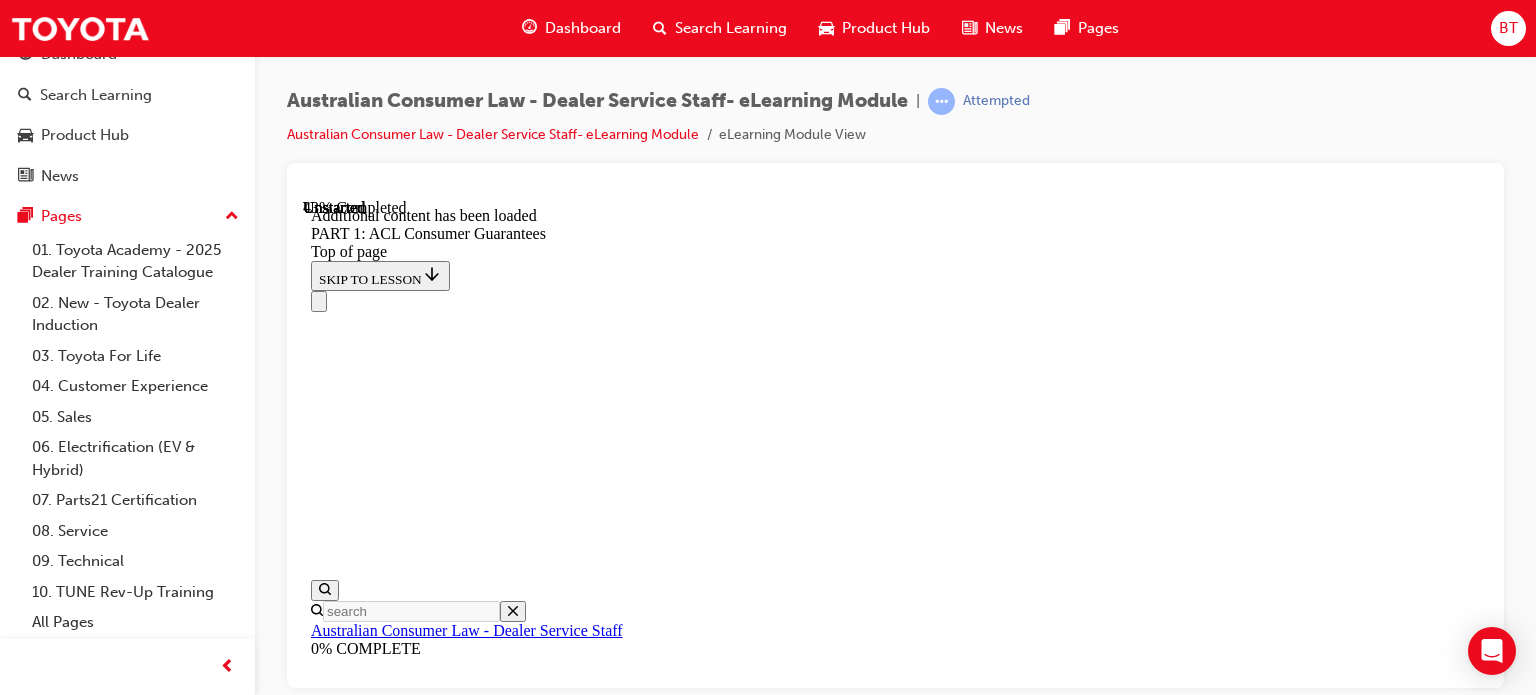 click on "Complete the content above before moving on." at bounding box center [444, 13026] 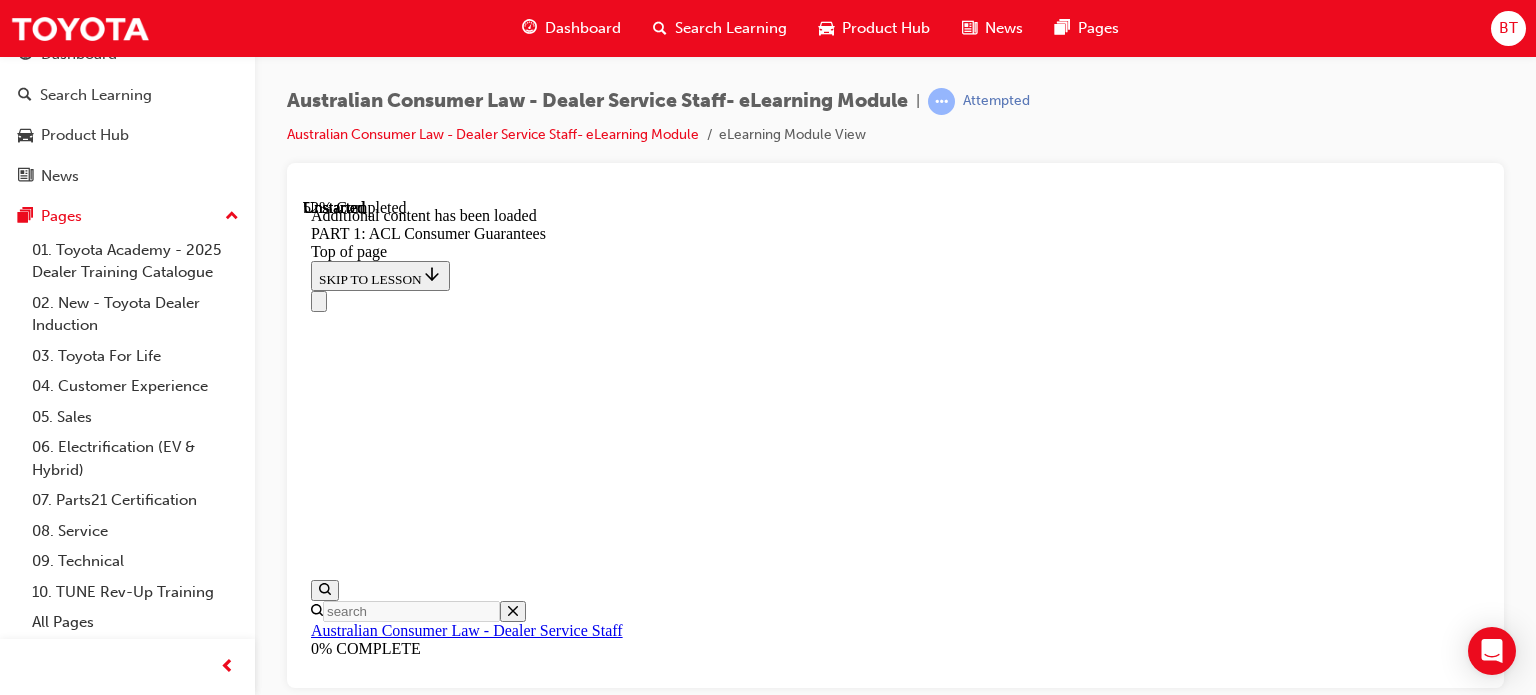 scroll, scrollTop: 9641, scrollLeft: 0, axis: vertical 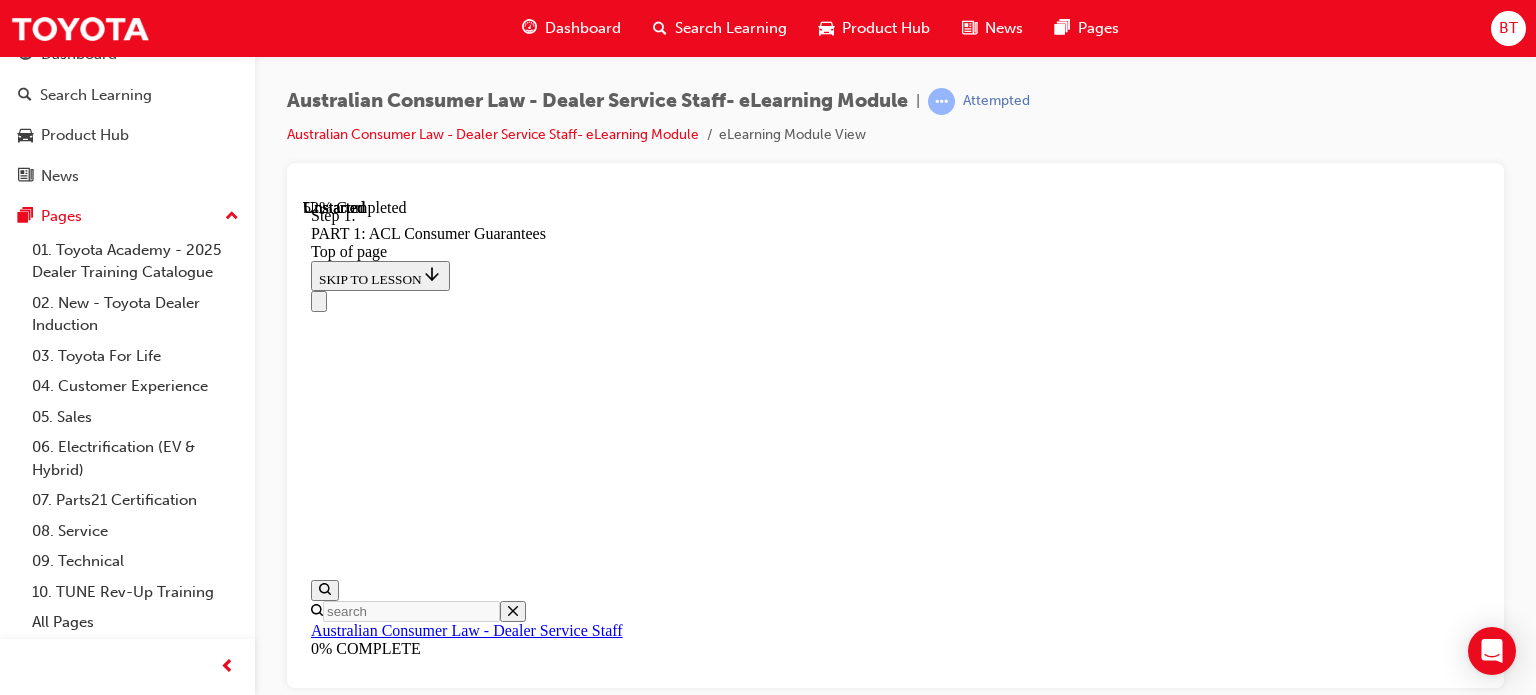 click 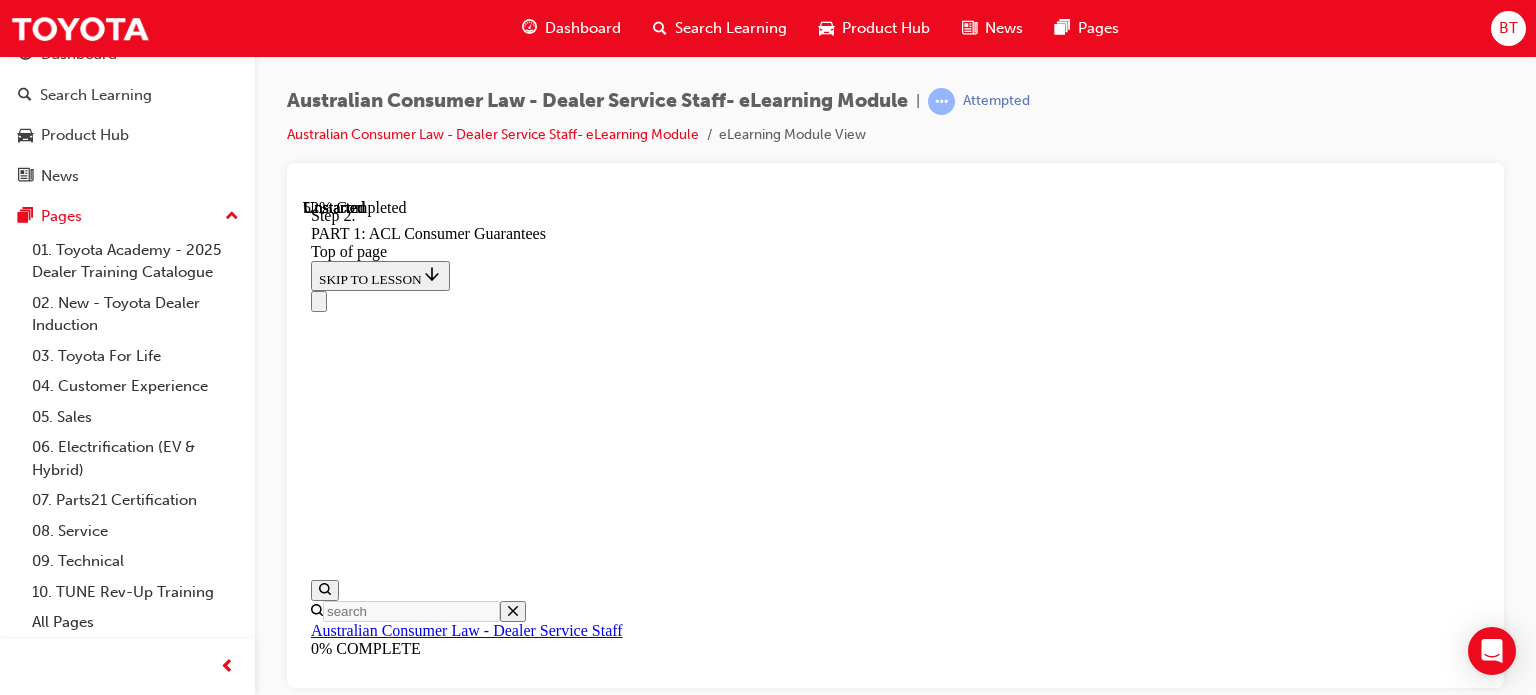 click at bounding box center [335, 13578] 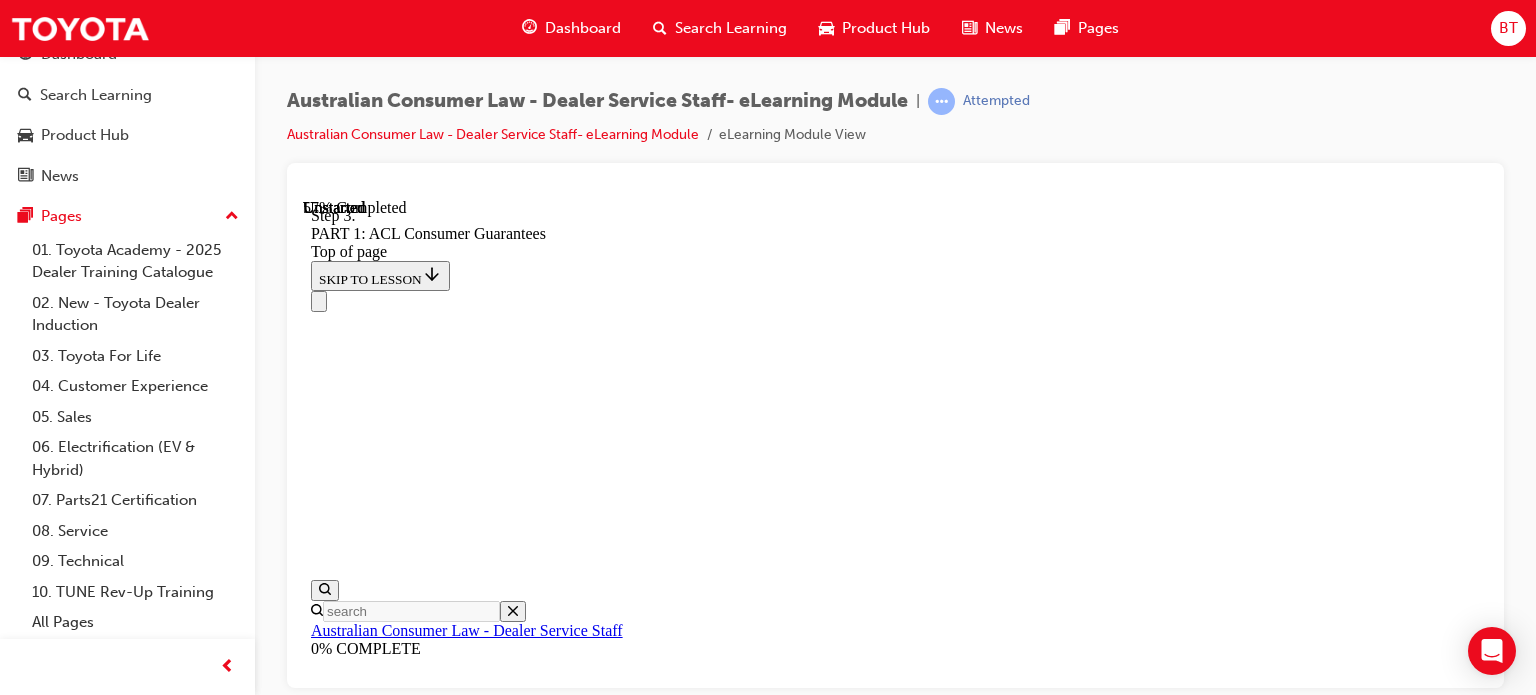 scroll, scrollTop: 10436, scrollLeft: 0, axis: vertical 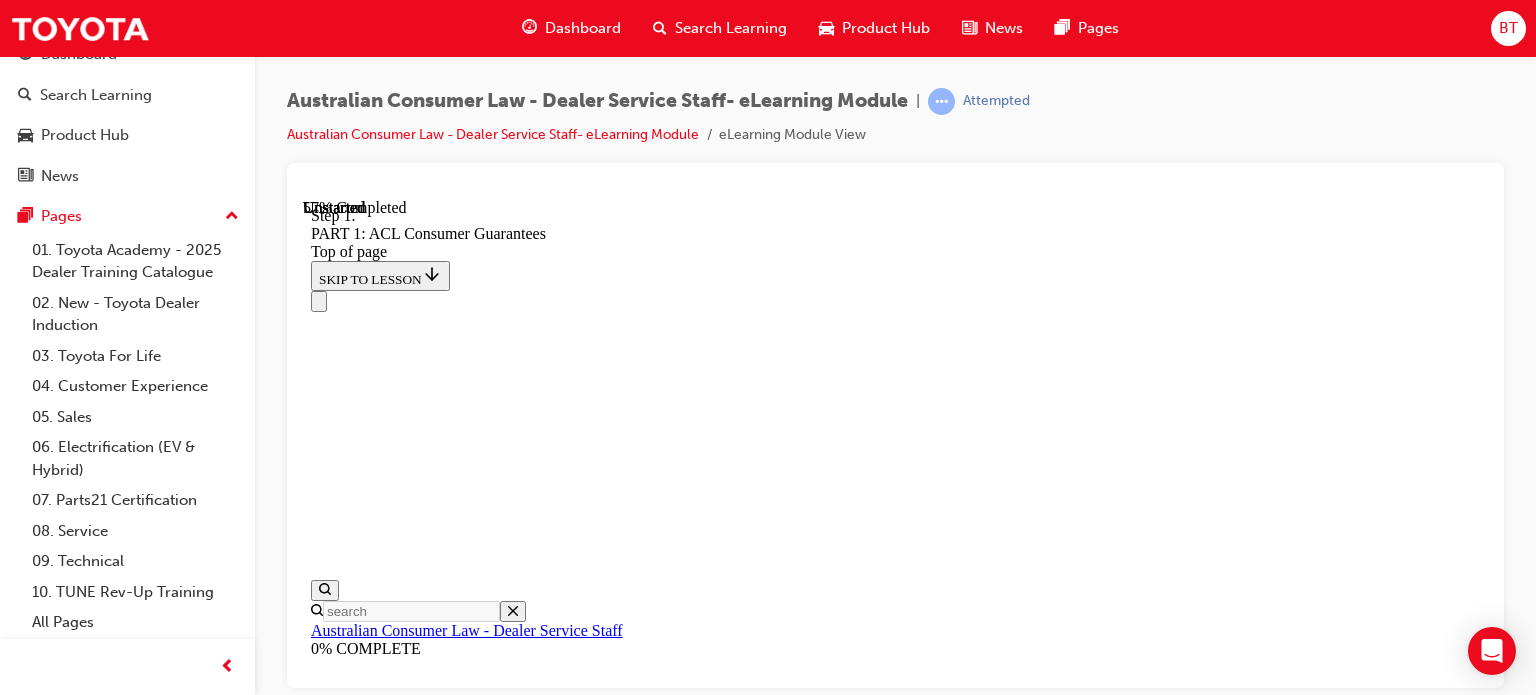 click at bounding box center [335, 14311] 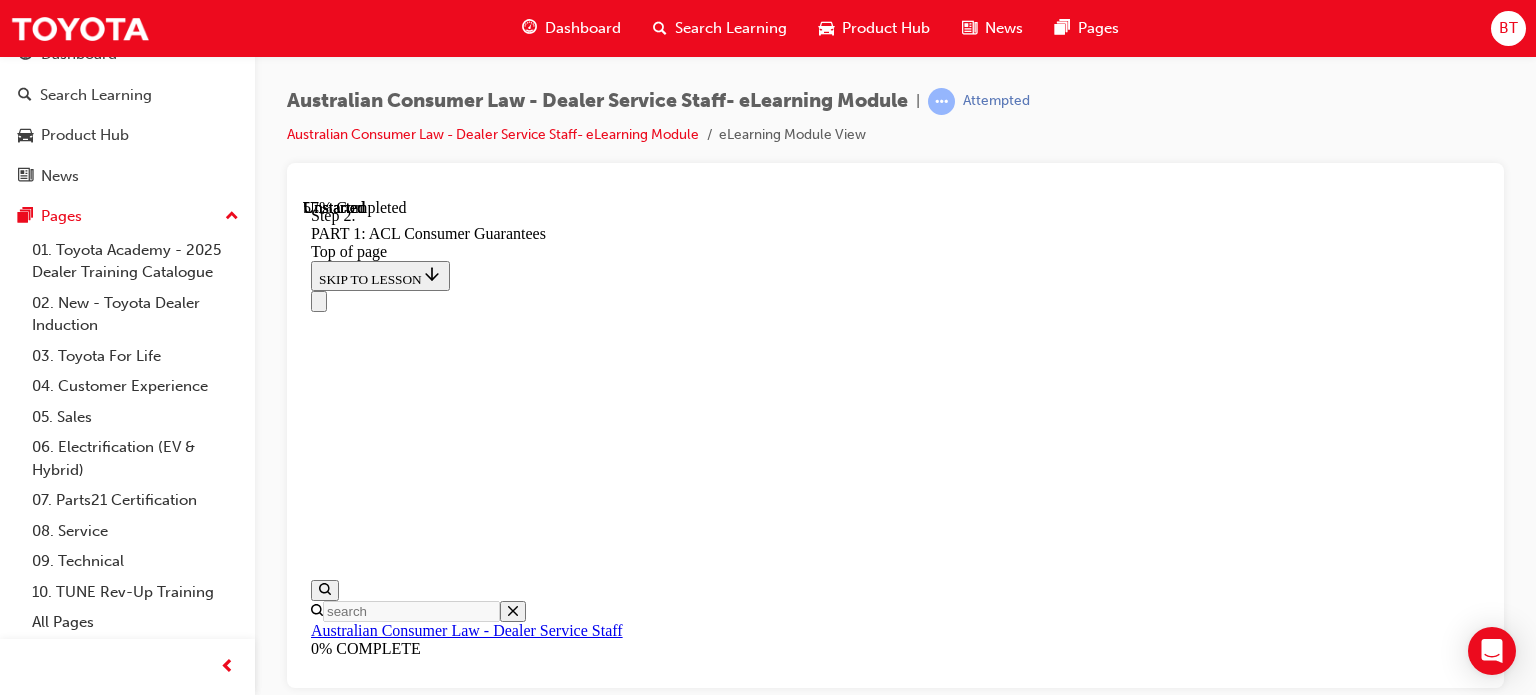 click at bounding box center (335, 14311) 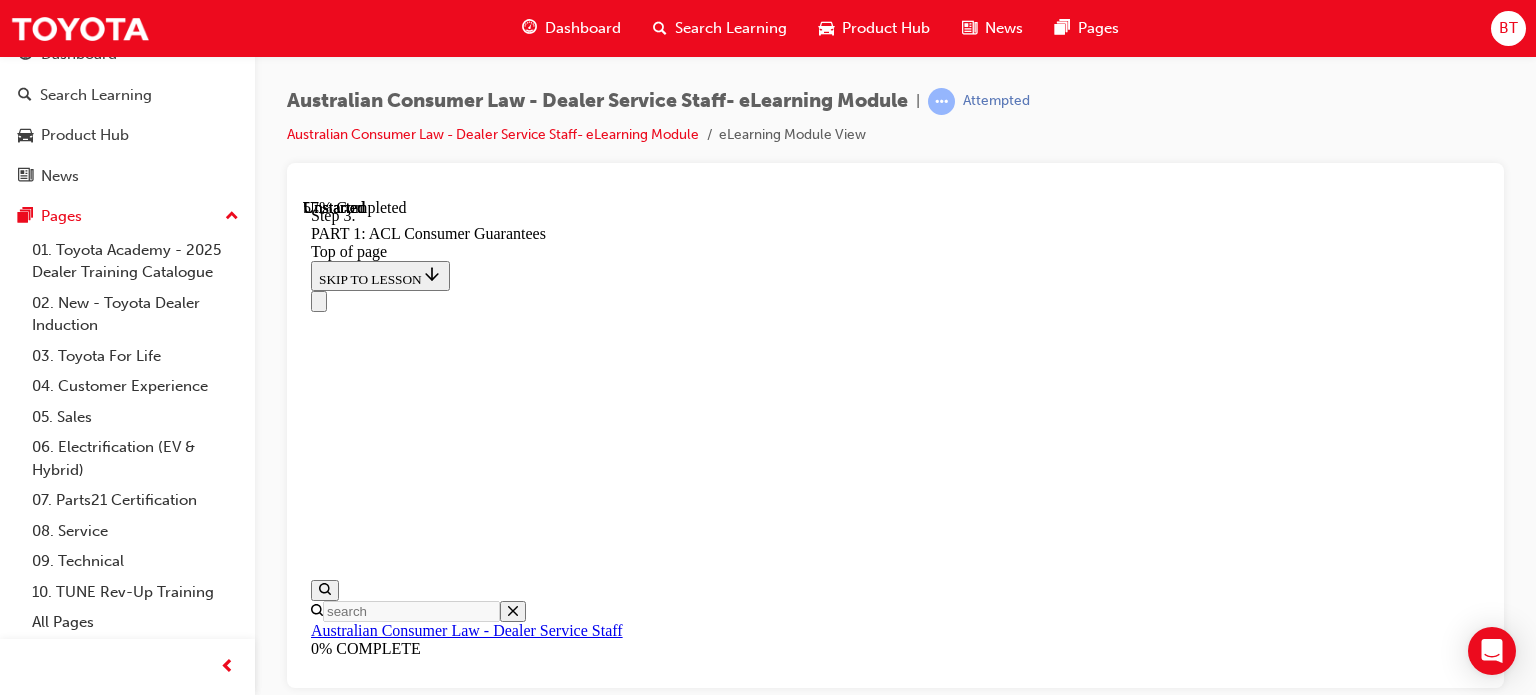 click at bounding box center (335, 14311) 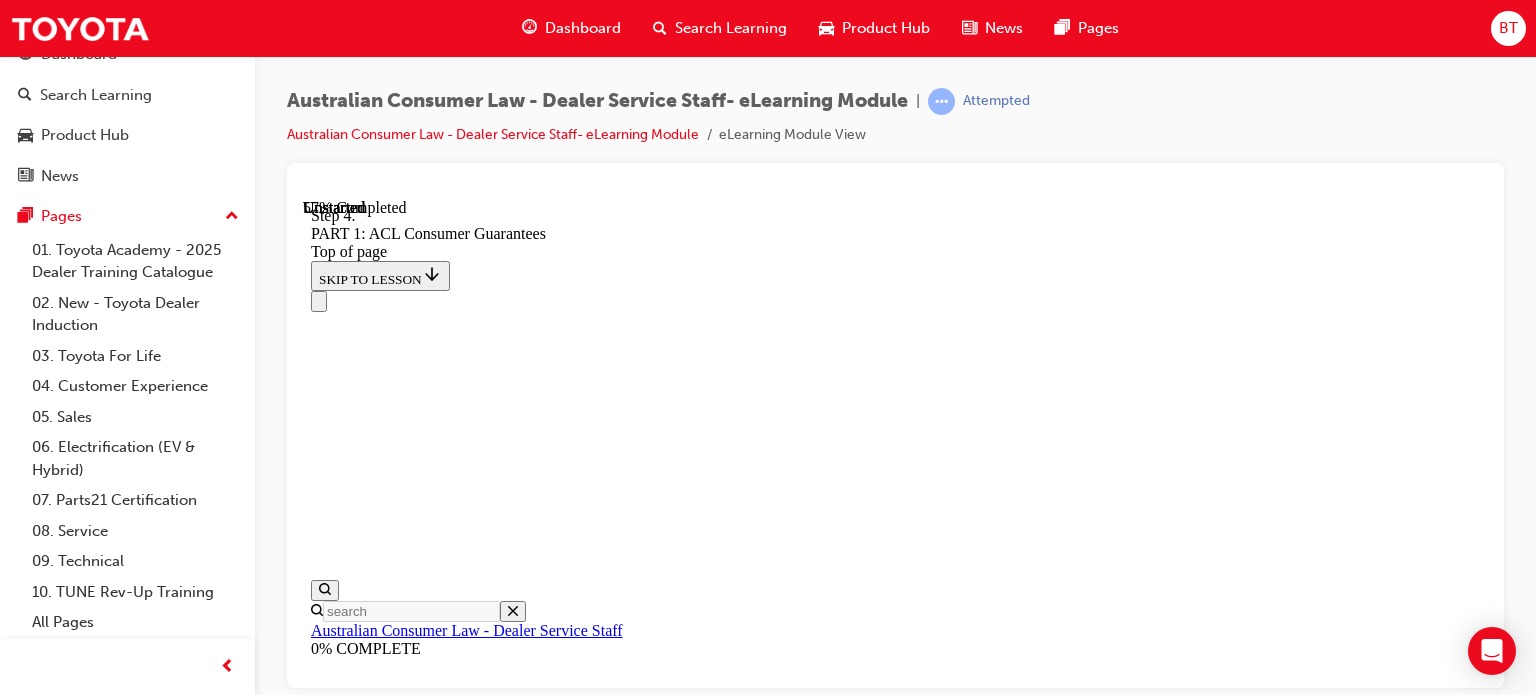 click at bounding box center [335, 14311] 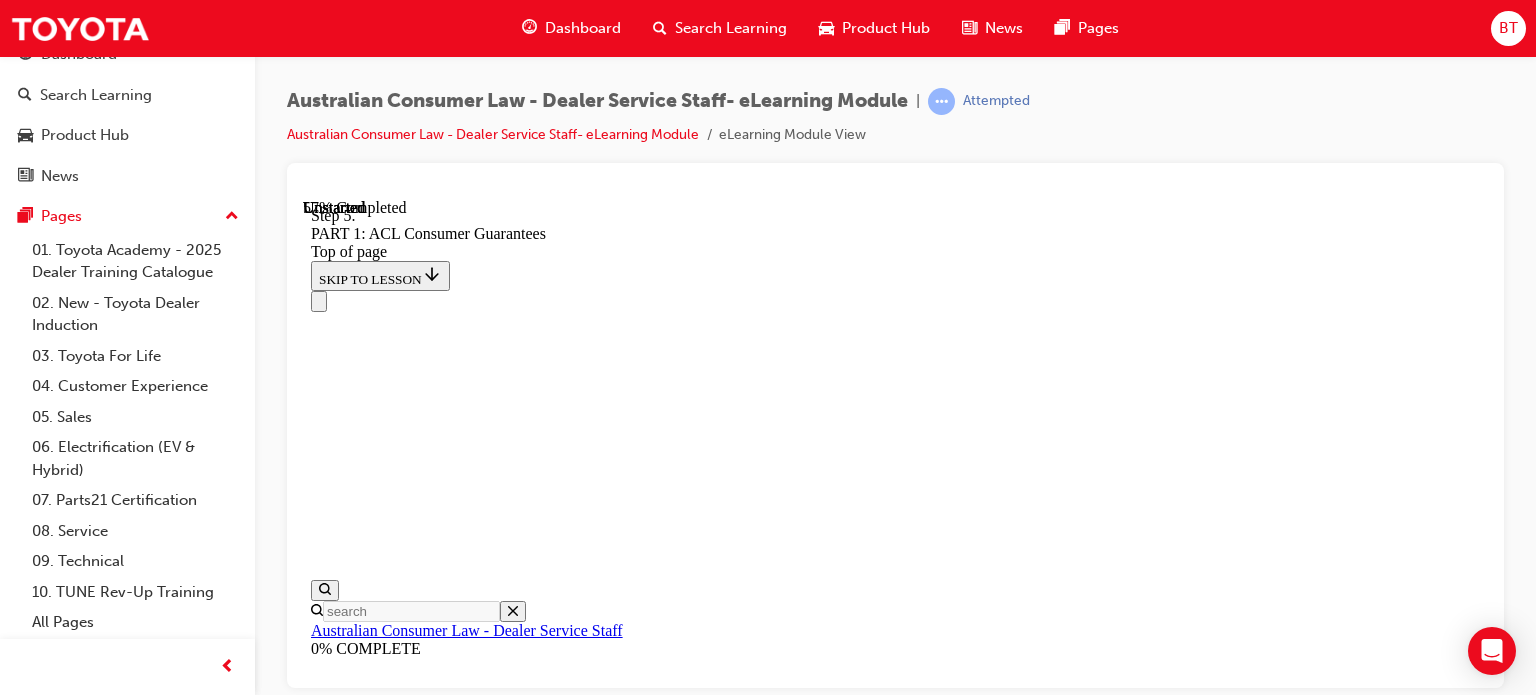 click at bounding box center [335, 14311] 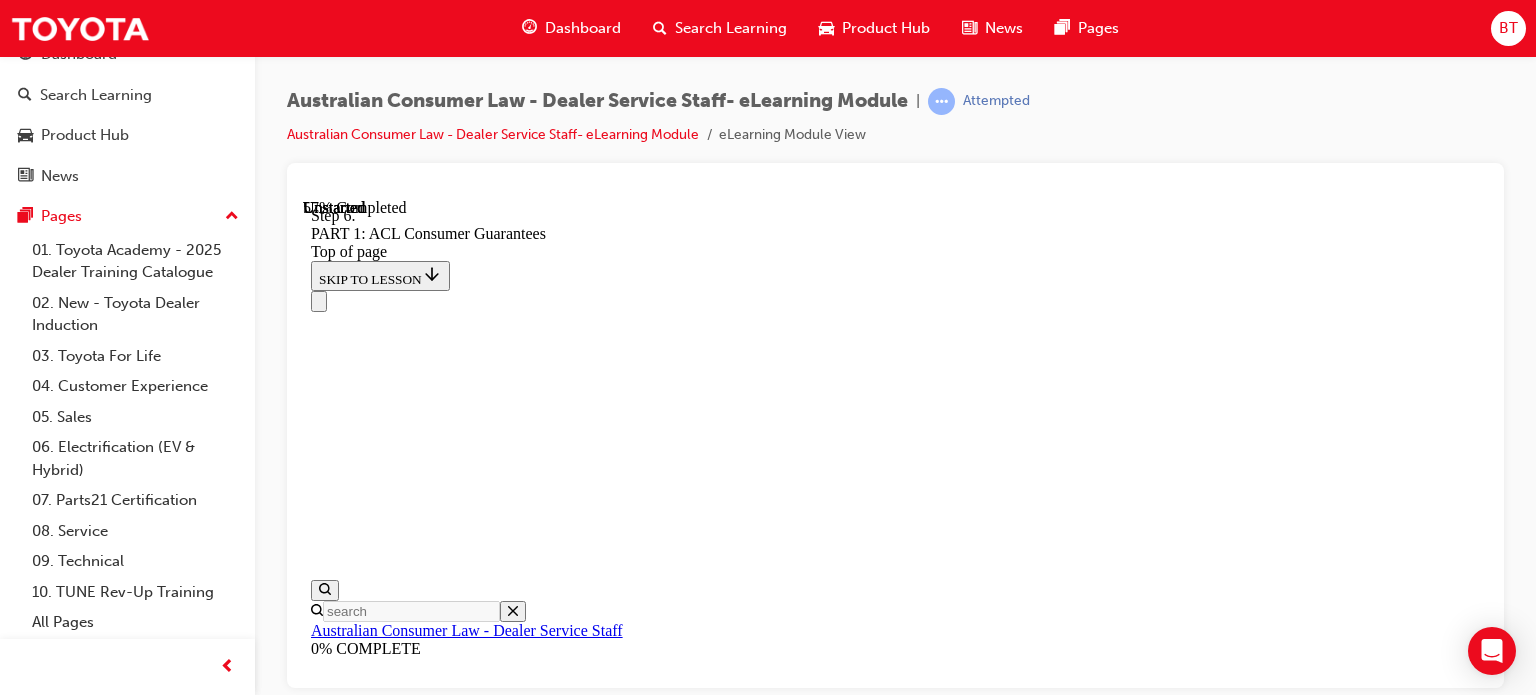 click on "When is there a major failure? MAJOR FAILURE TEST START Step 1   a) a reasonable consumer would not have bought the vehicle, if they had known the full extent of the problem.    This includes where two or more minor issues, considered together, mean a reasonable consumer would not have bought the vehicle (even if the customer previously had one or more of the issues repaired);  1 2 3 4 5 Step 2   b) the vehicle is significantly different from the description, sample or demo model shown to the customer;  1 2 3 4 5 Step 3   c) the vehicle is substantially unfit for its normal purpose AND cannot easily be made fit within a reasonable time;  1 2 3 4 5 Step 4   d) the vehicle is substantially unfit for a specific purpose that the customer told the Dealer about AND cannot easily be made fit for that purpose within a reasonable time; or 1 2 3 4 5 Step 5   e) the vehicle is unsafe. 1 2 3 4 5 START AGAIN 1 2 3 4 5" at bounding box center (895, 14491) 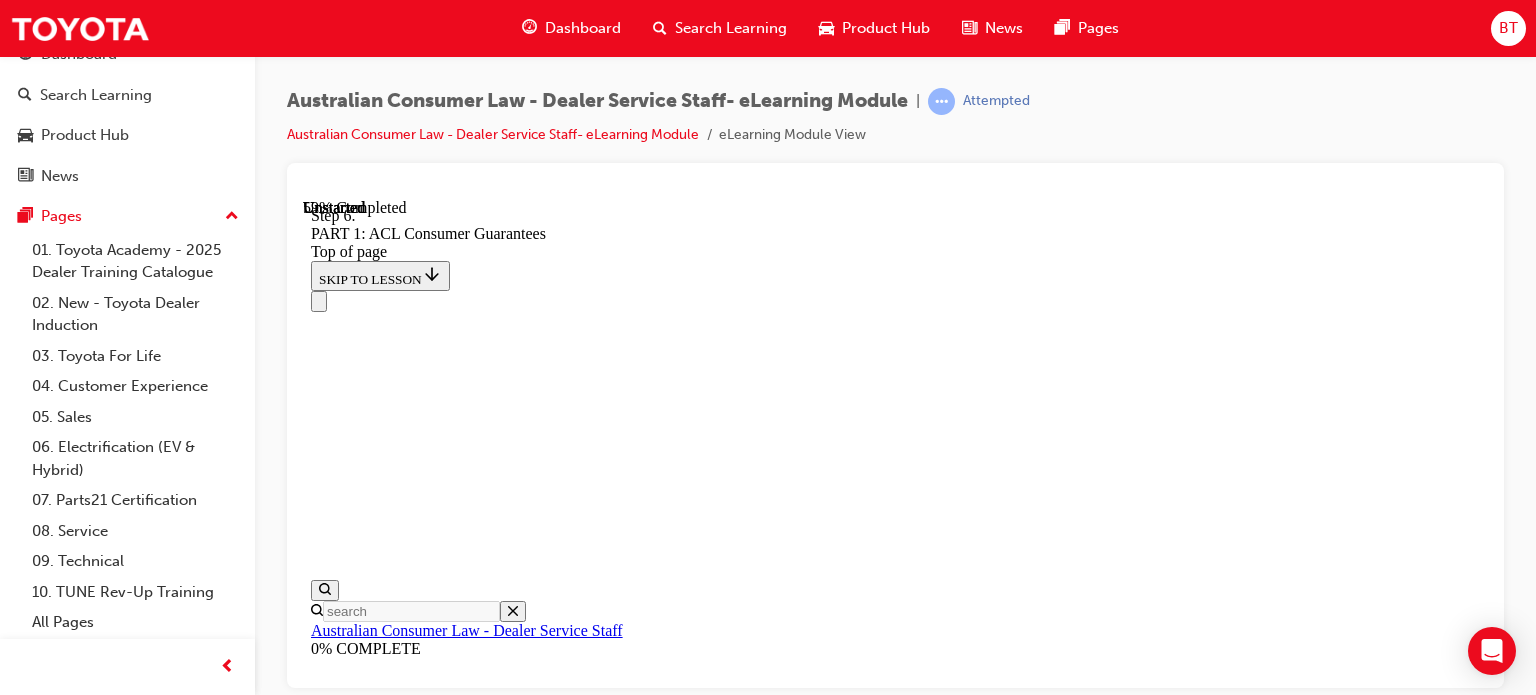 scroll, scrollTop: 11824, scrollLeft: 0, axis: vertical 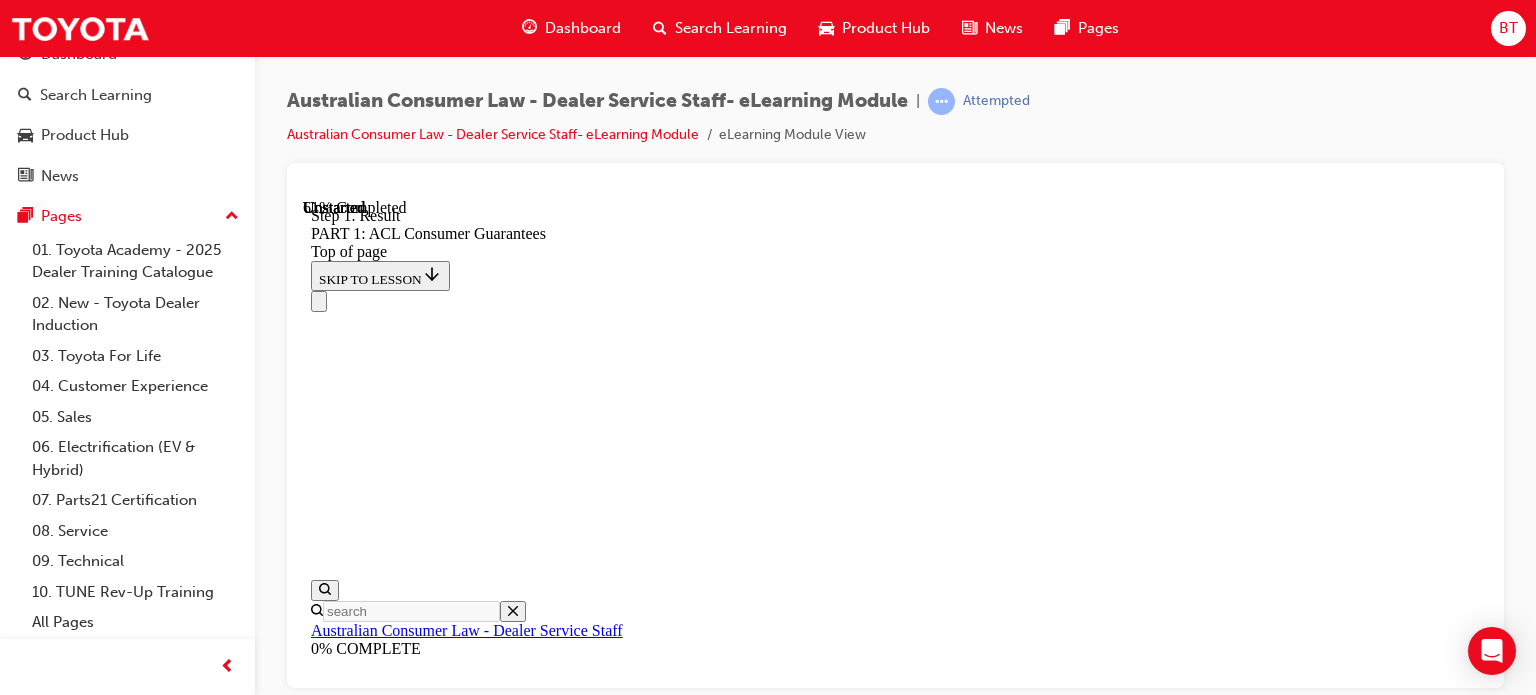 click at bounding box center [335, 15318] 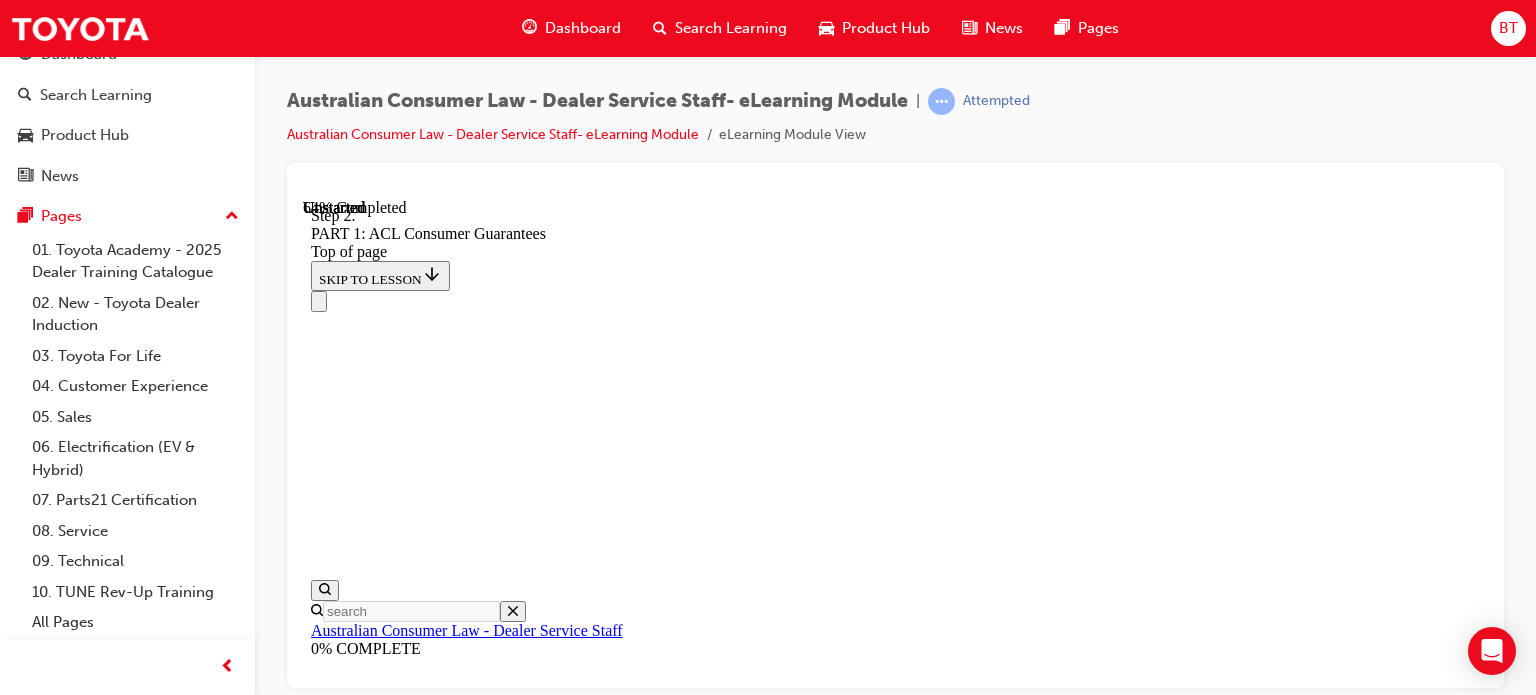 scroll, scrollTop: 12703, scrollLeft: 0, axis: vertical 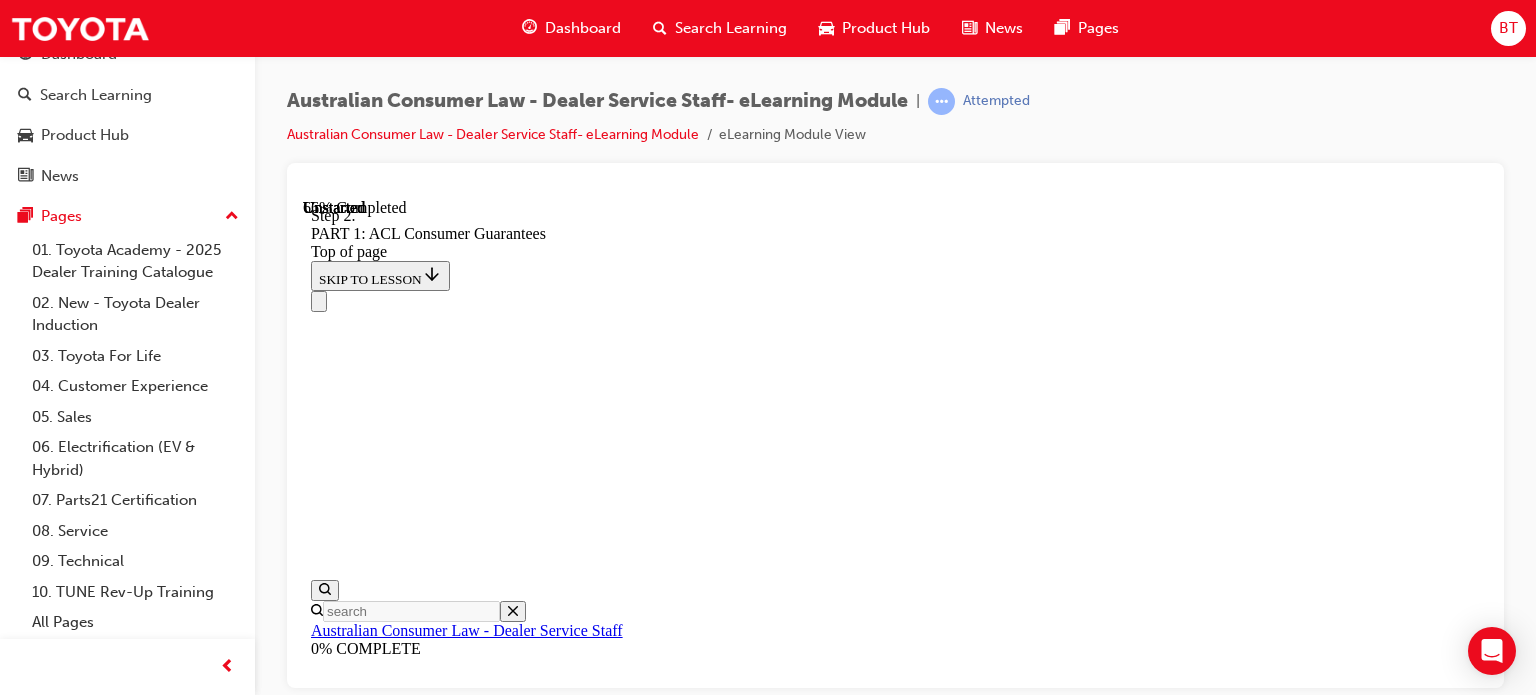 click 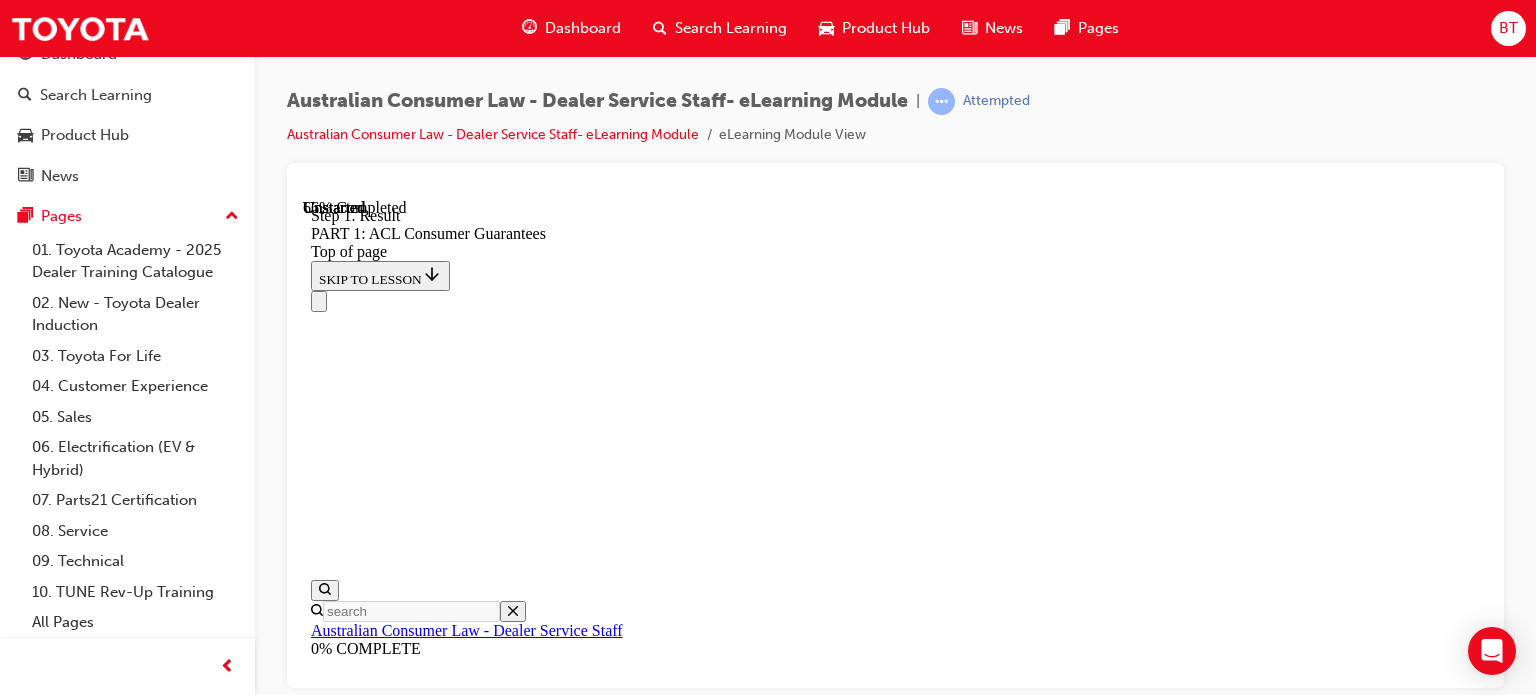 scroll, scrollTop: 12724, scrollLeft: 0, axis: vertical 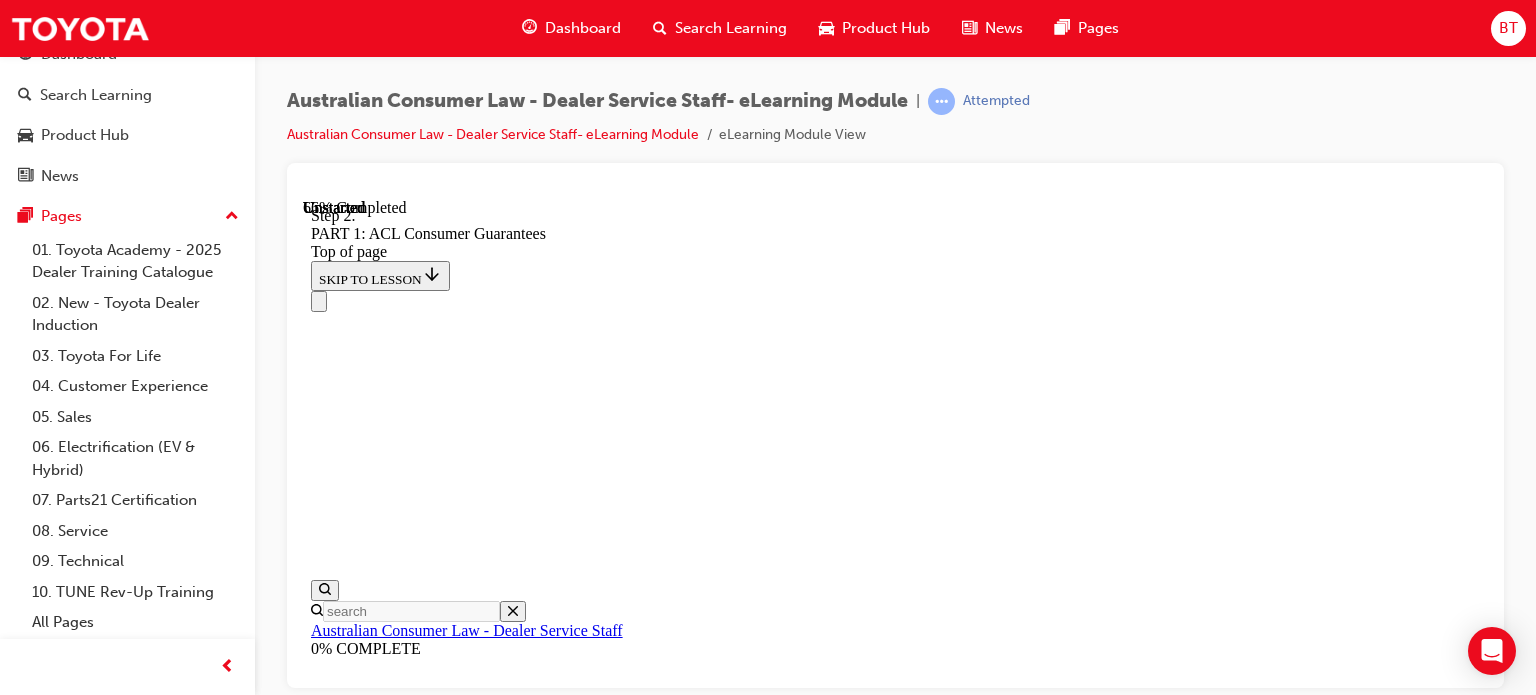 click at bounding box center (335, 16017) 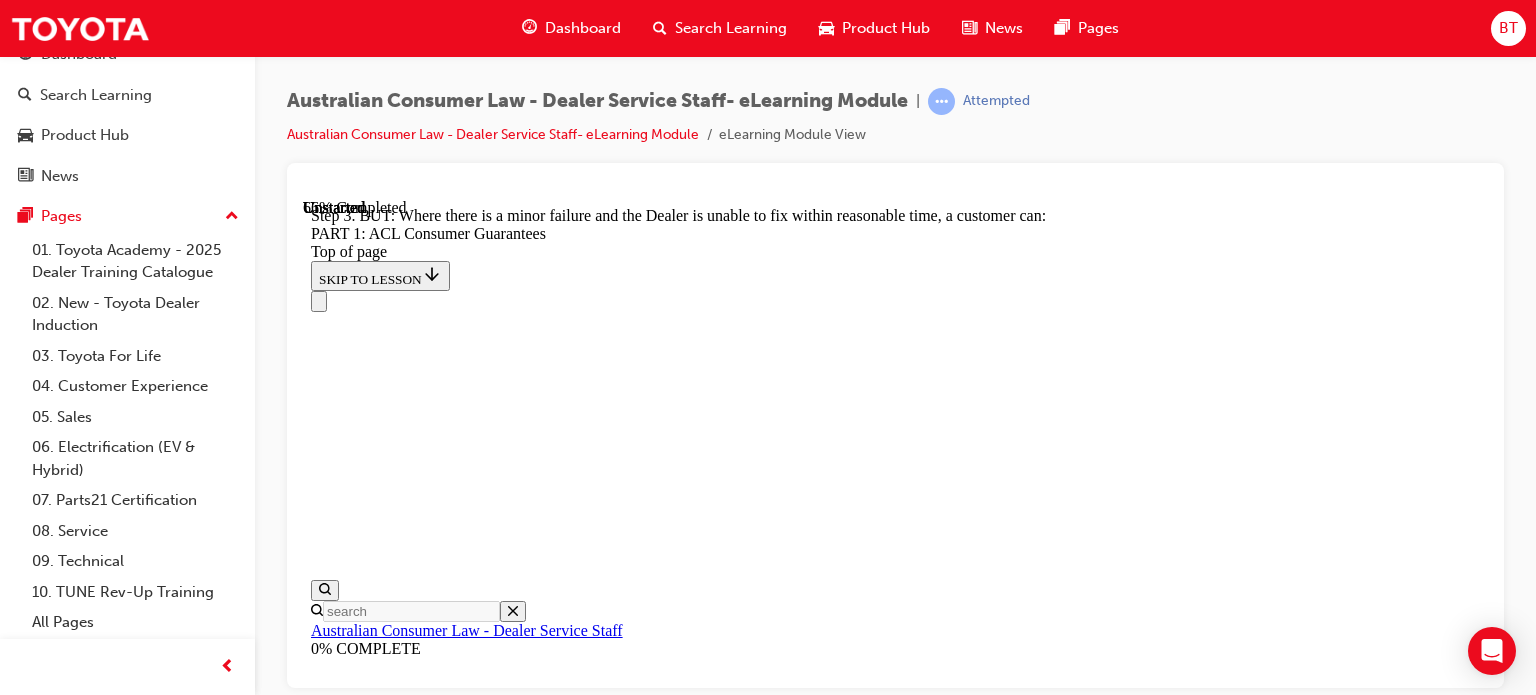 click on "Example: Minor Failure Shortly after purchase a customer experiences a slight rattling noise. It does not interfere with normal use of the vehicle. The Dealer inspects and determines the cause of the noise, and offers to repair it under warranty within 2 days. The customer refuses the offer and demands a refund, claiming major failure.  START Step 1 Result This fault is most likely to be a minor failure if it is capable of being fixed within the two day period (a reasonable time). The customer is likely not entitled to a refund.   1 2 Step 2 Where there is a minor failure: the Dealer can choose between repair, refund or identical replacement (or one of similar value if reasonably available). 1 2 BUT: Where there is a minor failure and the Dealer is unable to fix within reasonable time, a customer can: a) choose to repair the vehicle elsewhere and charge the Dealer reasonable costs of repair; or b) treat the failure as a major failure (reject, claim refund/replacement). START AGAIN 1 2" at bounding box center (895, 16328) 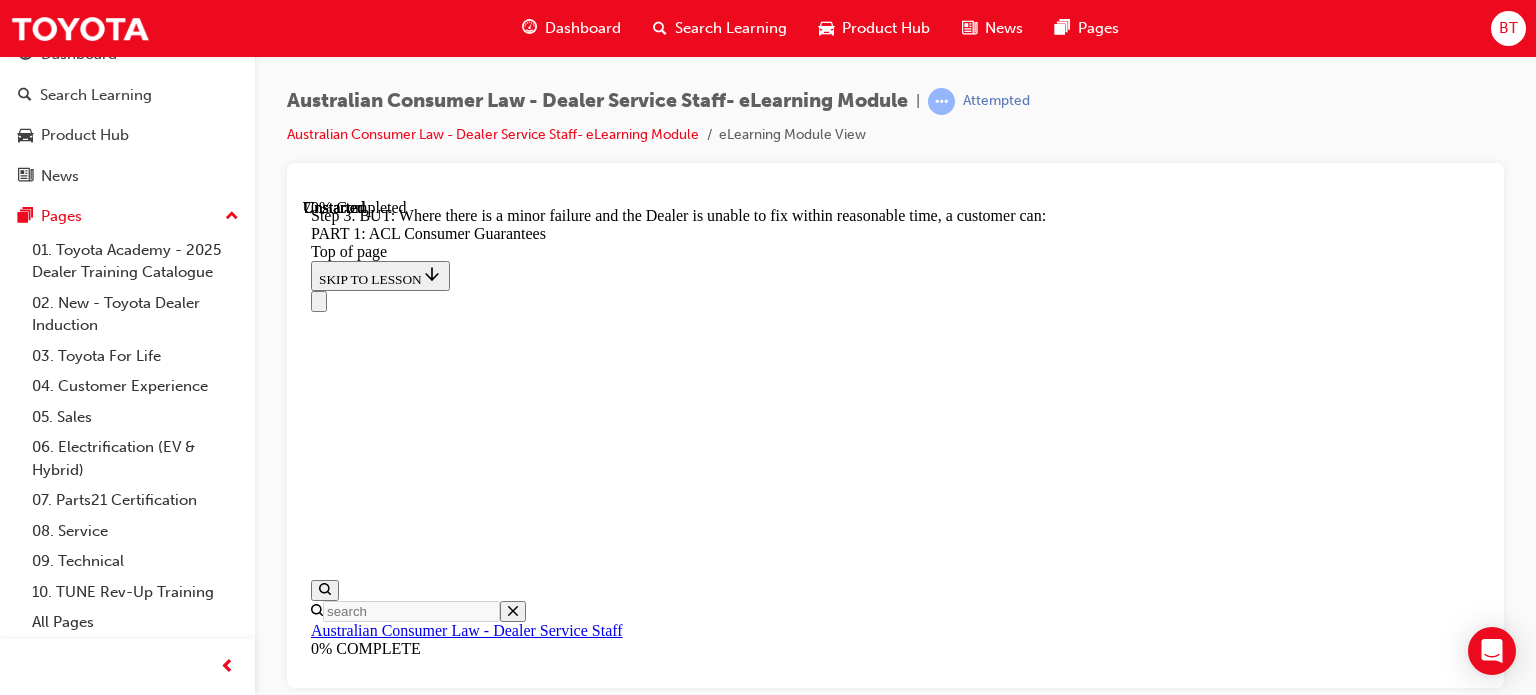 scroll, scrollTop: 14324, scrollLeft: 0, axis: vertical 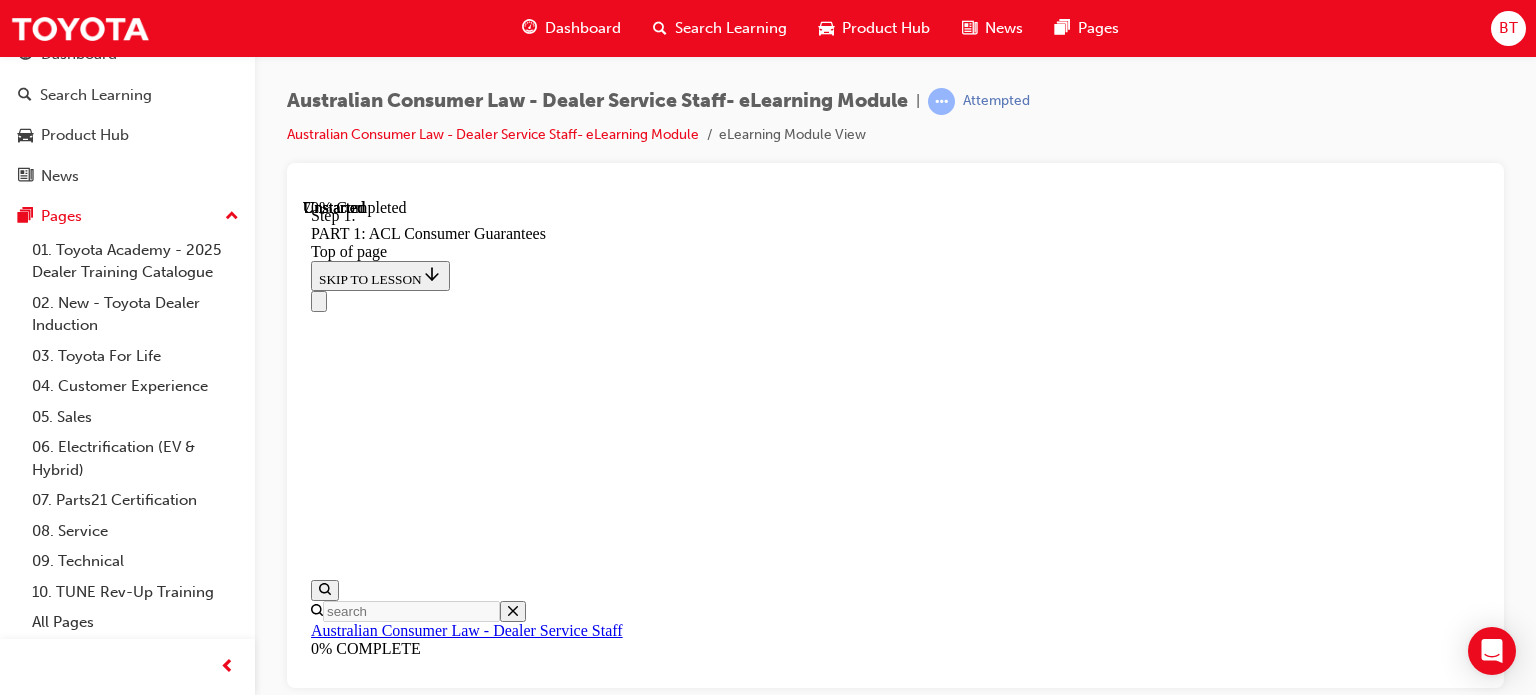 click 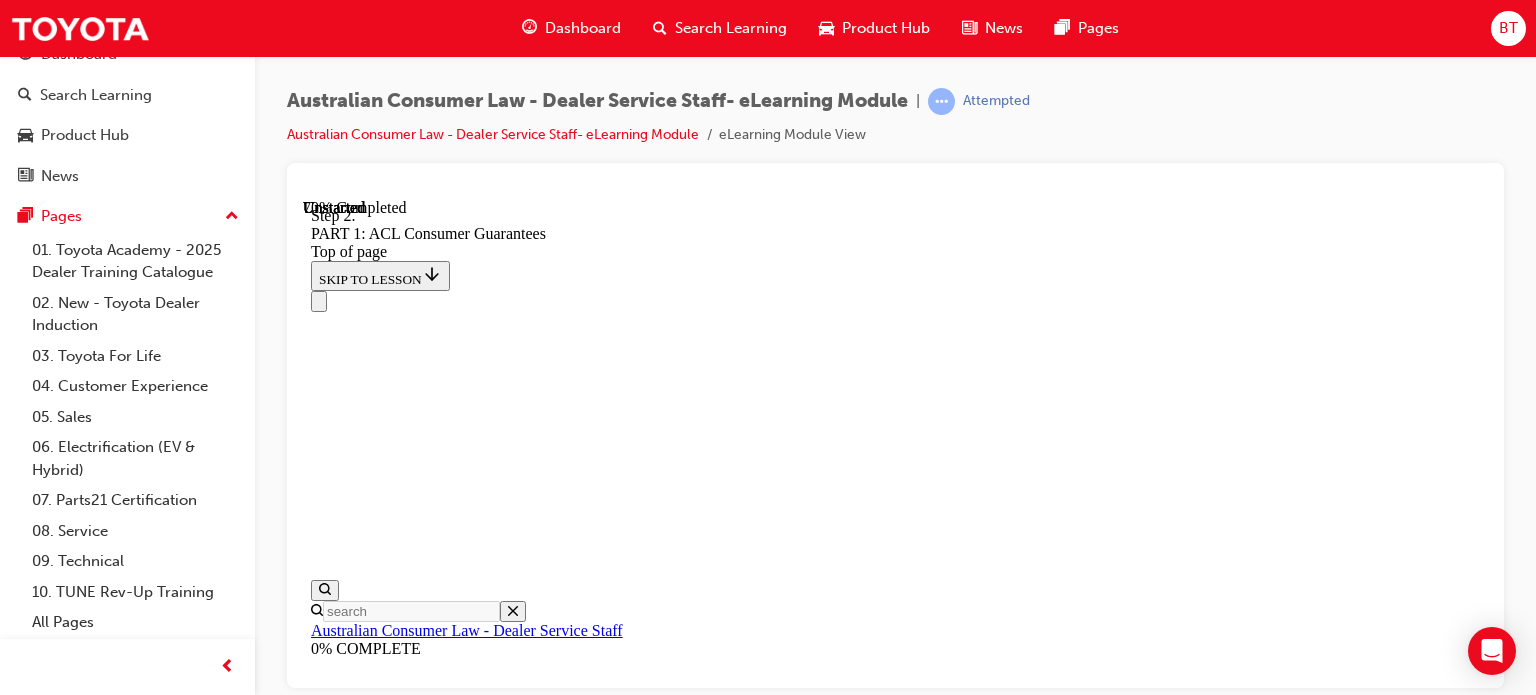 click 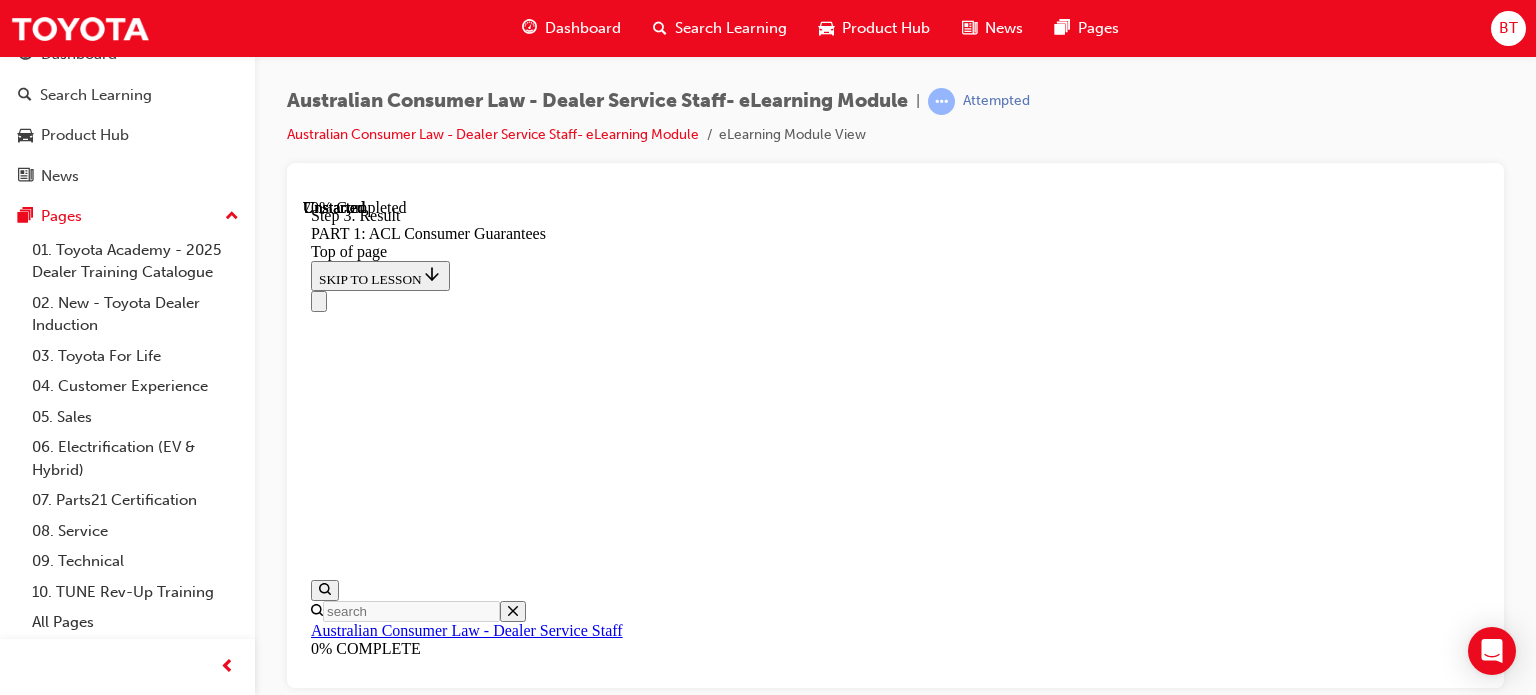 click 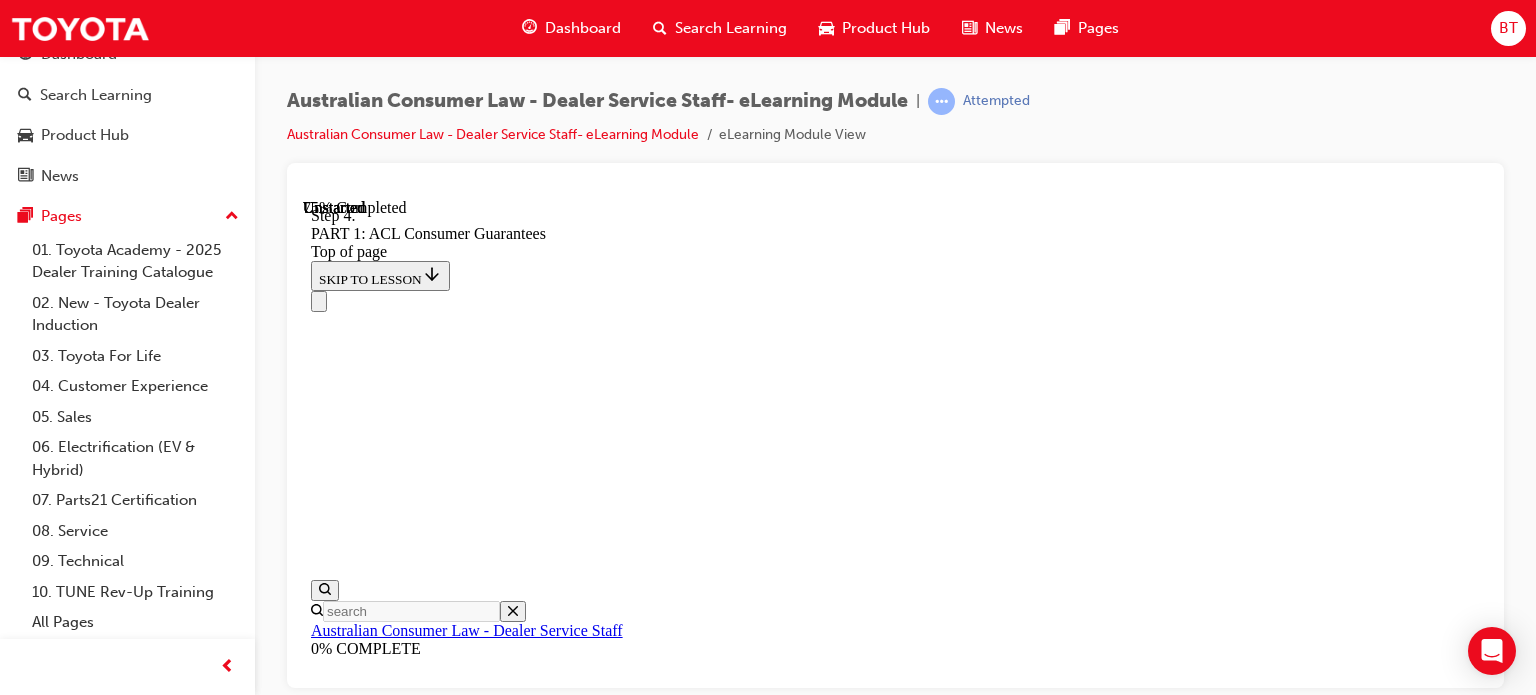 scroll, scrollTop: 16267, scrollLeft: 0, axis: vertical 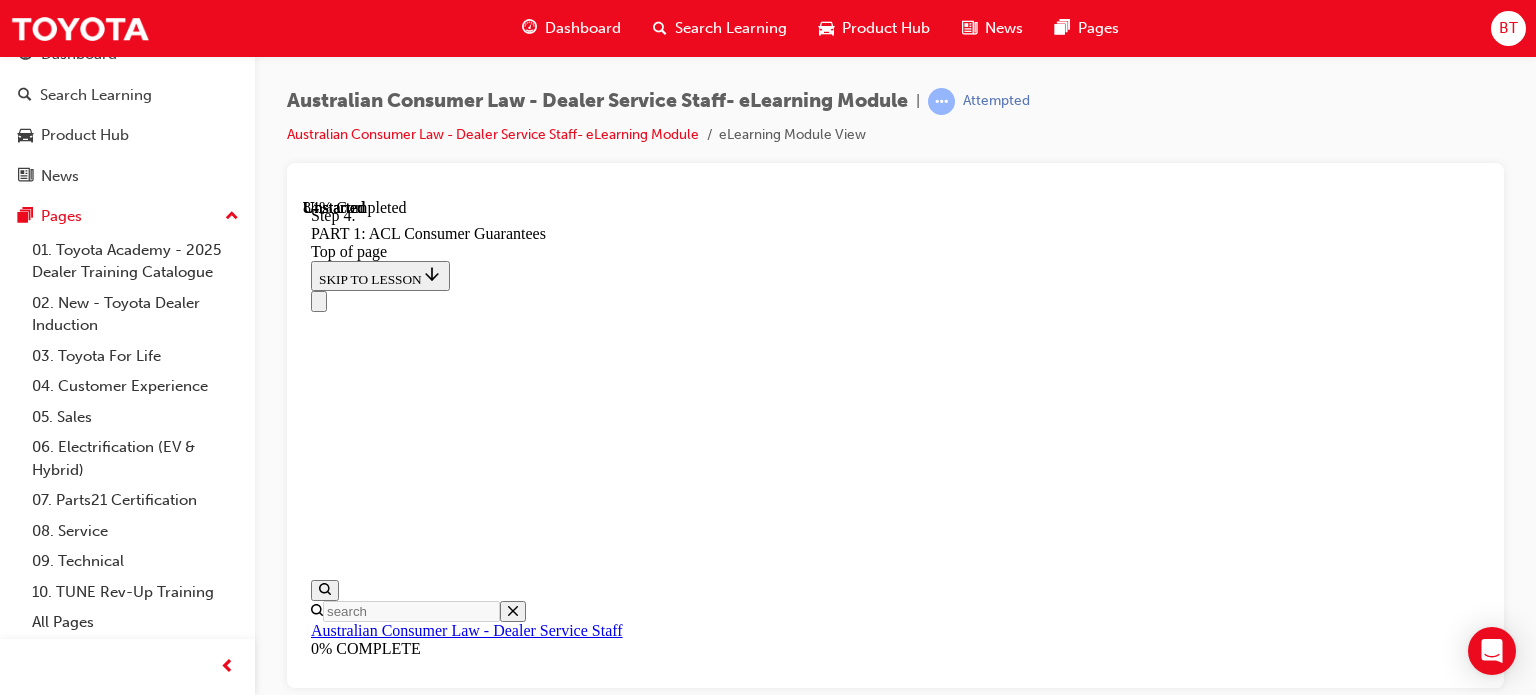 click on "CONTINUE" 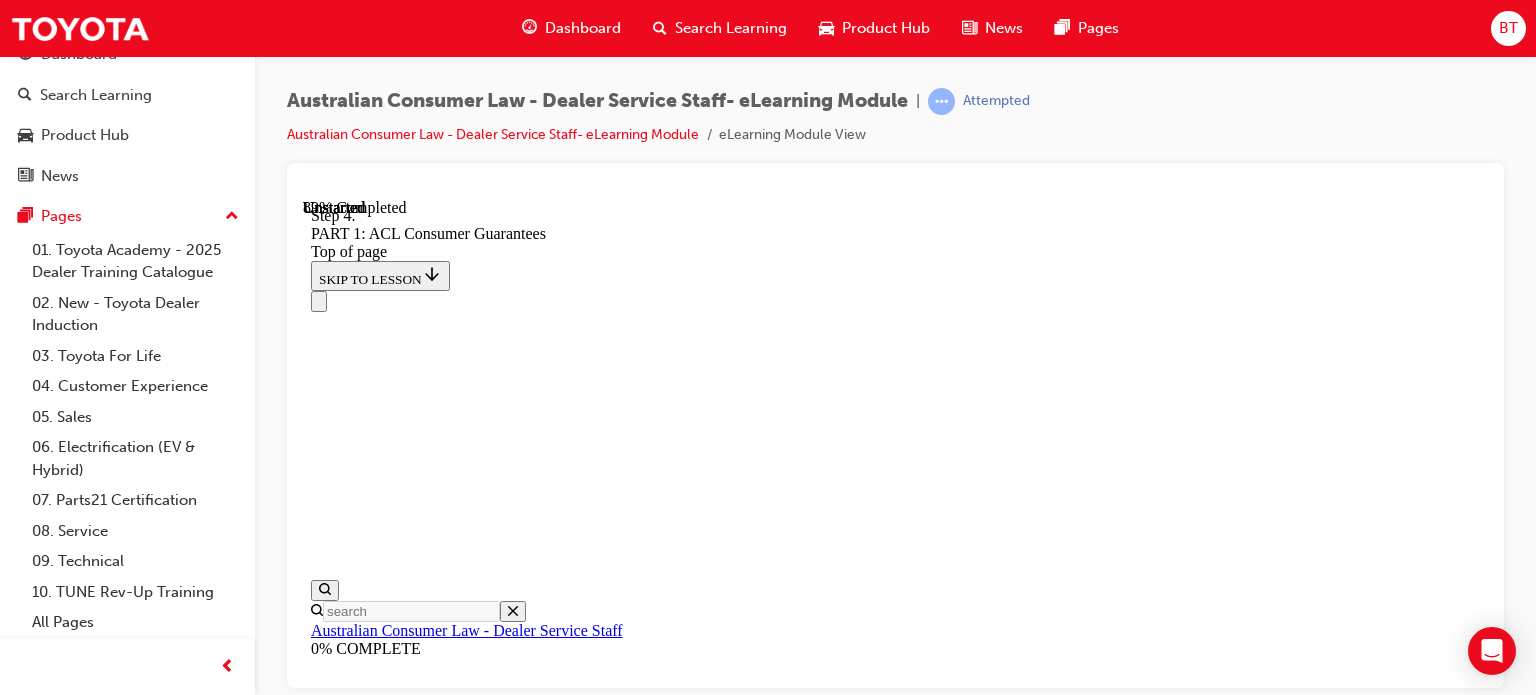 scroll, scrollTop: 20629, scrollLeft: 0, axis: vertical 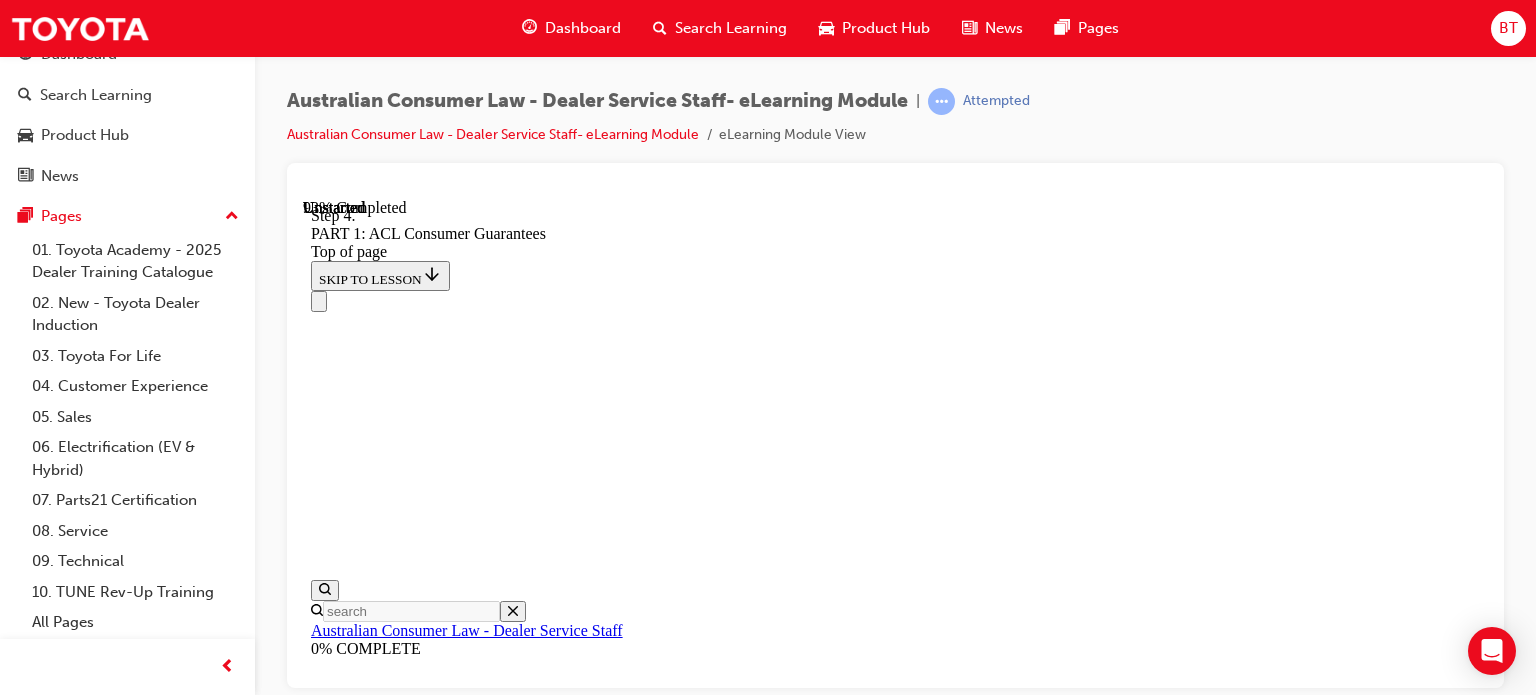 drag, startPoint x: 816, startPoint y: 363, endPoint x: 915, endPoint y: 375, distance: 99.724625 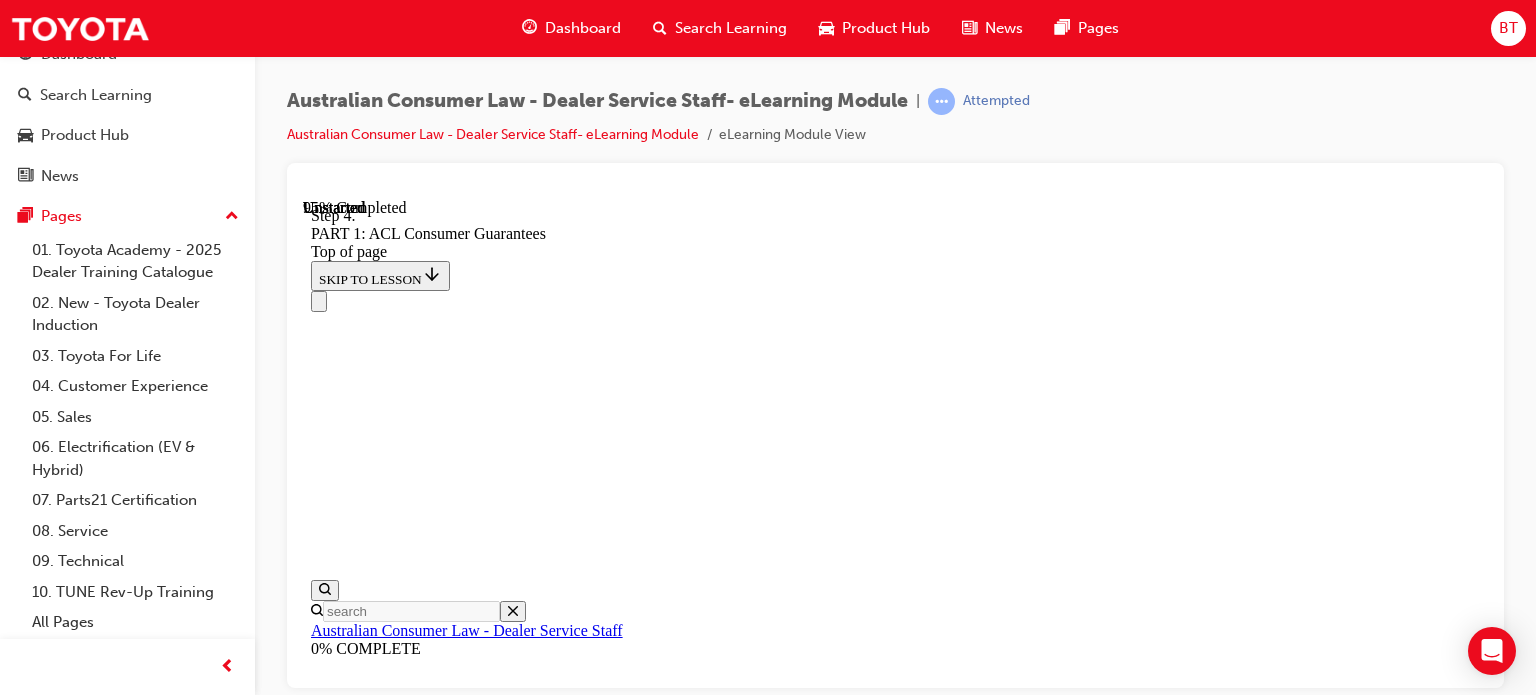 drag, startPoint x: 850, startPoint y: 566, endPoint x: 1009, endPoint y: 569, distance: 159.0283 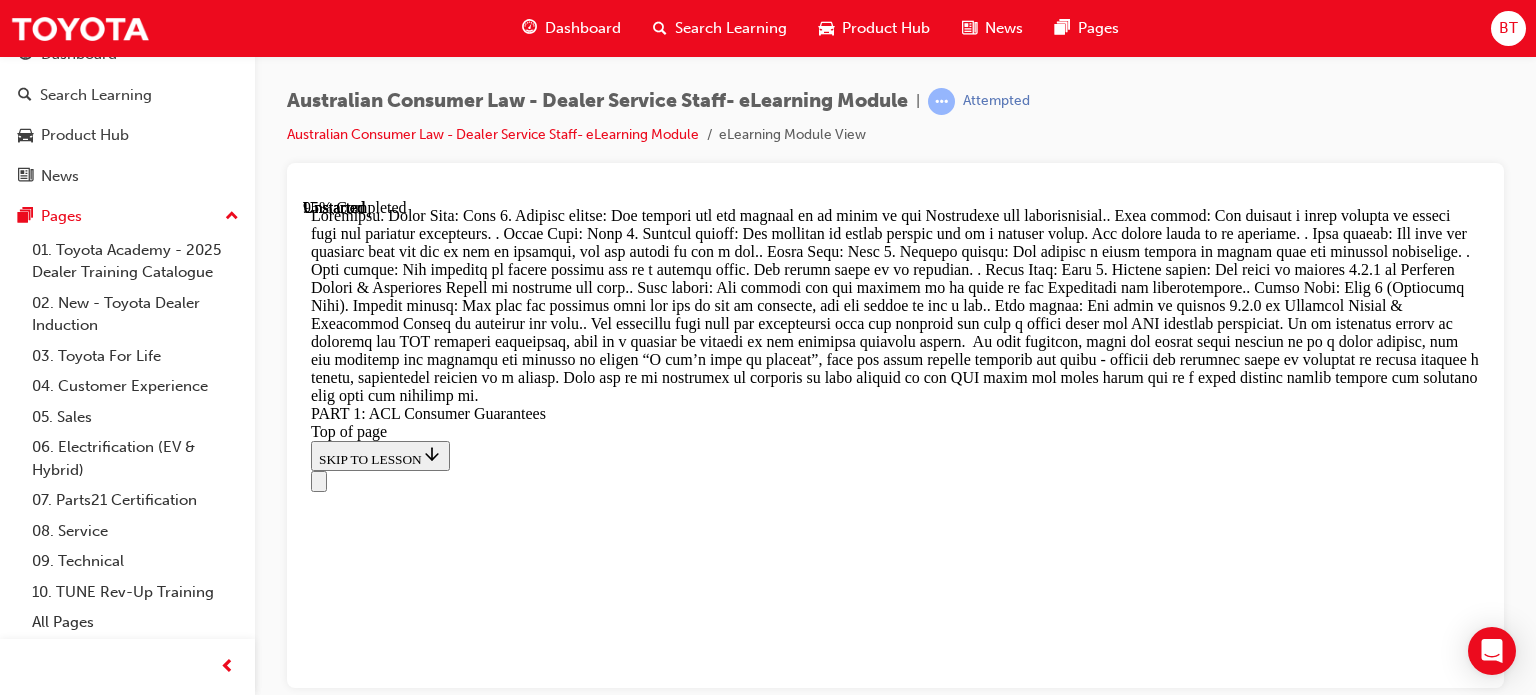 scroll, scrollTop: 23168, scrollLeft: 0, axis: vertical 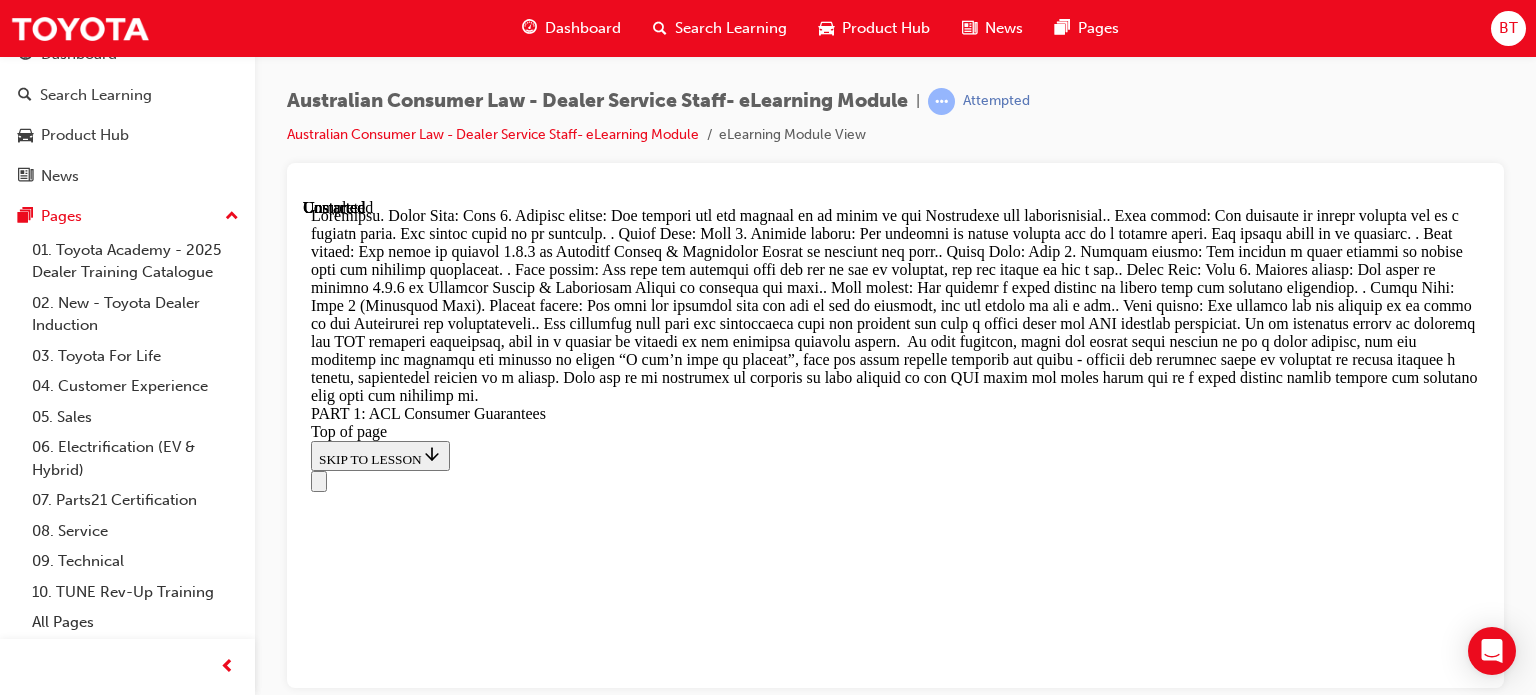 click on "Lesson 2 - PART 2: Toyota Warranty Advantage & Customer Support" at bounding box center [895, 26158] 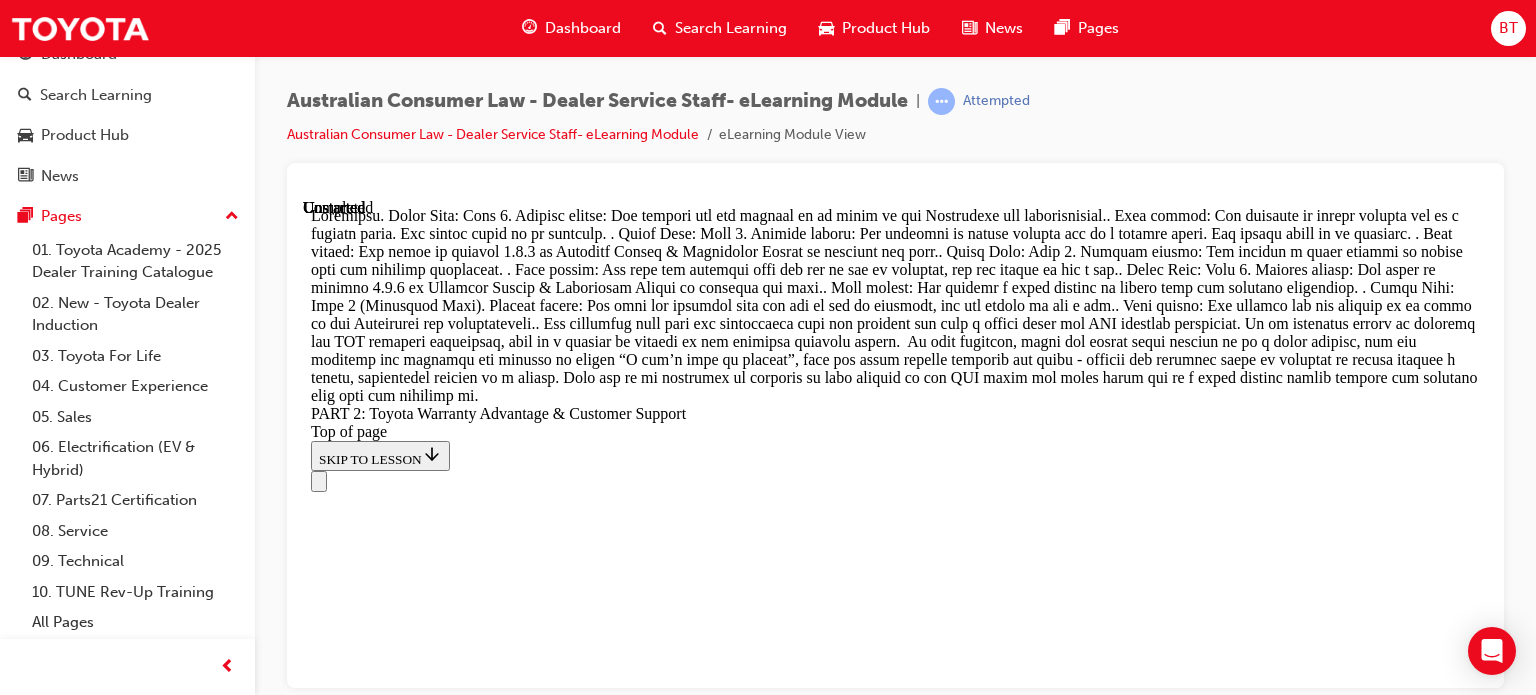 scroll, scrollTop: 0, scrollLeft: 0, axis: both 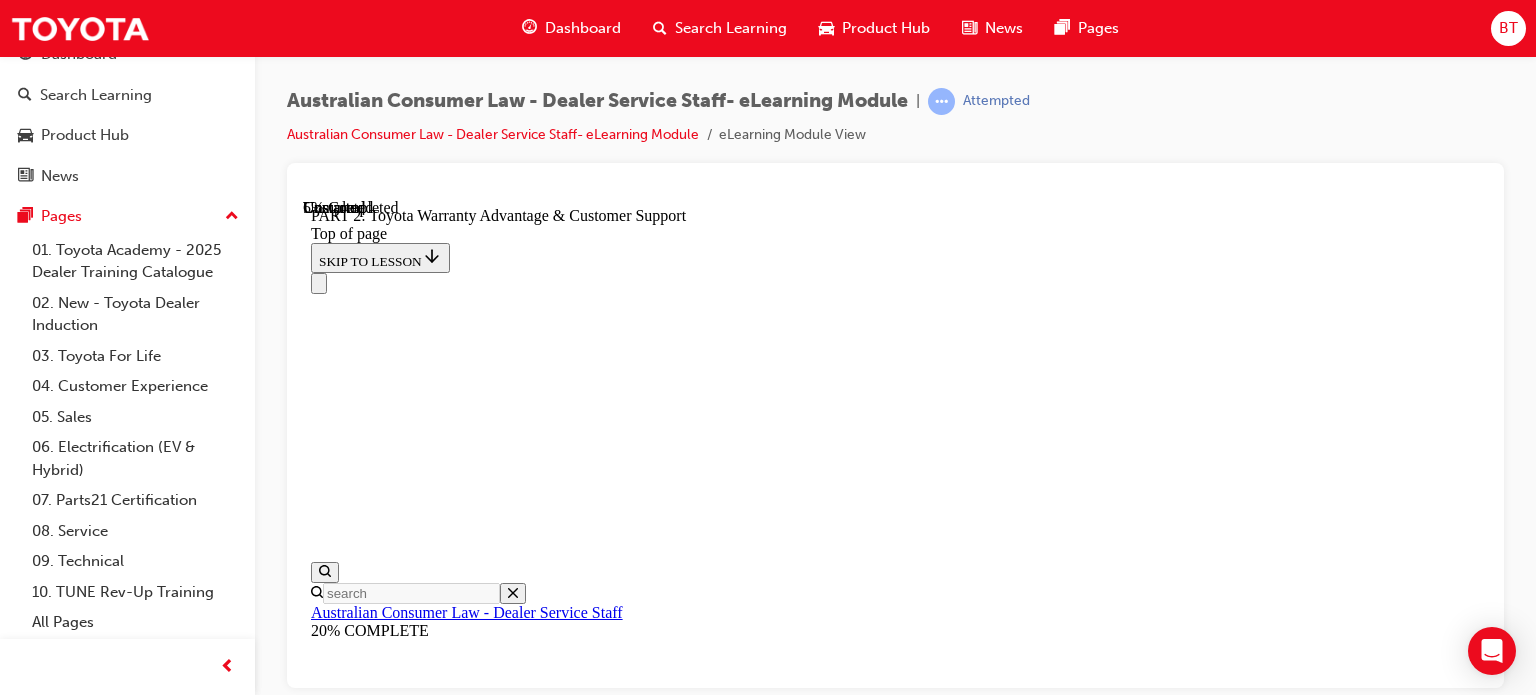 click on "CONTINUE" at bounding box center [354, 8805] 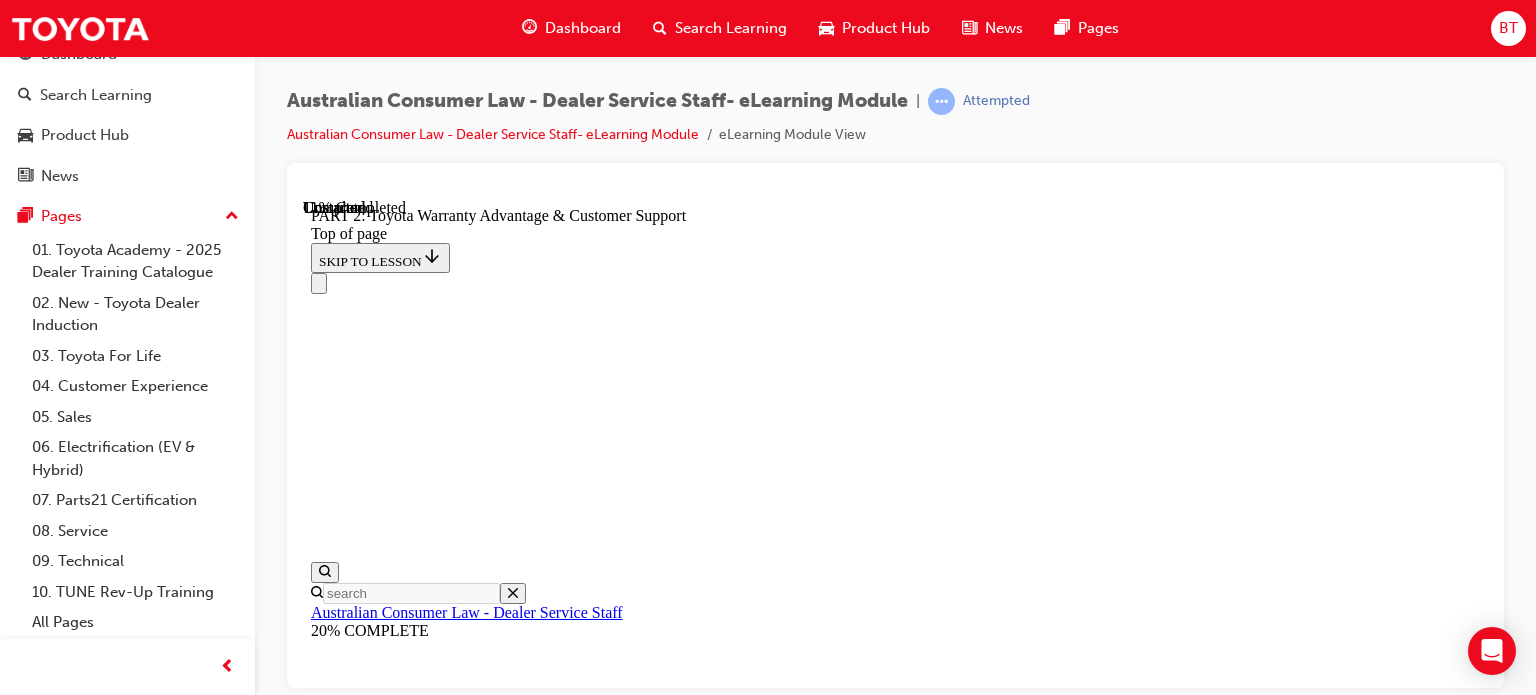 click on "Complete the content above before moving on." at bounding box center (444, 8886) 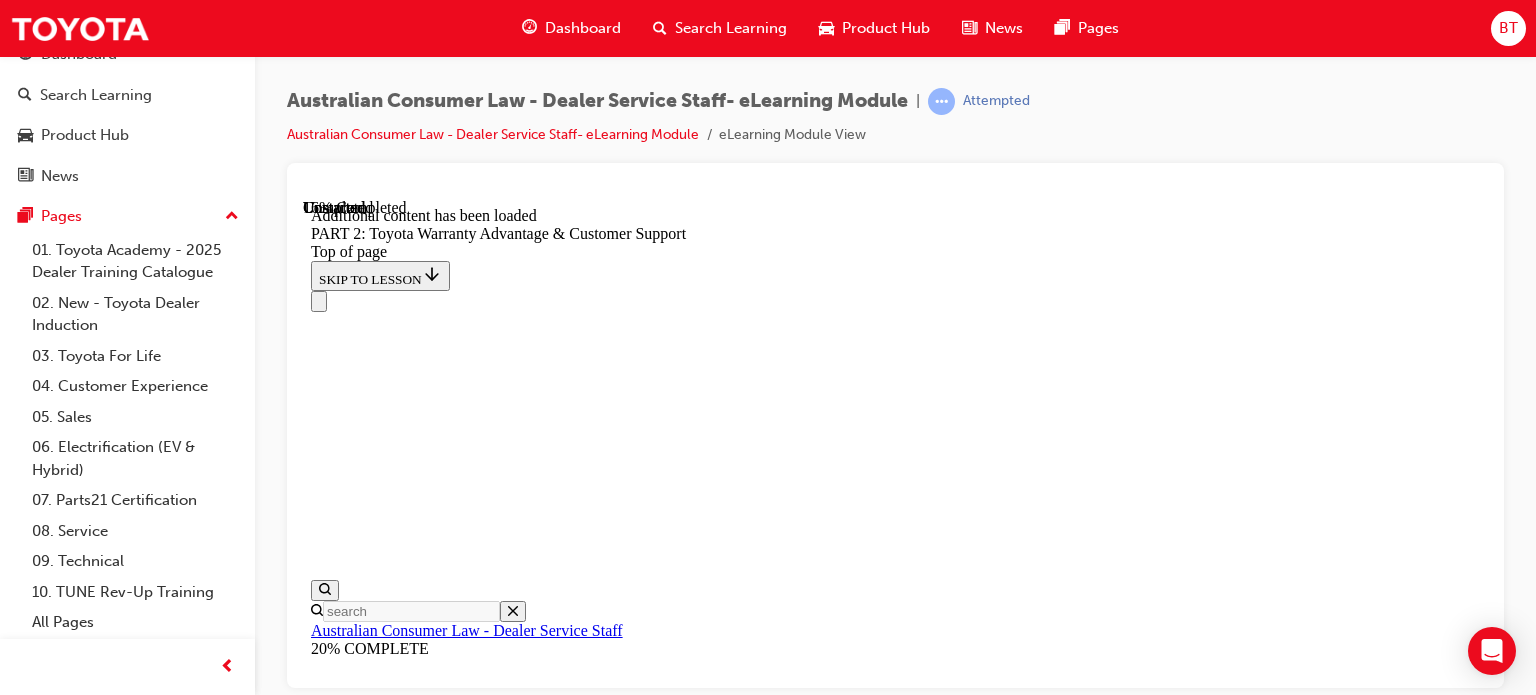 scroll, scrollTop: 2545, scrollLeft: 0, axis: vertical 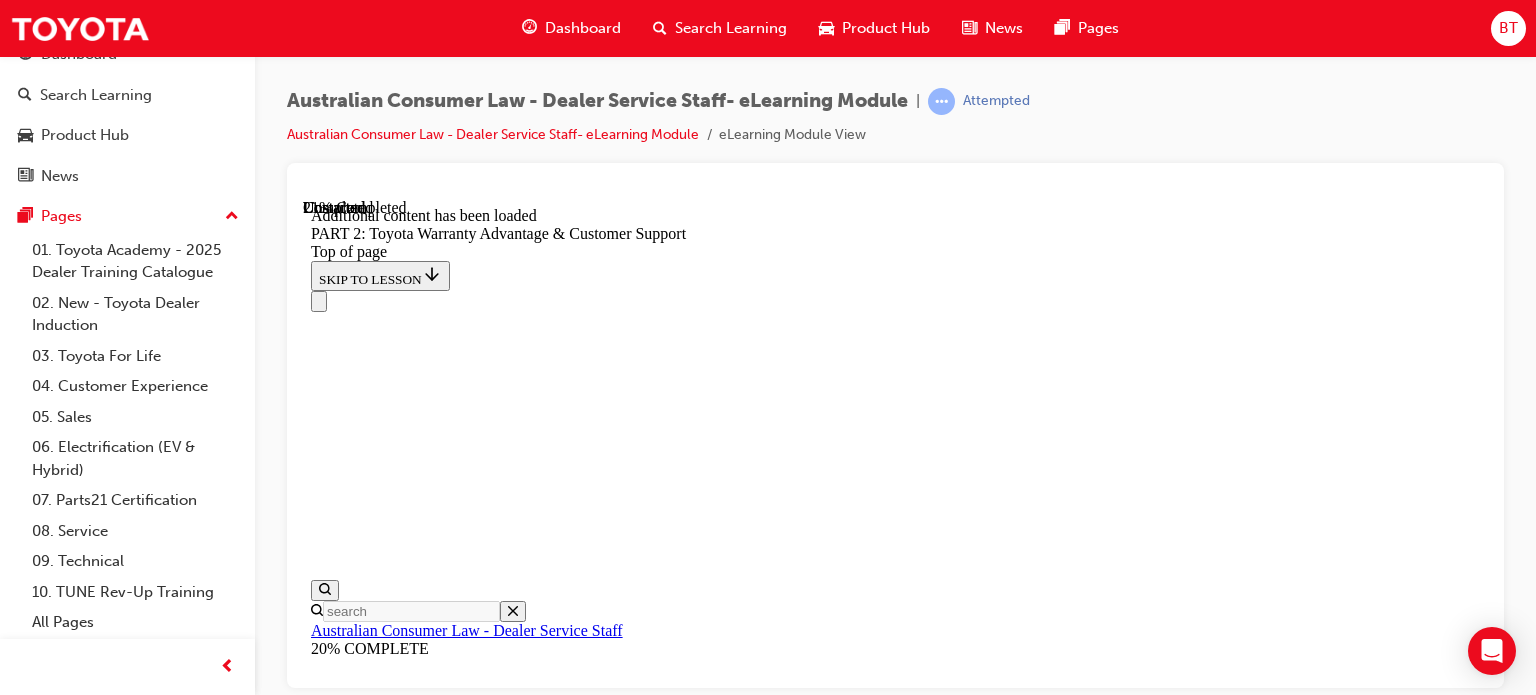 click on "Complete the content above before moving on." at bounding box center (895, 9336) 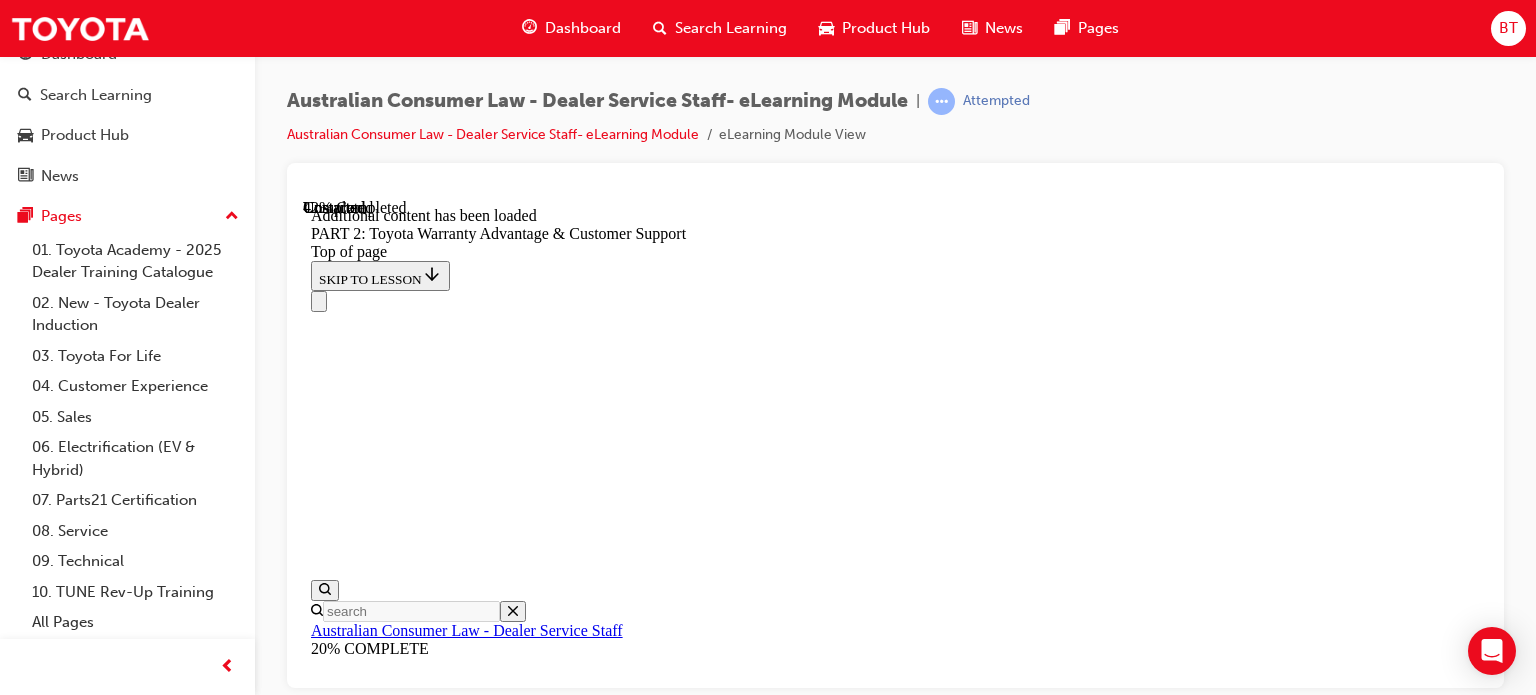 scroll, scrollTop: 3724, scrollLeft: 0, axis: vertical 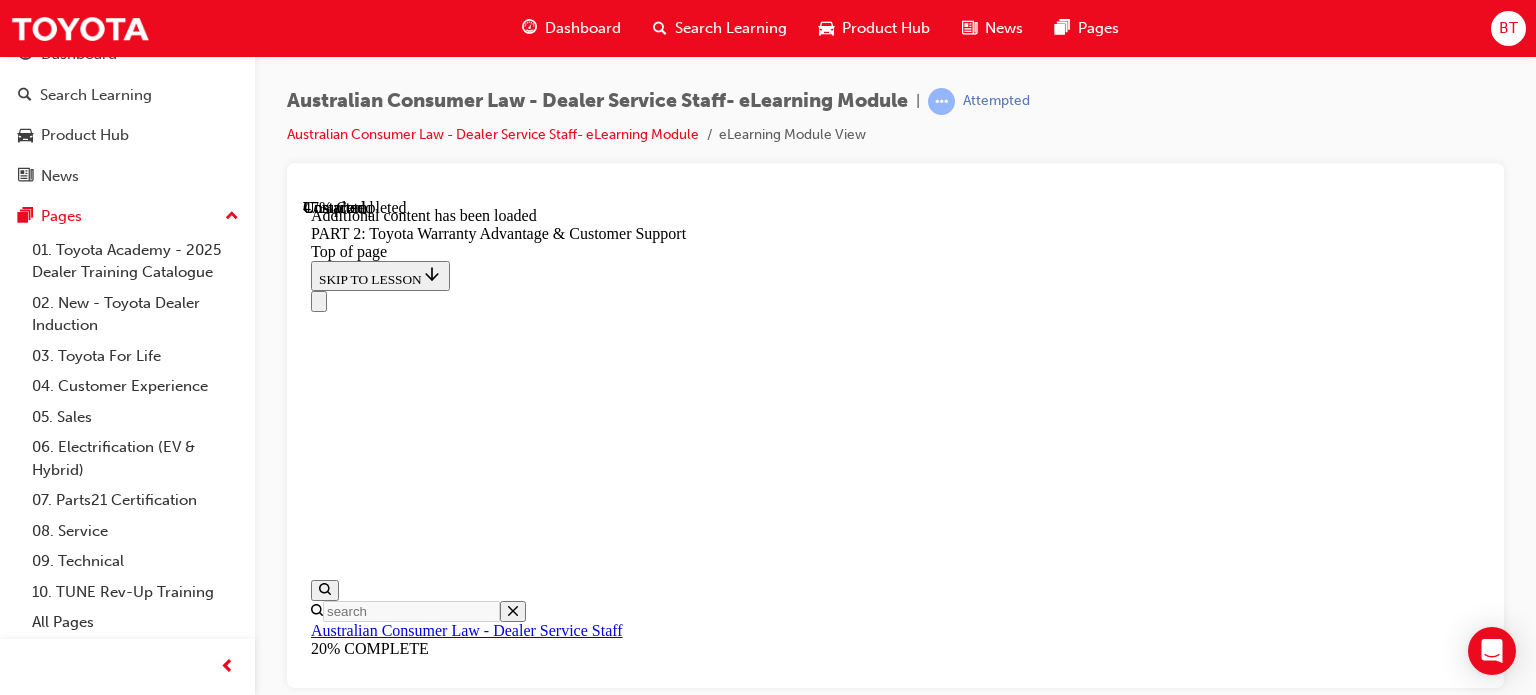 click on "Complete the content above before moving on." at bounding box center (444, 10207) 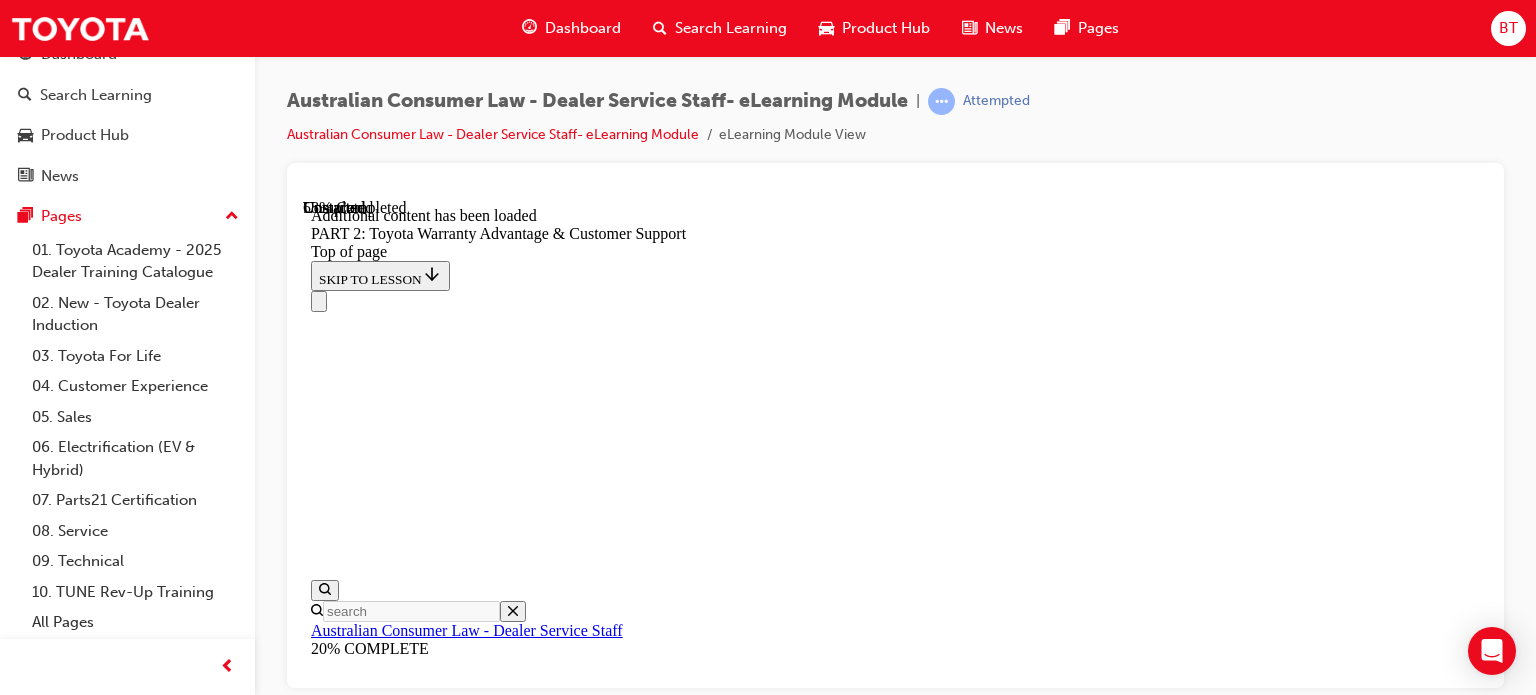 scroll, scrollTop: 4928, scrollLeft: 0, axis: vertical 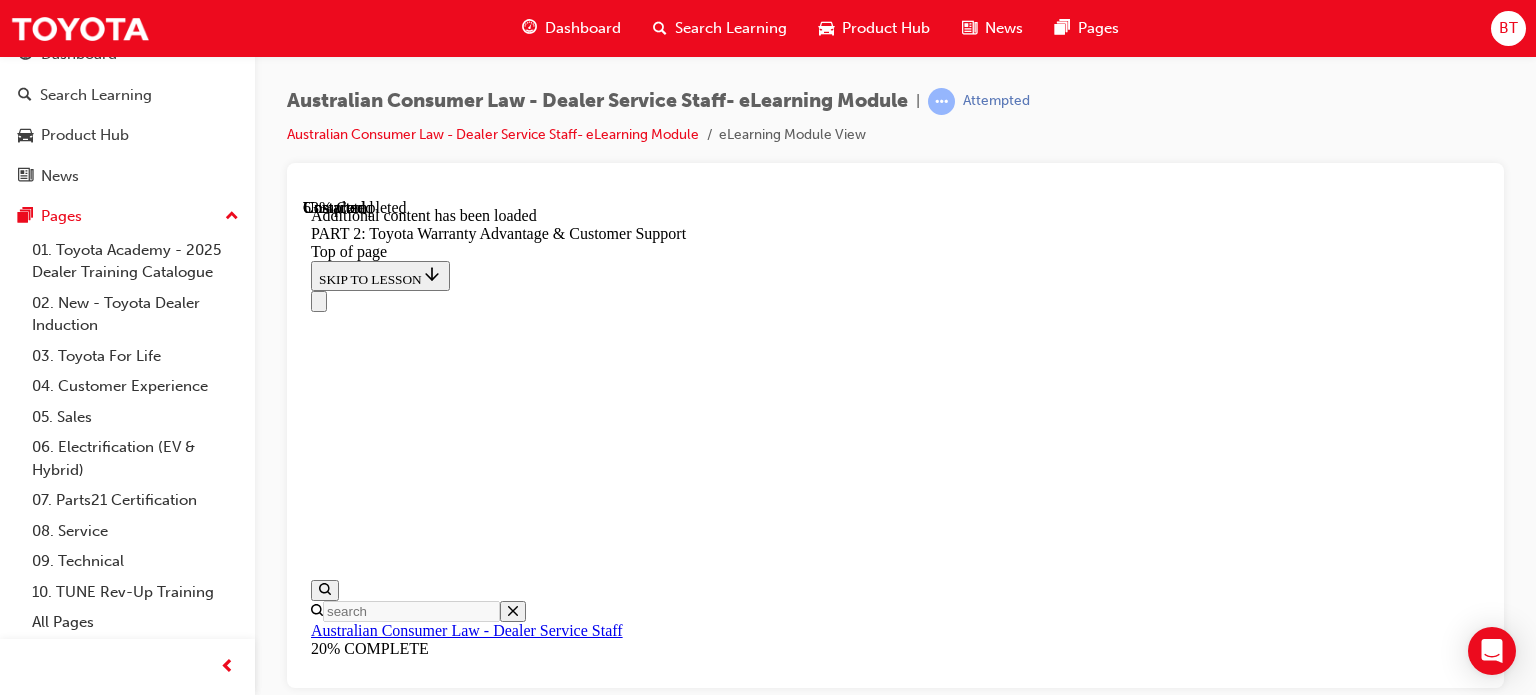 click on "Complete the content above before moving on." at bounding box center (444, 10865) 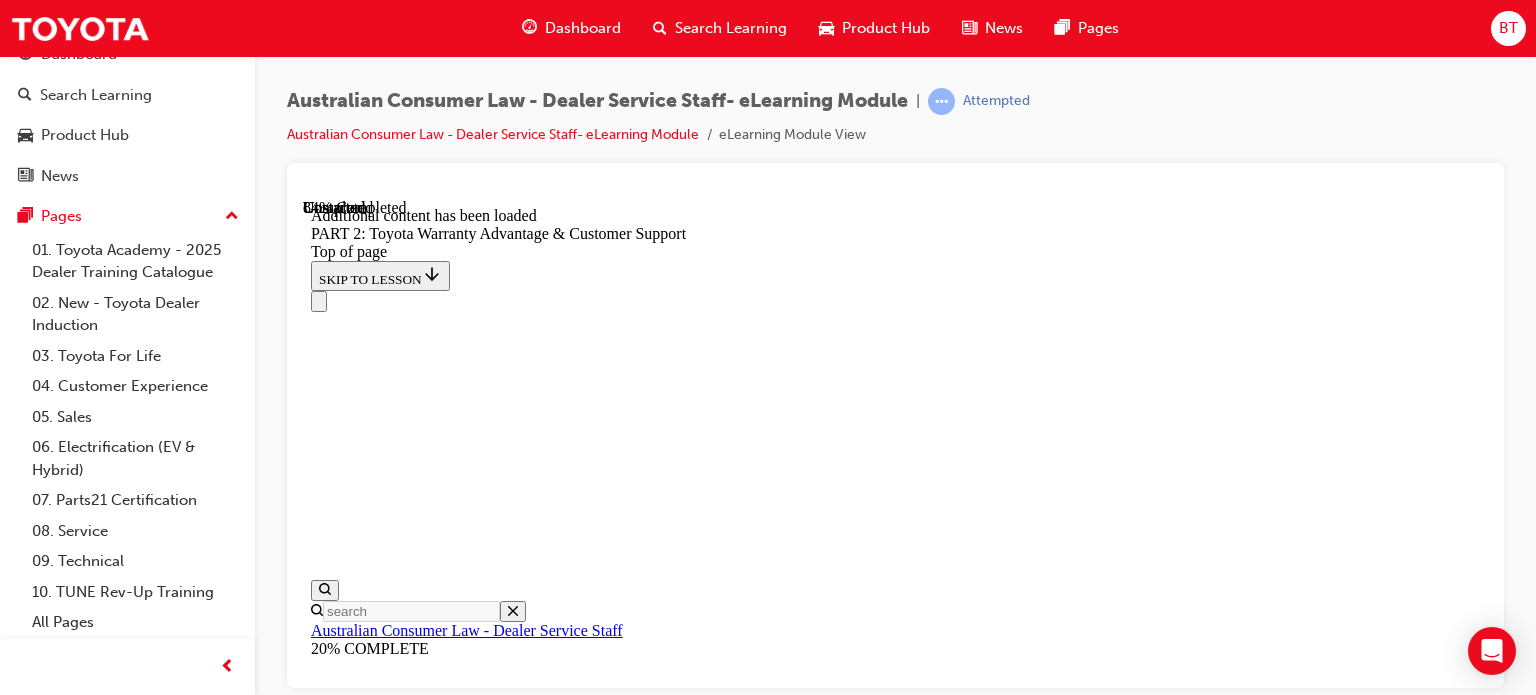 scroll, scrollTop: 6906, scrollLeft: 0, axis: vertical 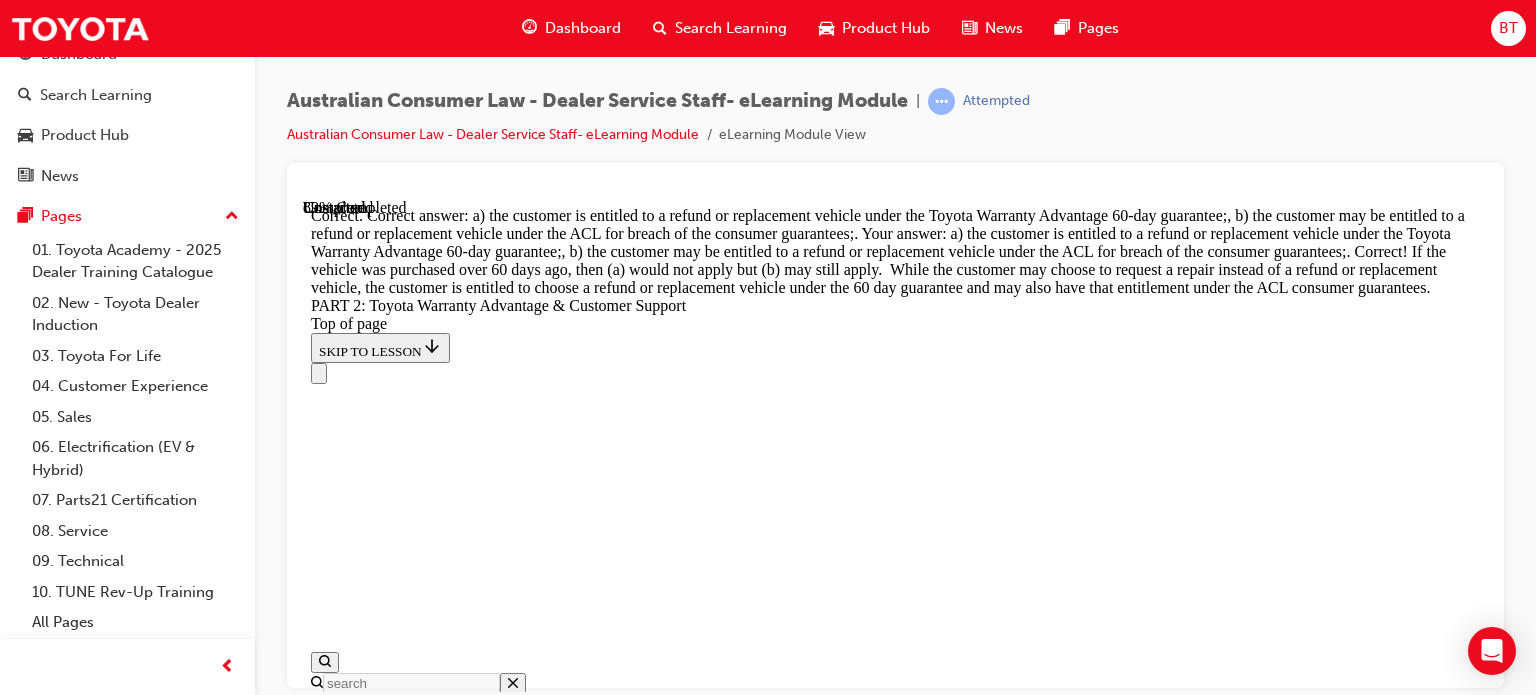 click on "Complete the content above before moving on." at bounding box center (444, 16157) 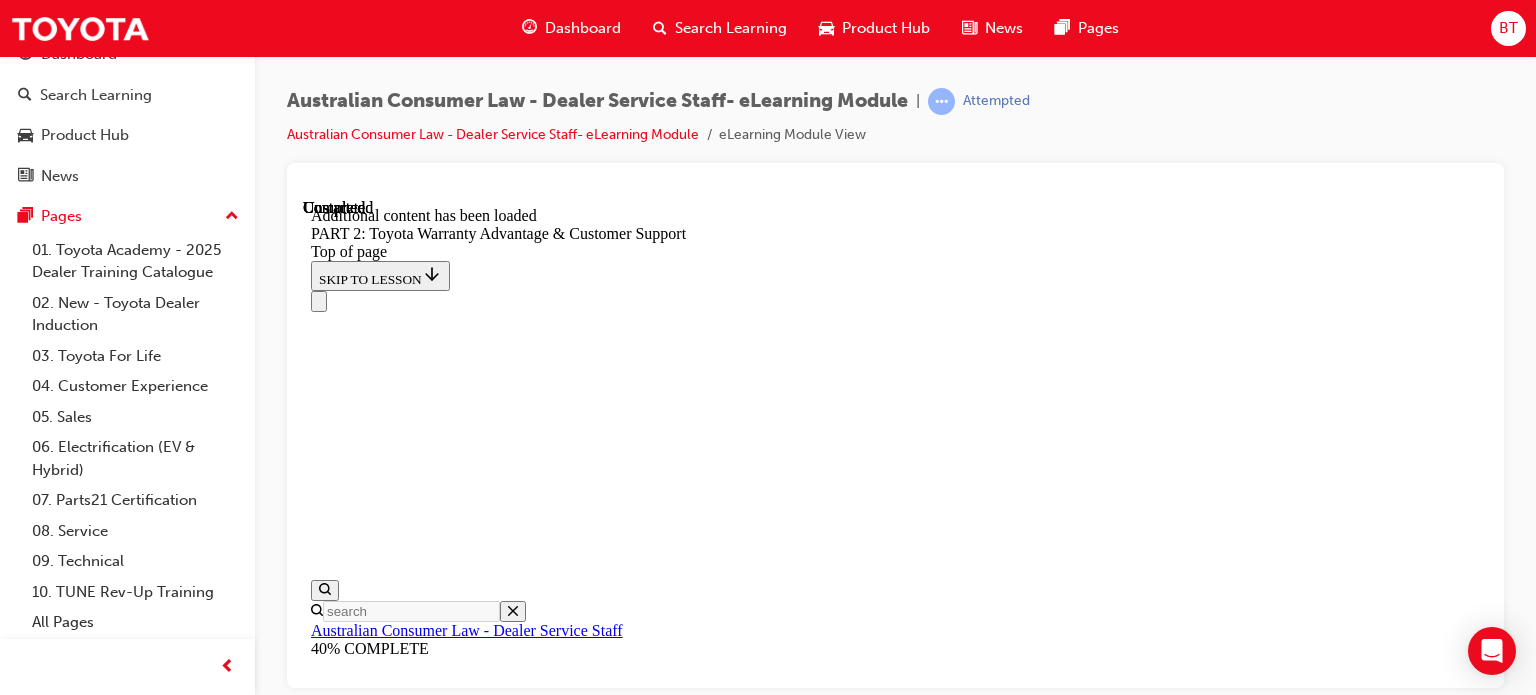 scroll, scrollTop: 8821, scrollLeft: 0, axis: vertical 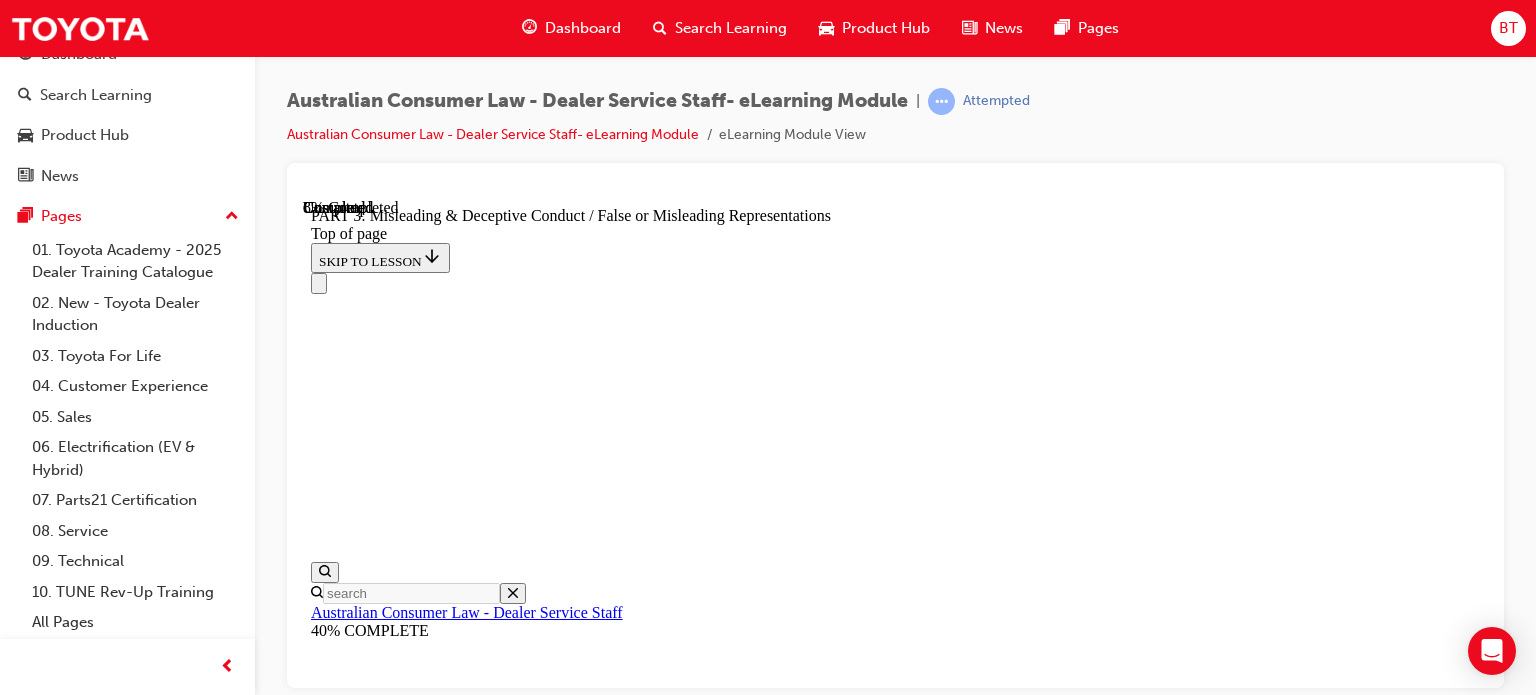 click on "CONTINUE" at bounding box center [354, 8787] 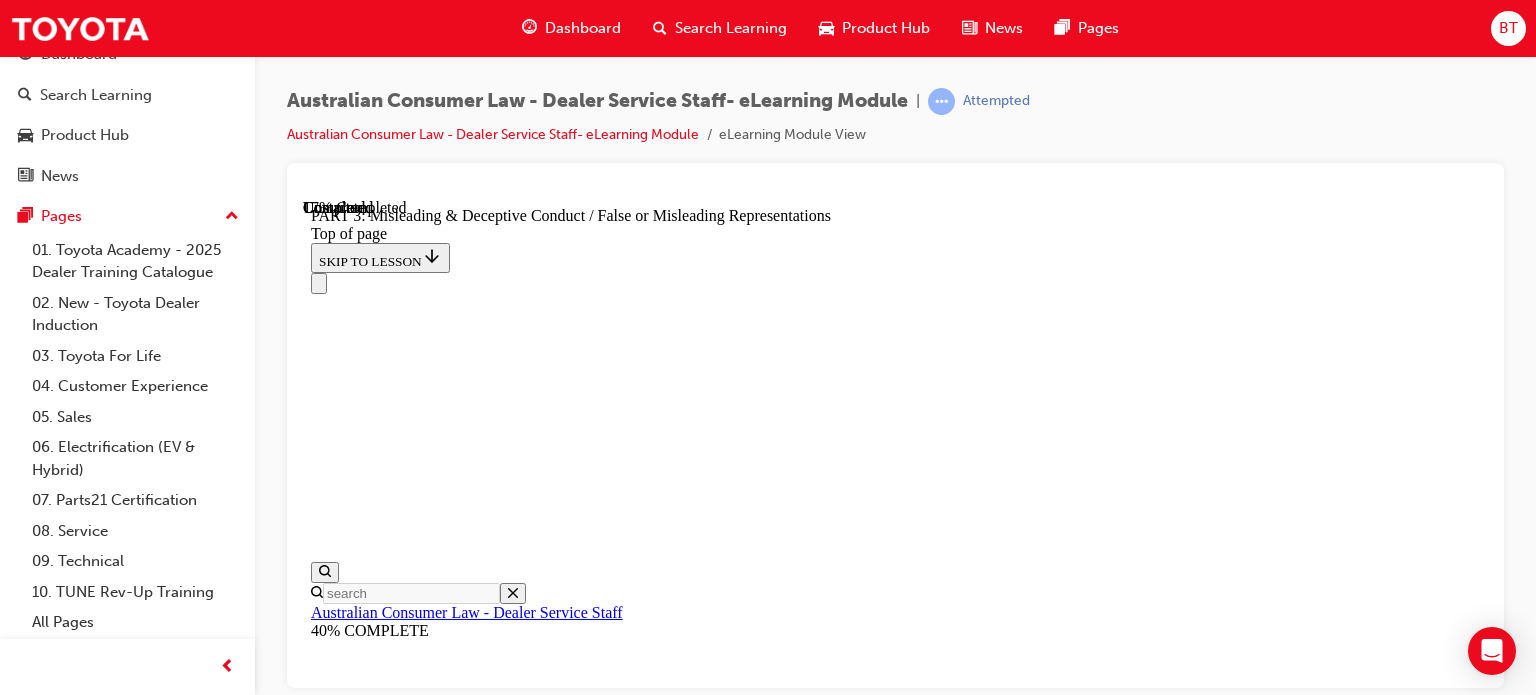 scroll, scrollTop: 1463, scrollLeft: 0, axis: vertical 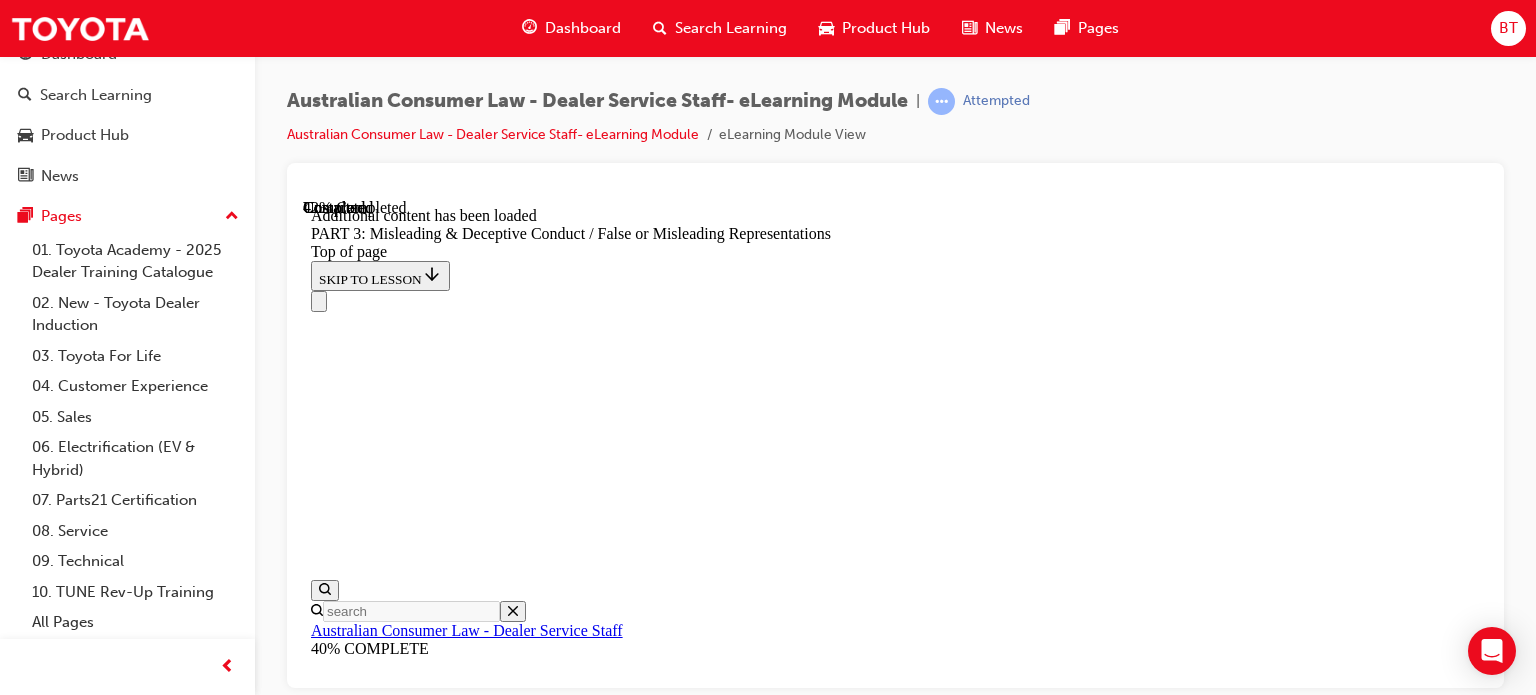 click on "a) failing to correct a customer who assumes Toyota genuine parts and accessories are all manufactured in Australia;" at bounding box center (895, 12243) 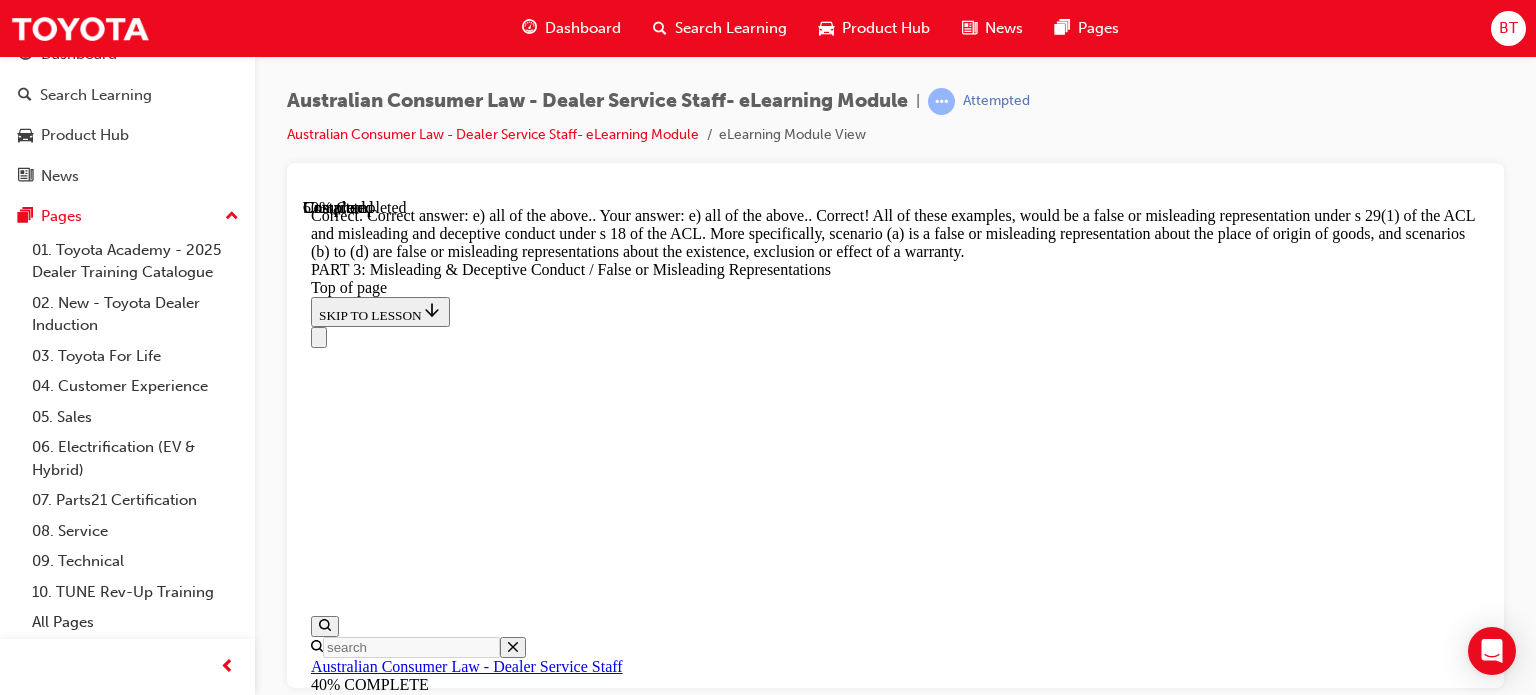 click on "Complete the content above before moving on." at bounding box center (444, 21066) 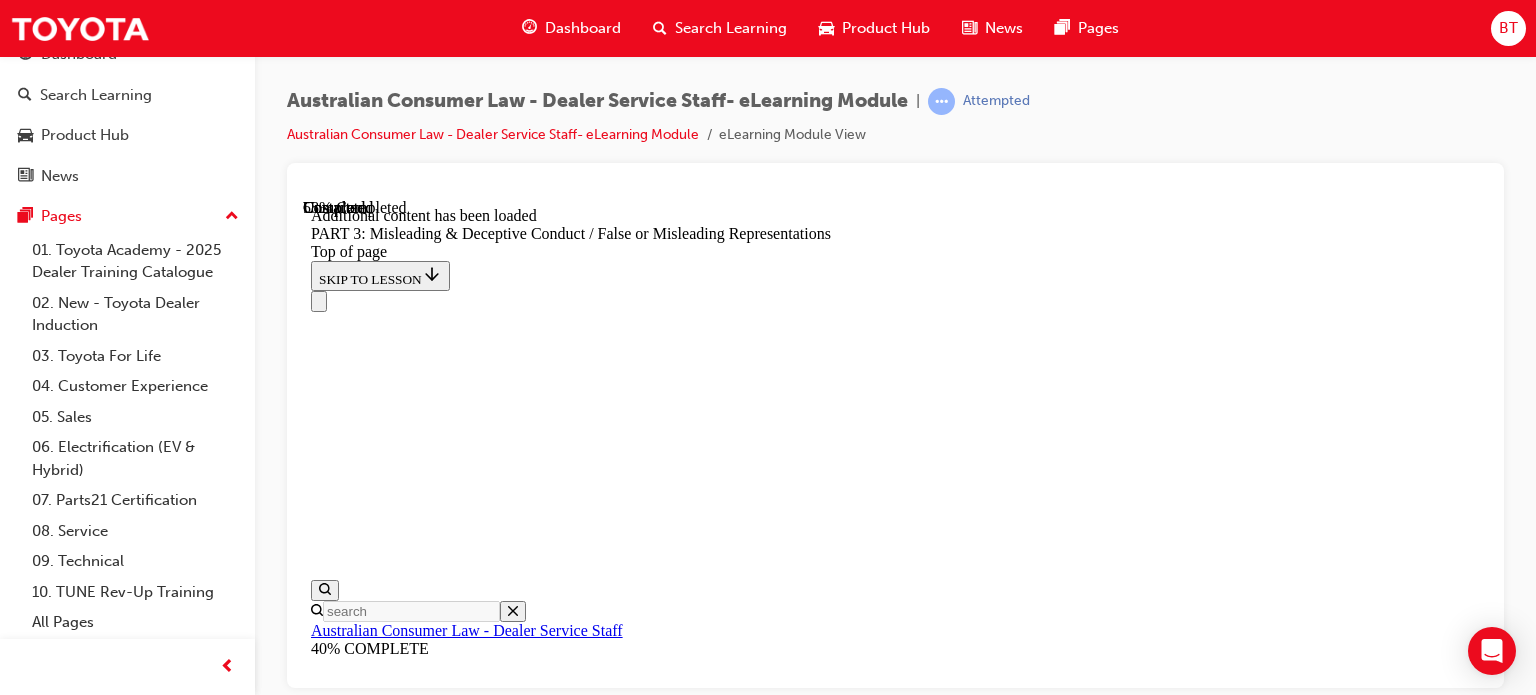 click on "CONTINUE" at bounding box center [354, 21382] 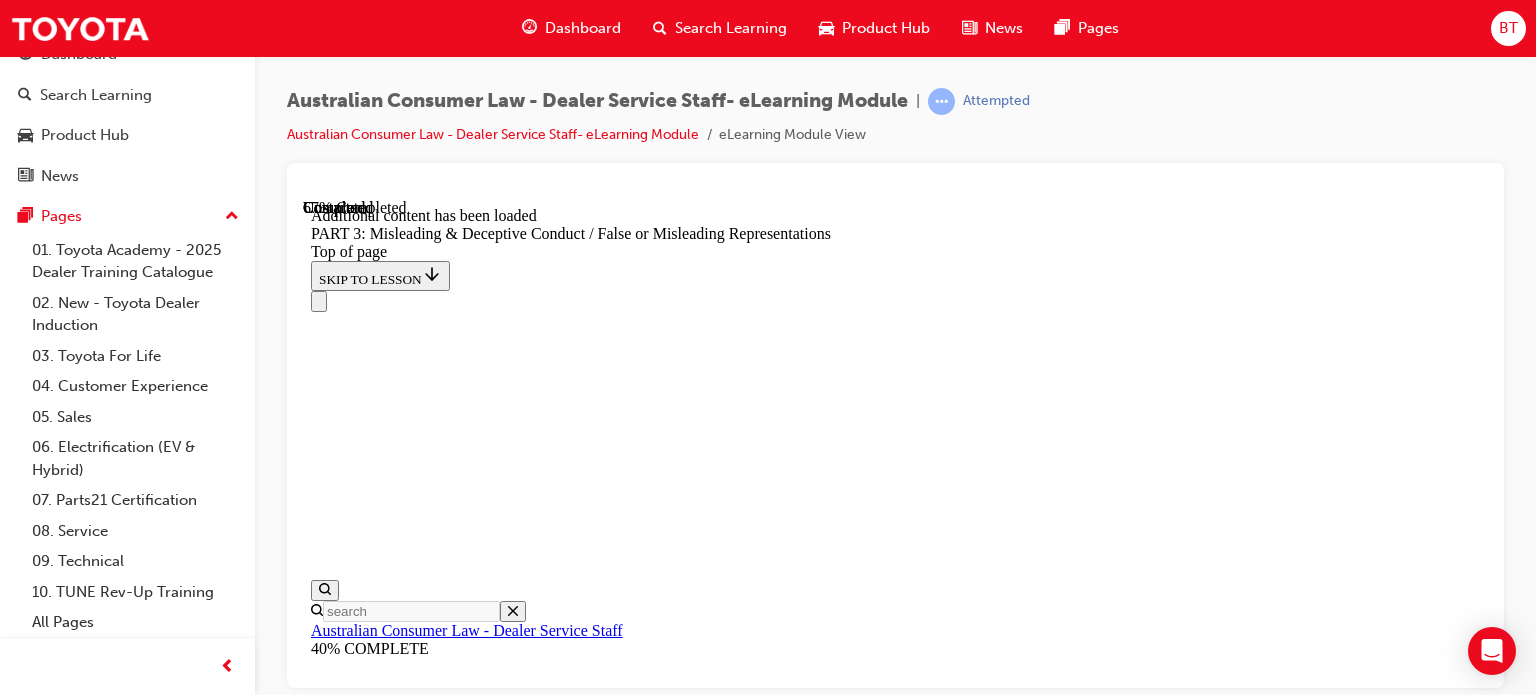 scroll, scrollTop: 6455, scrollLeft: 0, axis: vertical 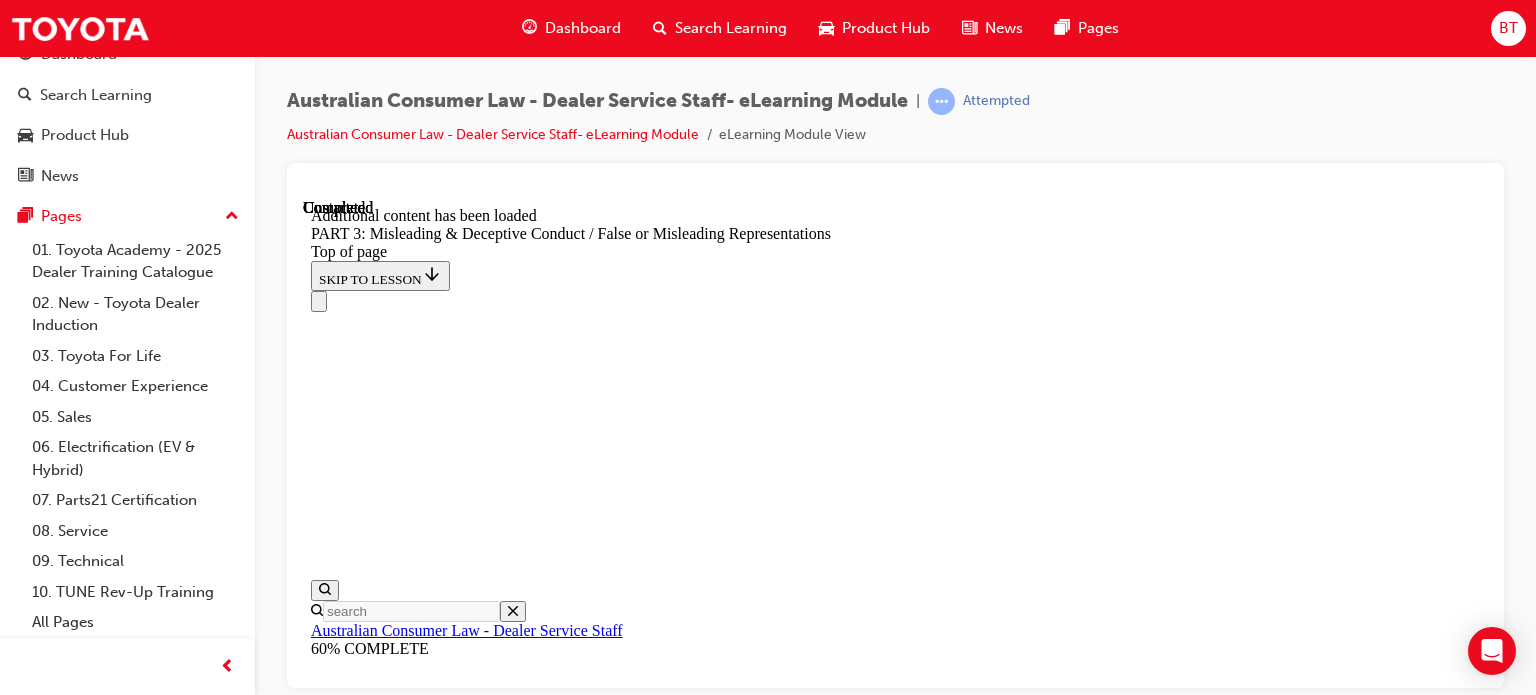 drag, startPoint x: 1080, startPoint y: 665, endPoint x: 1104, endPoint y: 617, distance: 53.66563 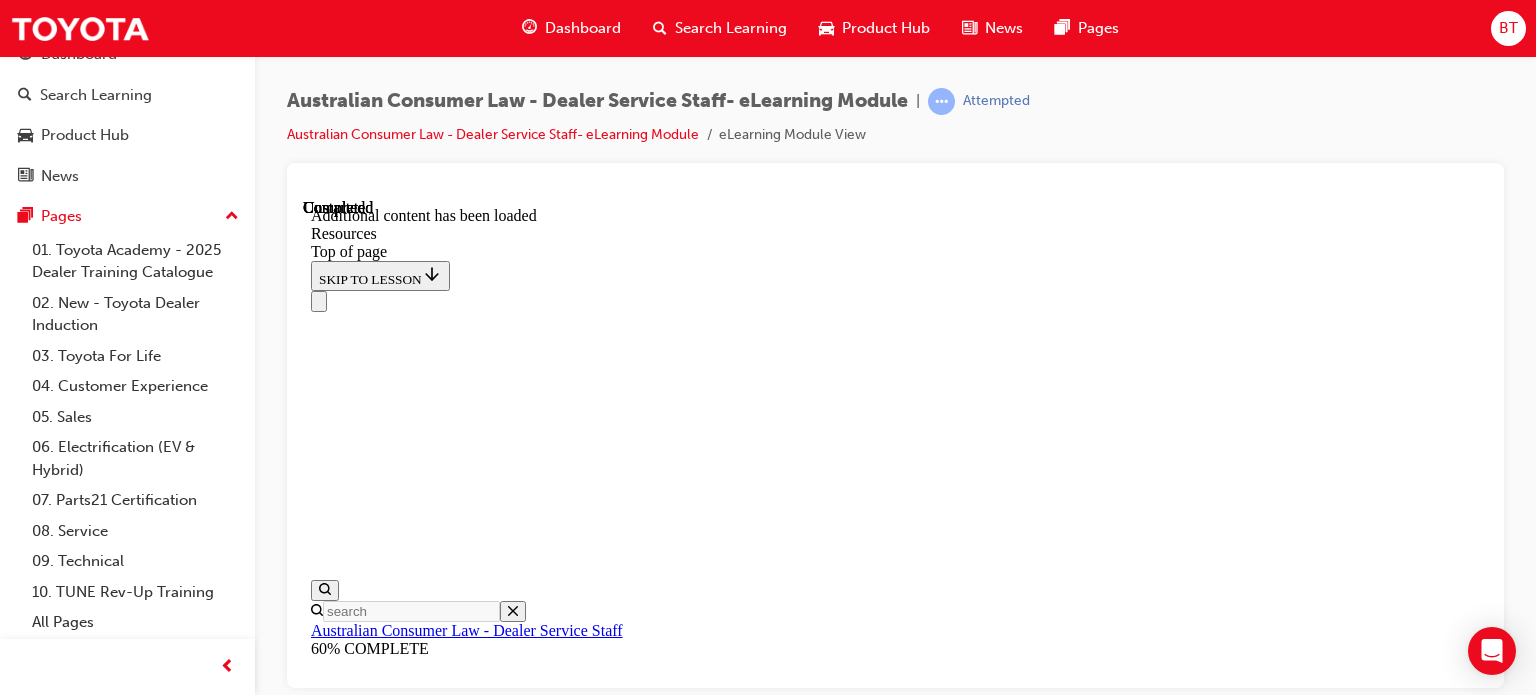 scroll, scrollTop: 0, scrollLeft: 0, axis: both 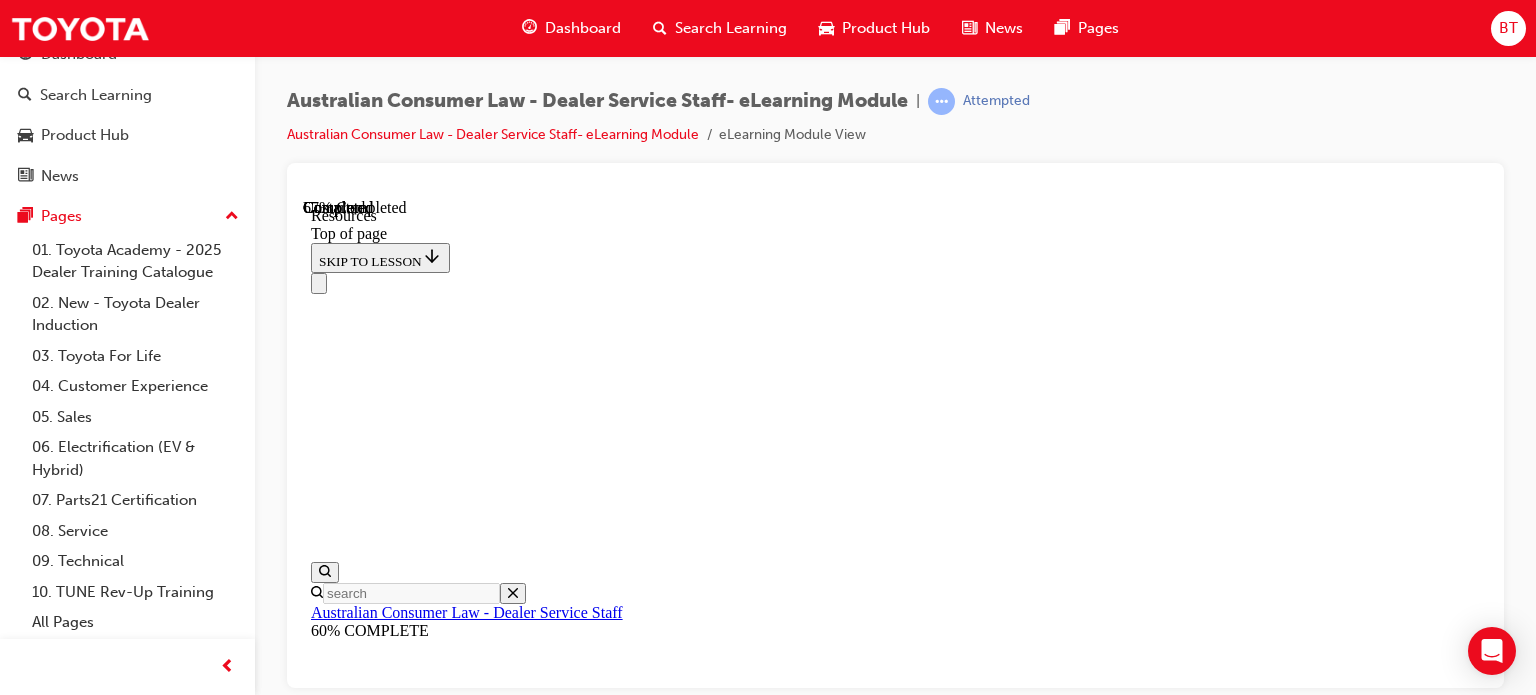 click on "CONTINUE" at bounding box center (353, 8752) 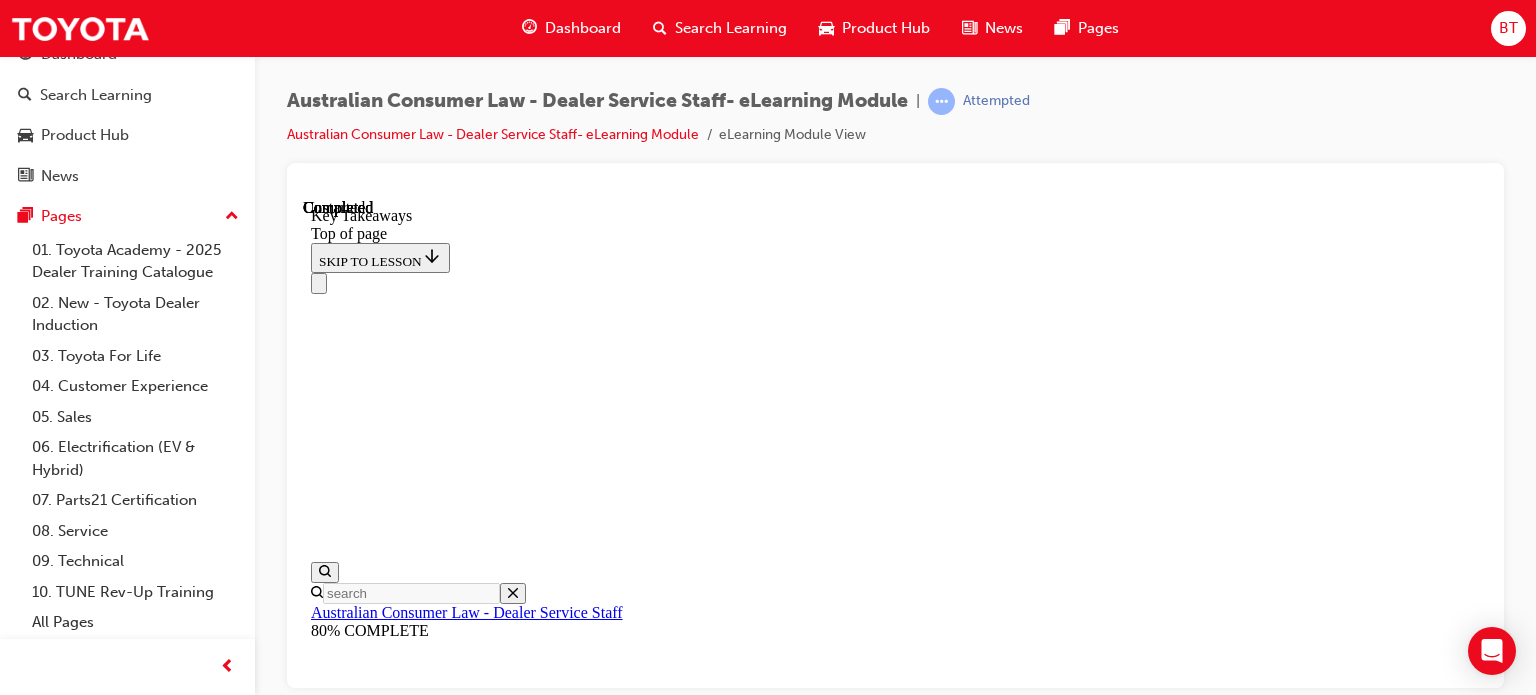scroll, scrollTop: 0, scrollLeft: 0, axis: both 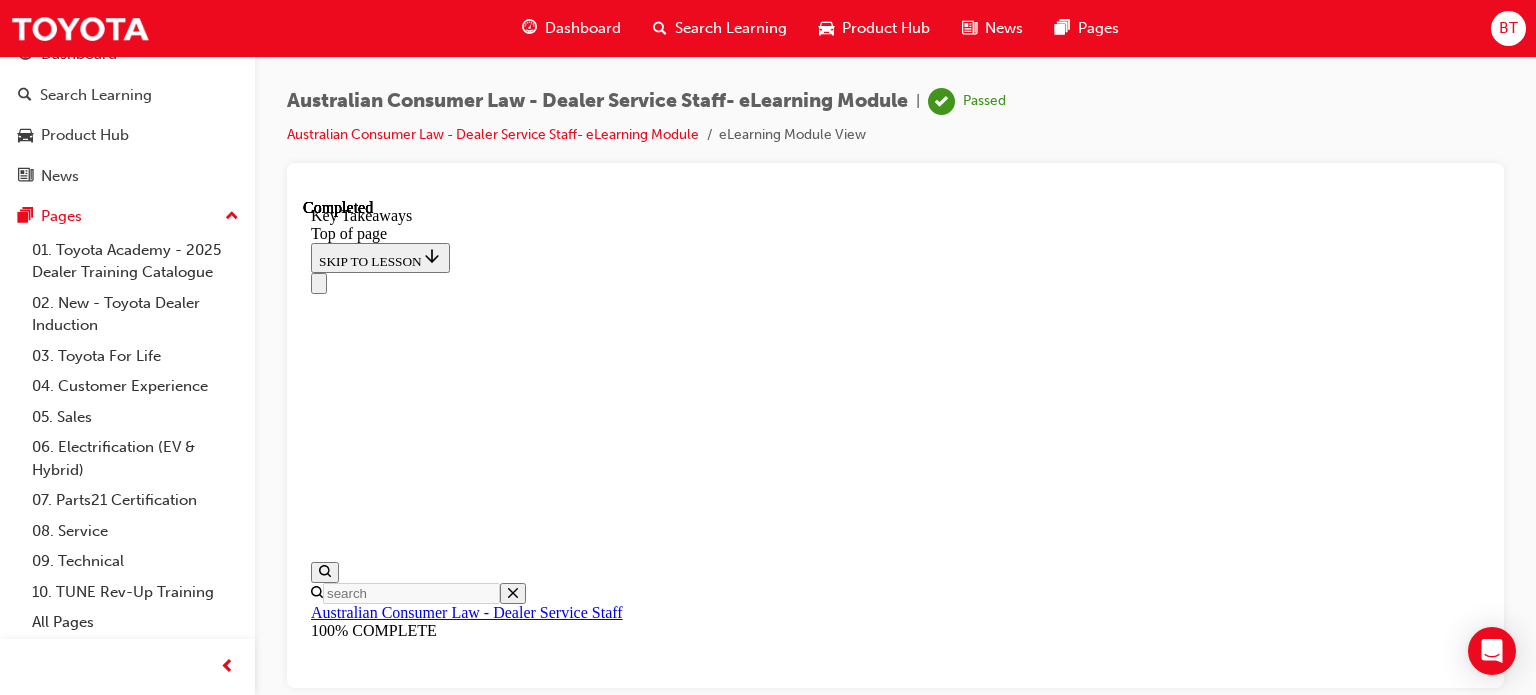 click on "BT" at bounding box center (1508, 28) 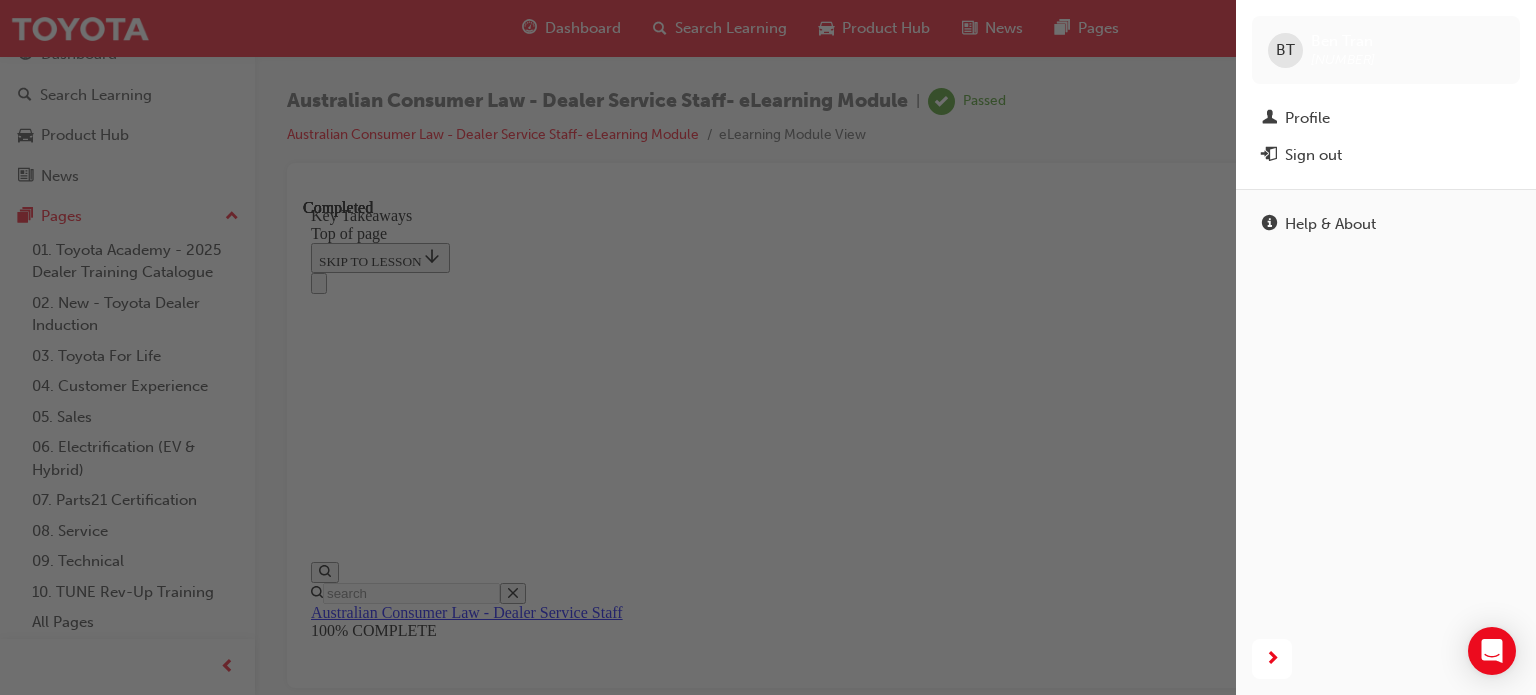 click at bounding box center [618, 347] 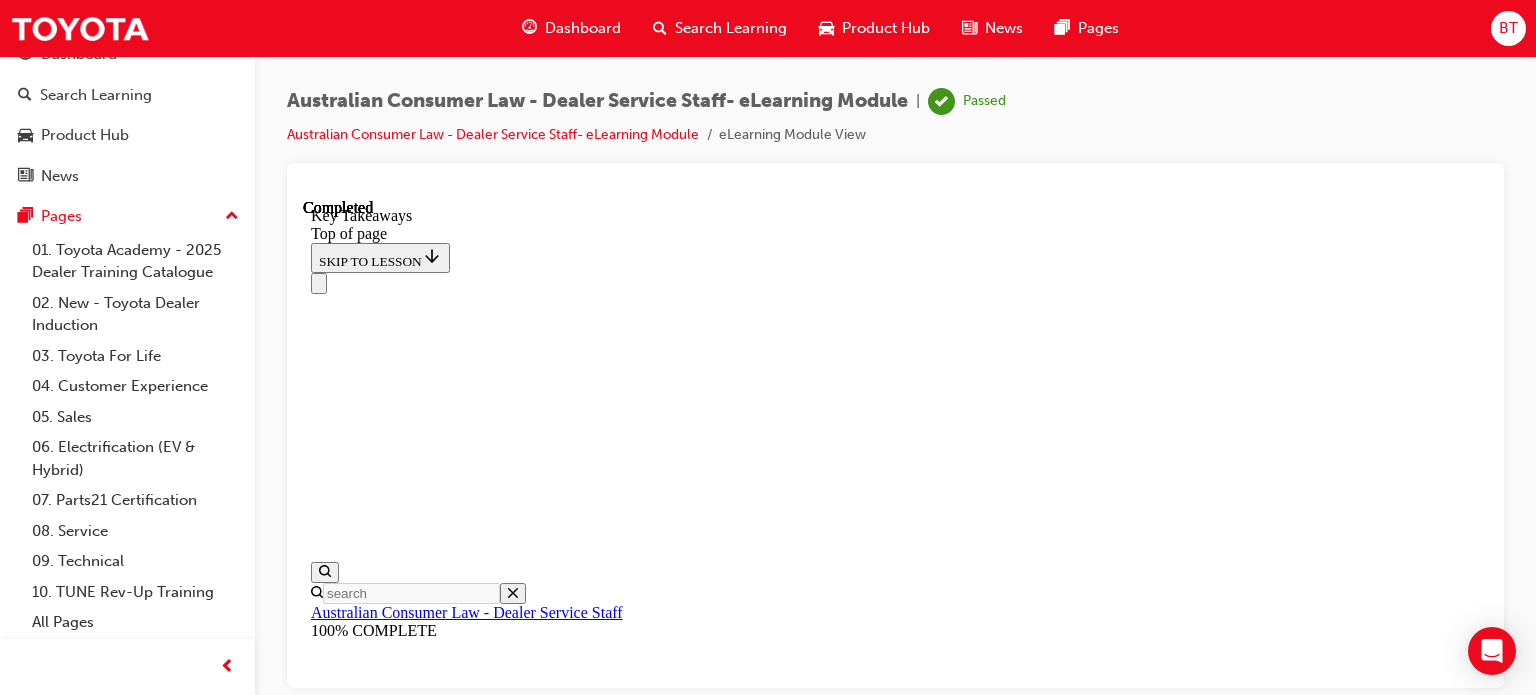 click on "BT" at bounding box center (1508, 28) 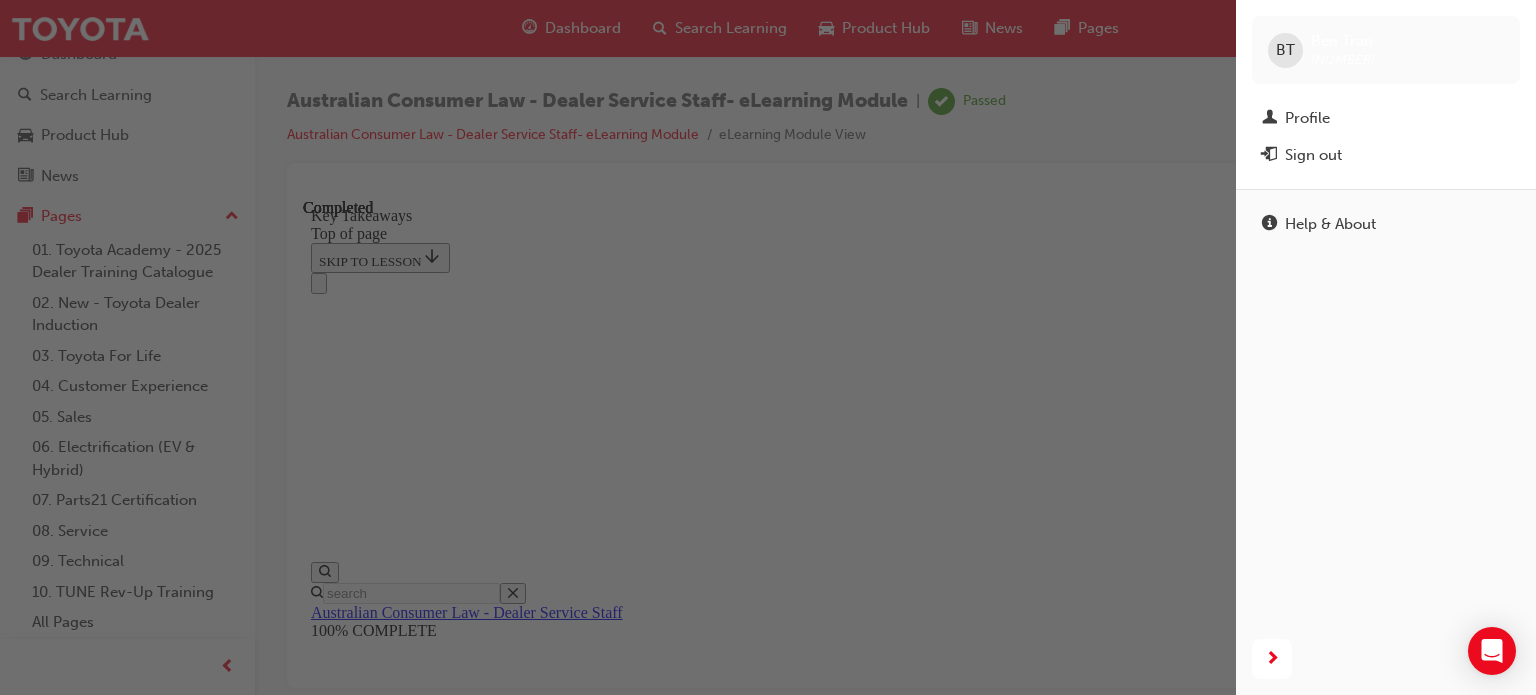 click at bounding box center [618, 347] 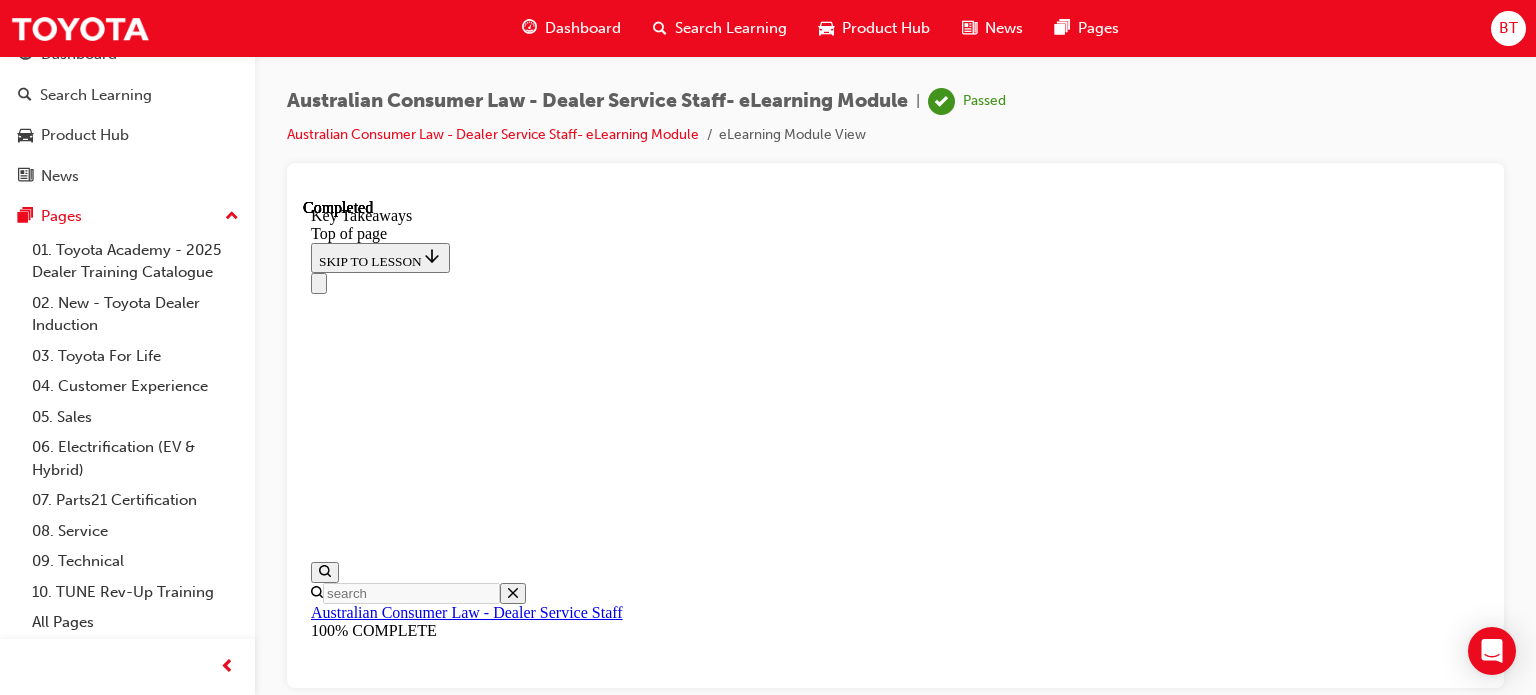 click on "Dashboard" at bounding box center (583, 28) 